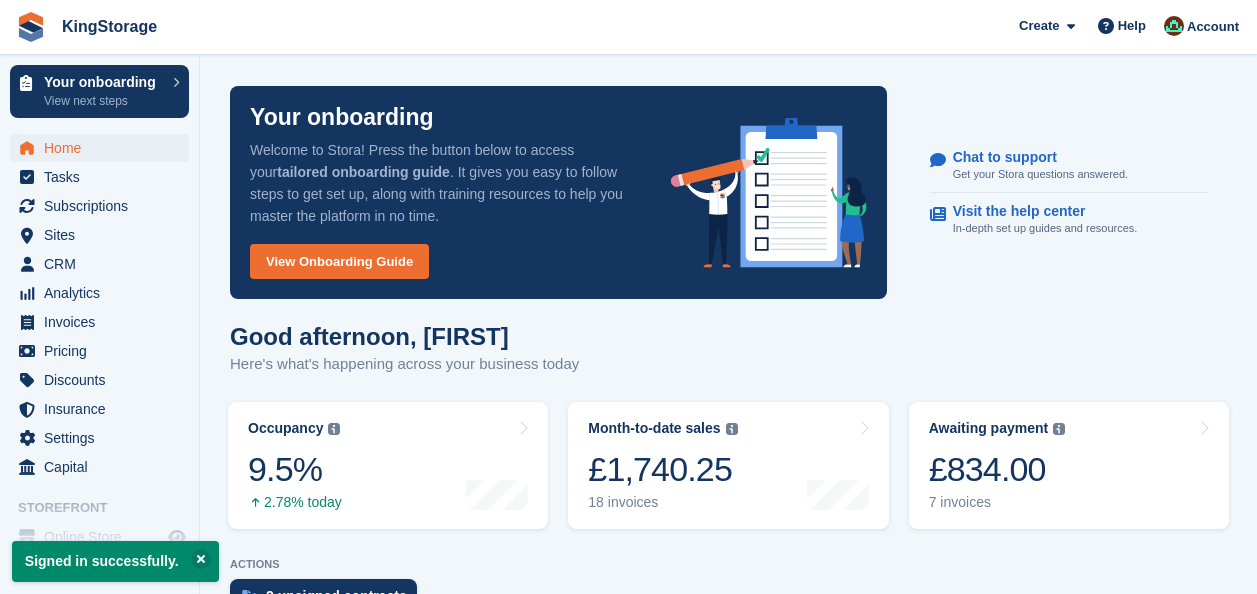 scroll, scrollTop: 0, scrollLeft: 0, axis: both 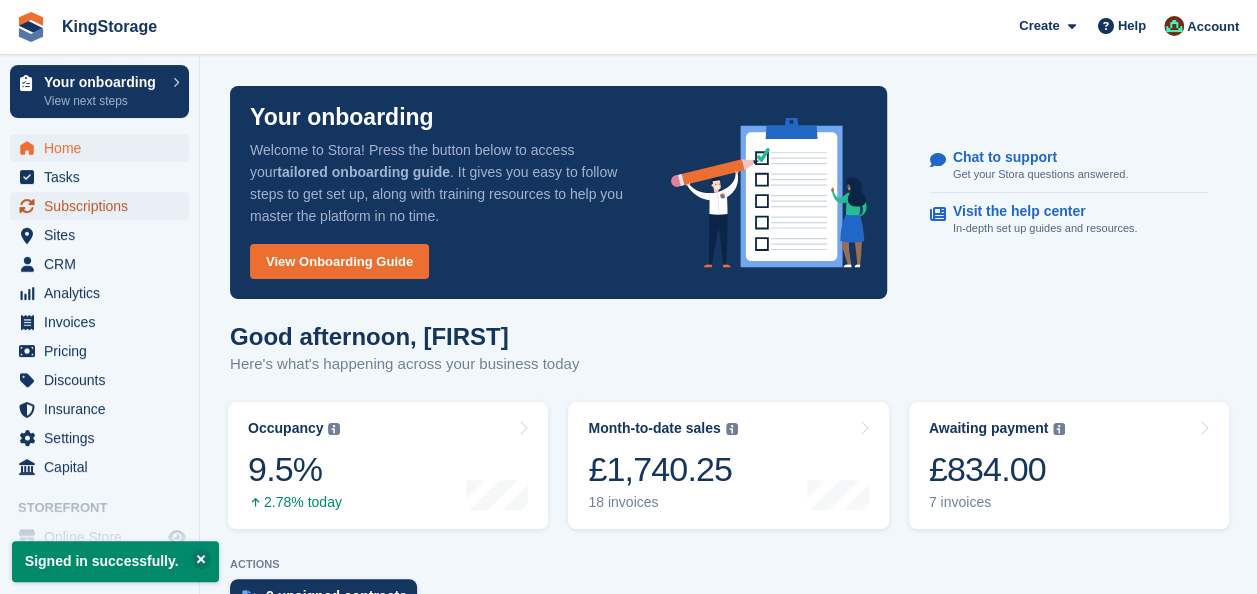 click on "Subscriptions" at bounding box center [104, 206] 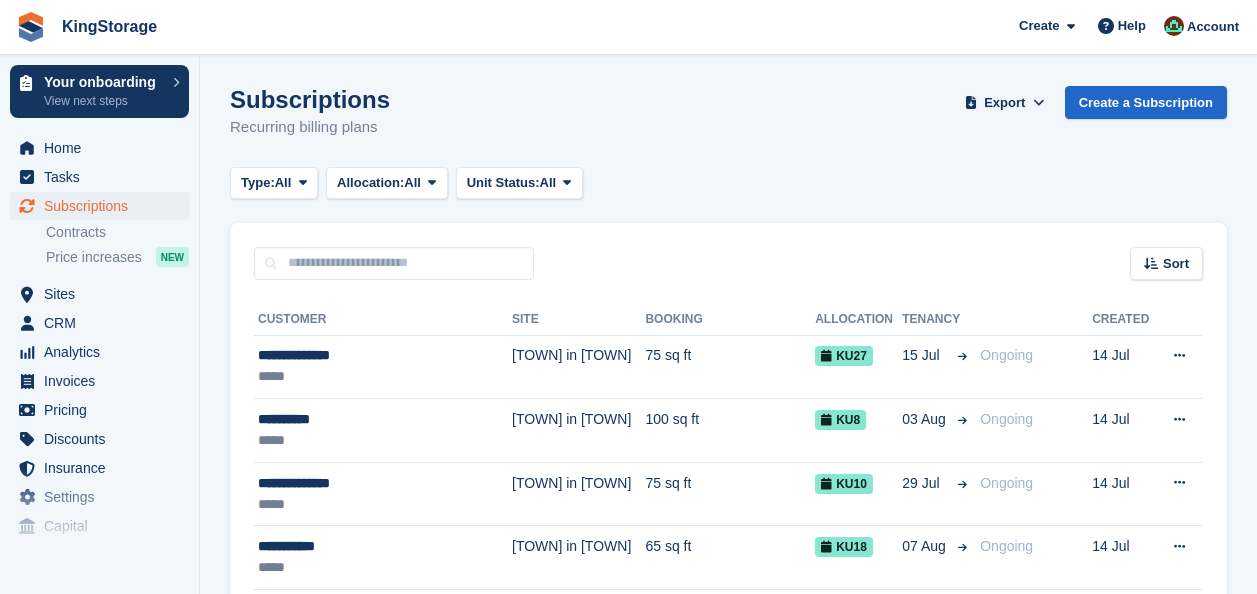 scroll, scrollTop: 0, scrollLeft: 0, axis: both 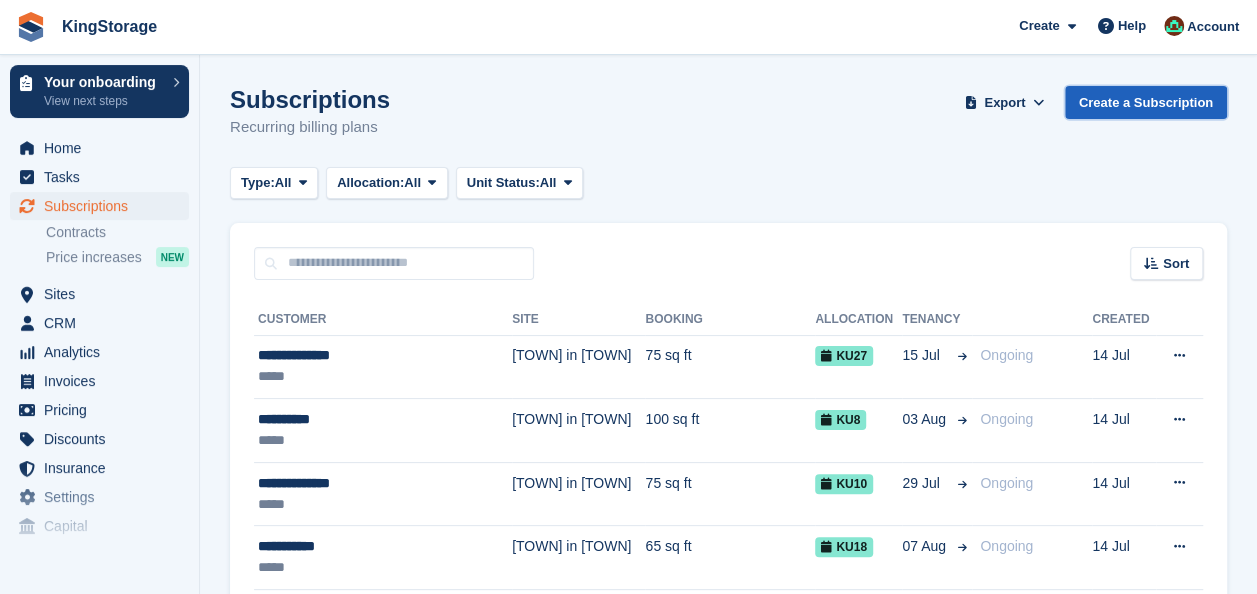 click on "Create a Subscription" at bounding box center (1146, 102) 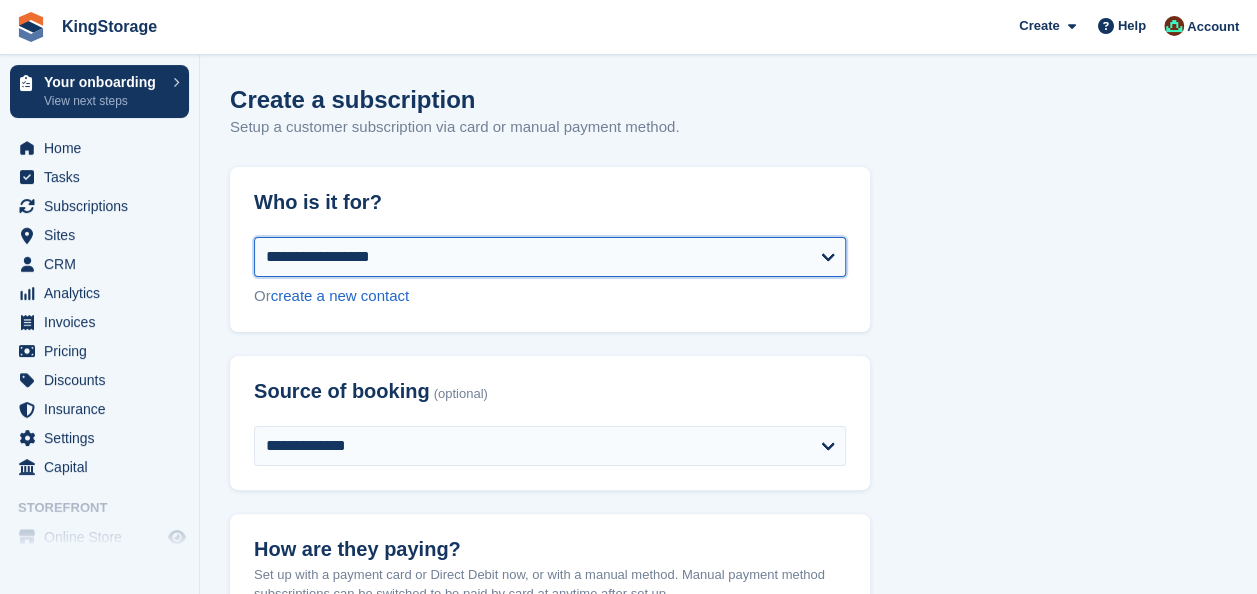 click on "**********" at bounding box center [550, 257] 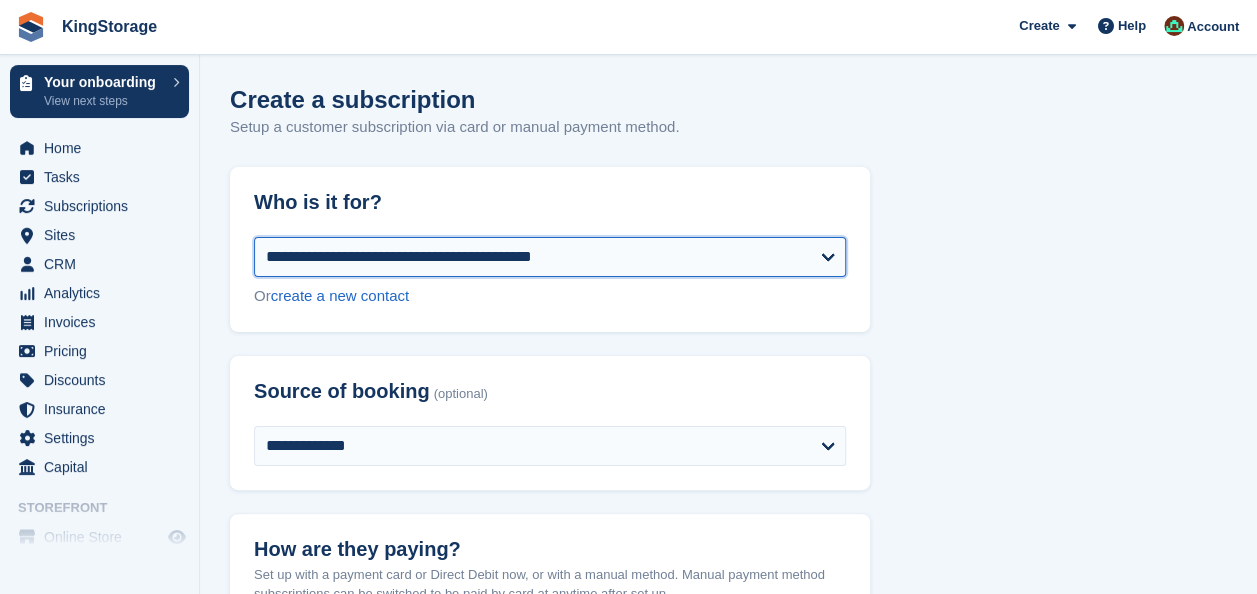 click on "**********" at bounding box center (550, 257) 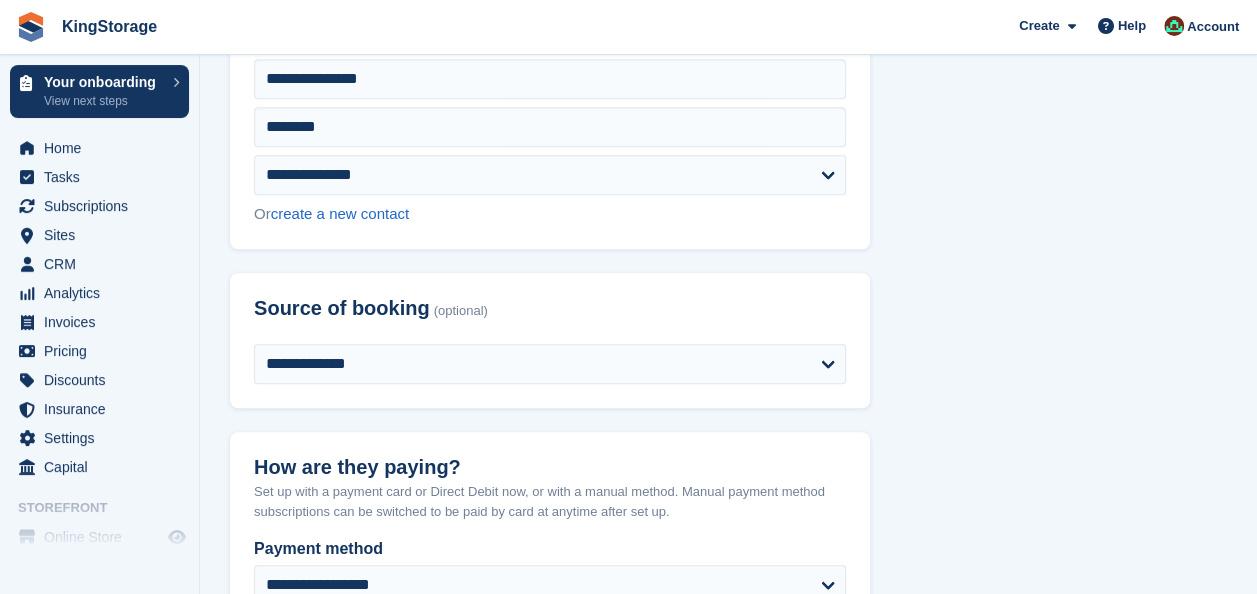 scroll, scrollTop: 600, scrollLeft: 0, axis: vertical 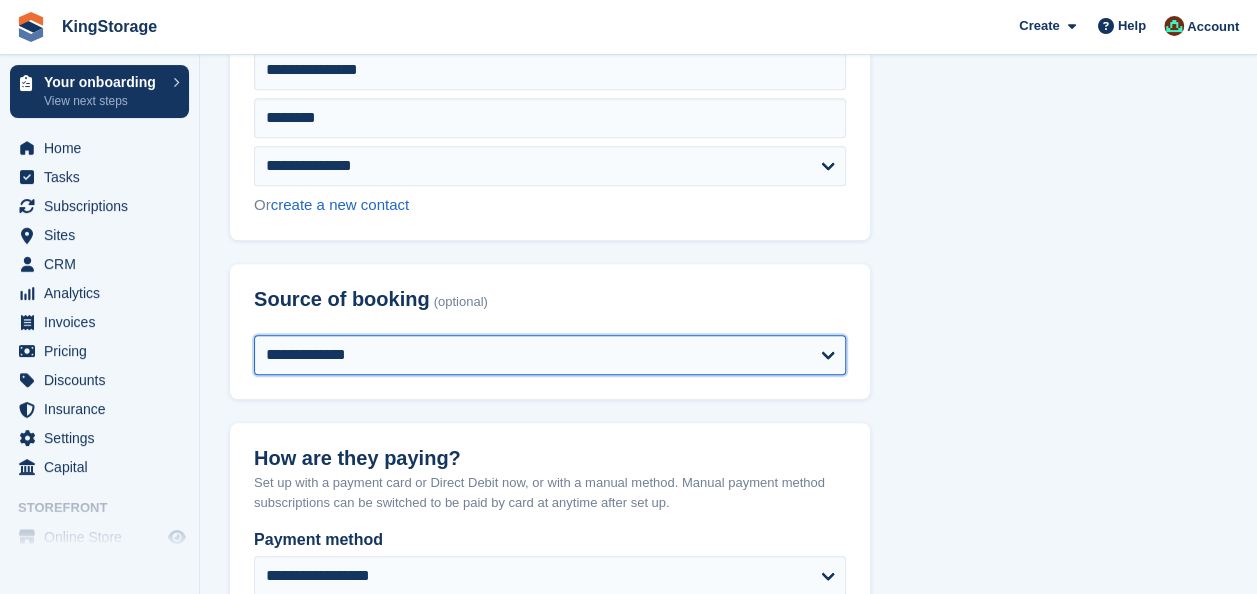 click on "**********" at bounding box center (550, 355) 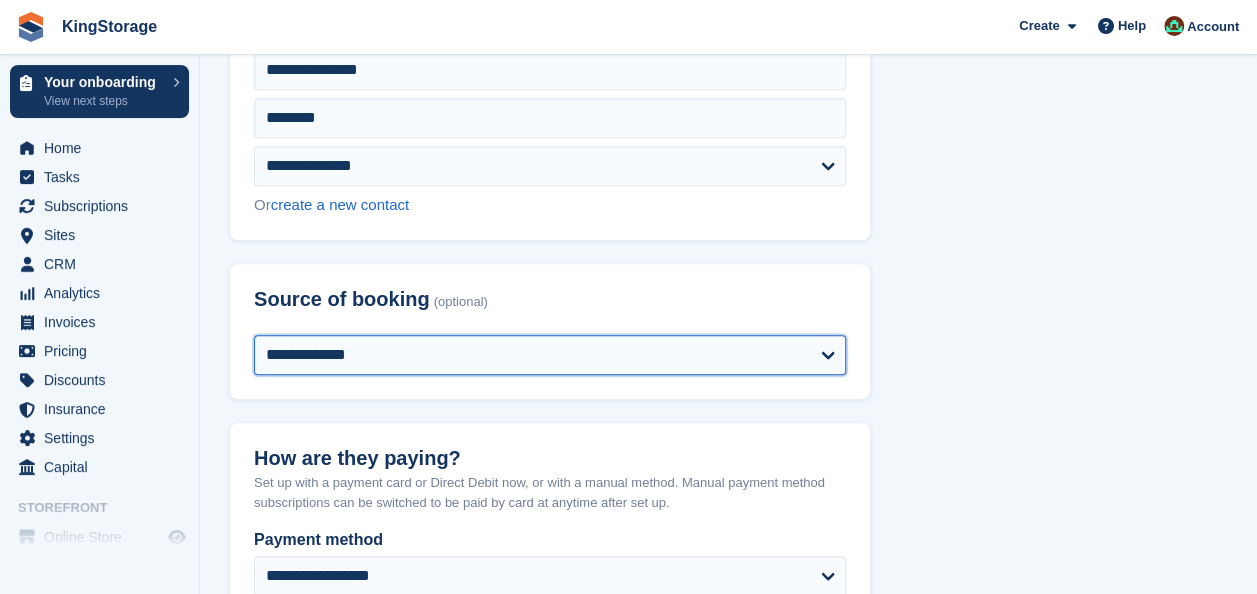 select on "*****" 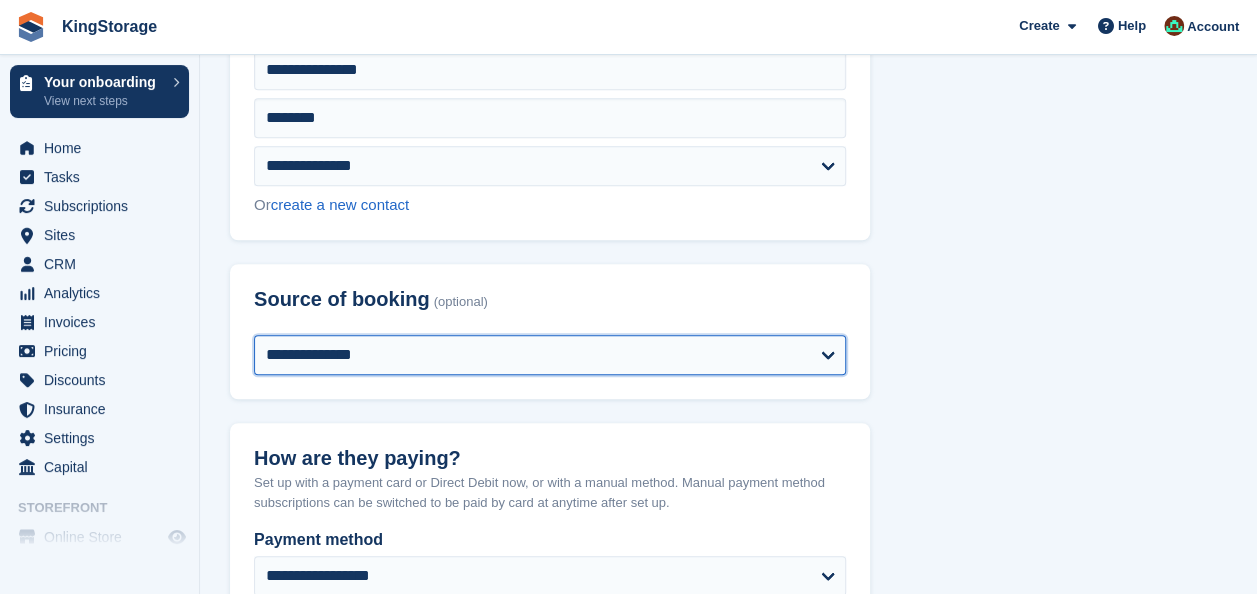 click on "**********" at bounding box center (550, 355) 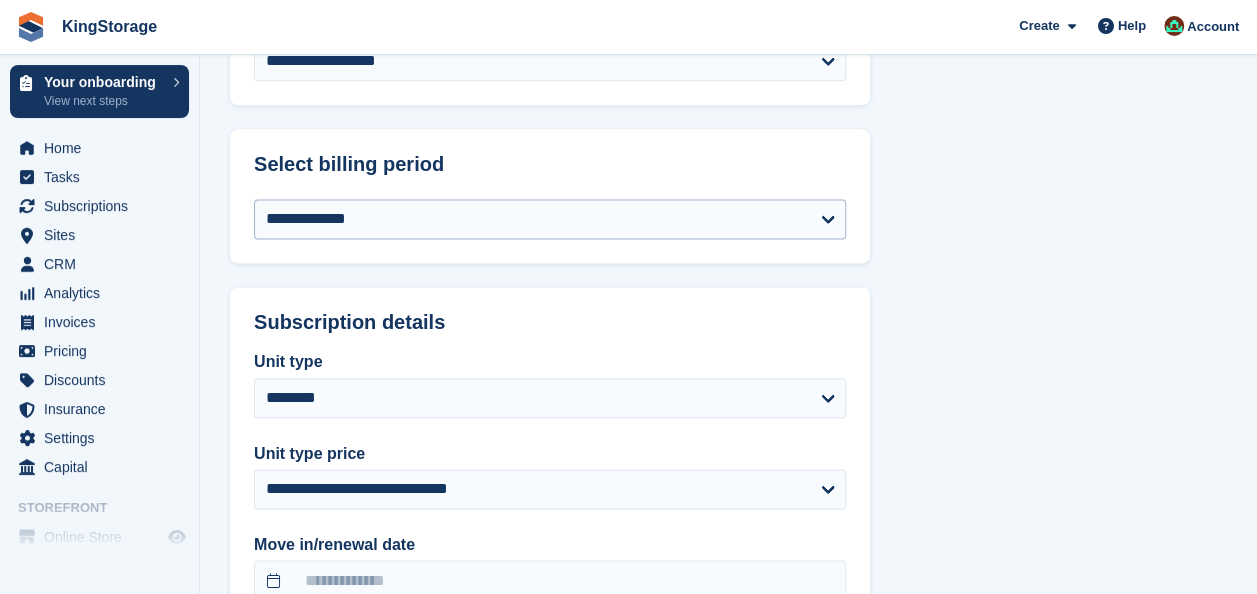 scroll, scrollTop: 1300, scrollLeft: 0, axis: vertical 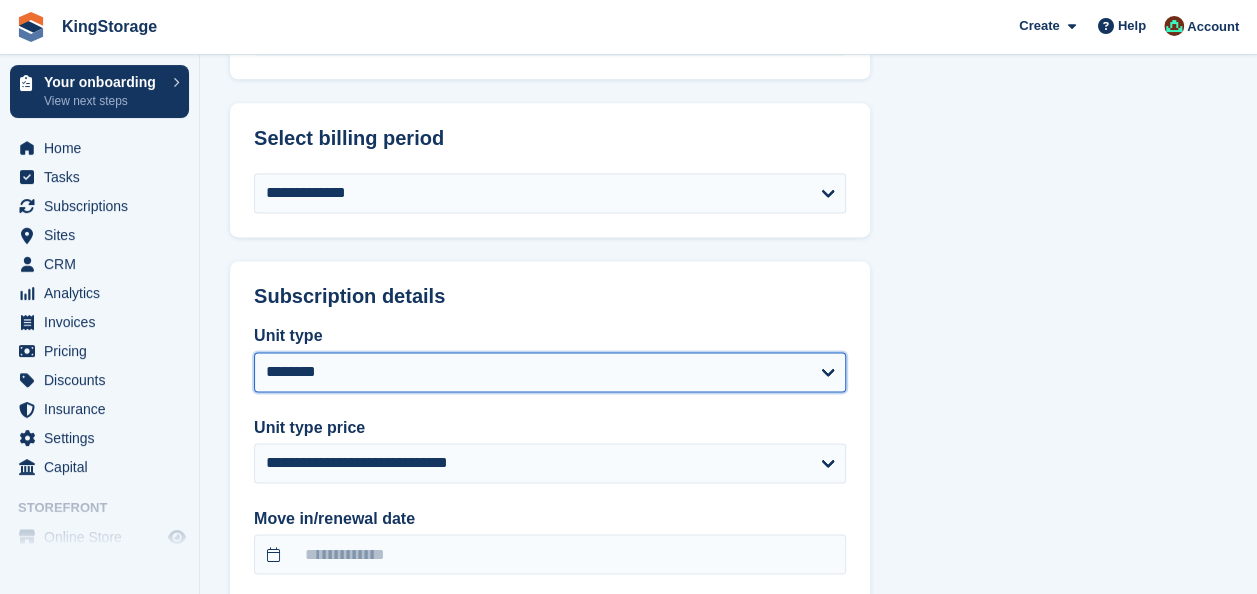 click on "**********" at bounding box center (550, 372) 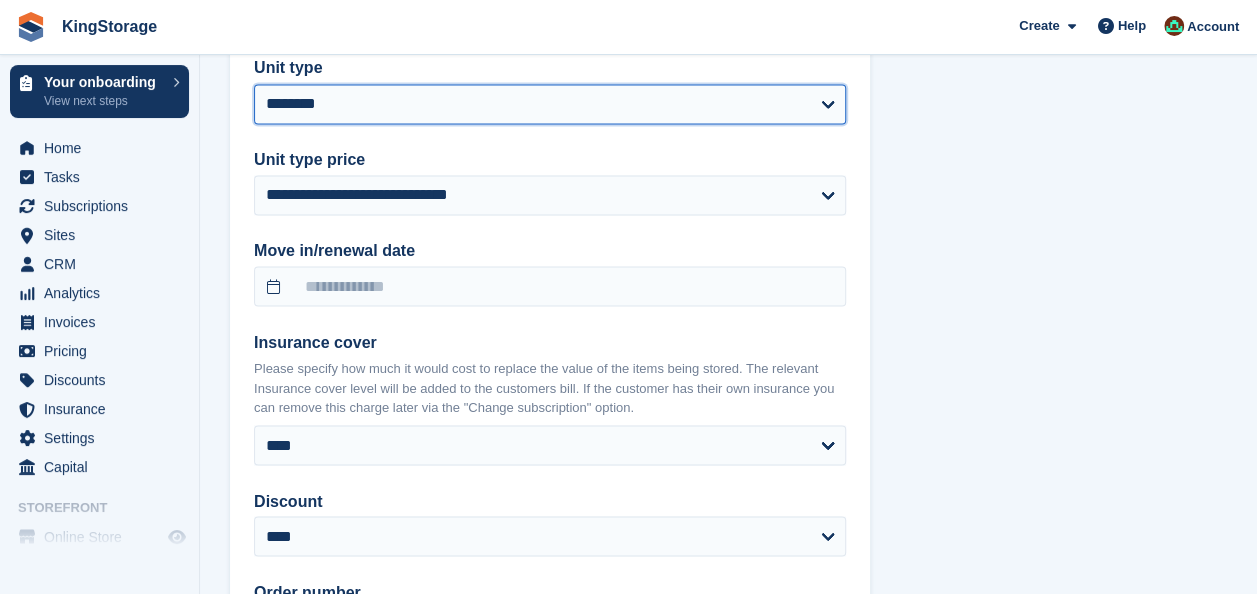 scroll, scrollTop: 1600, scrollLeft: 0, axis: vertical 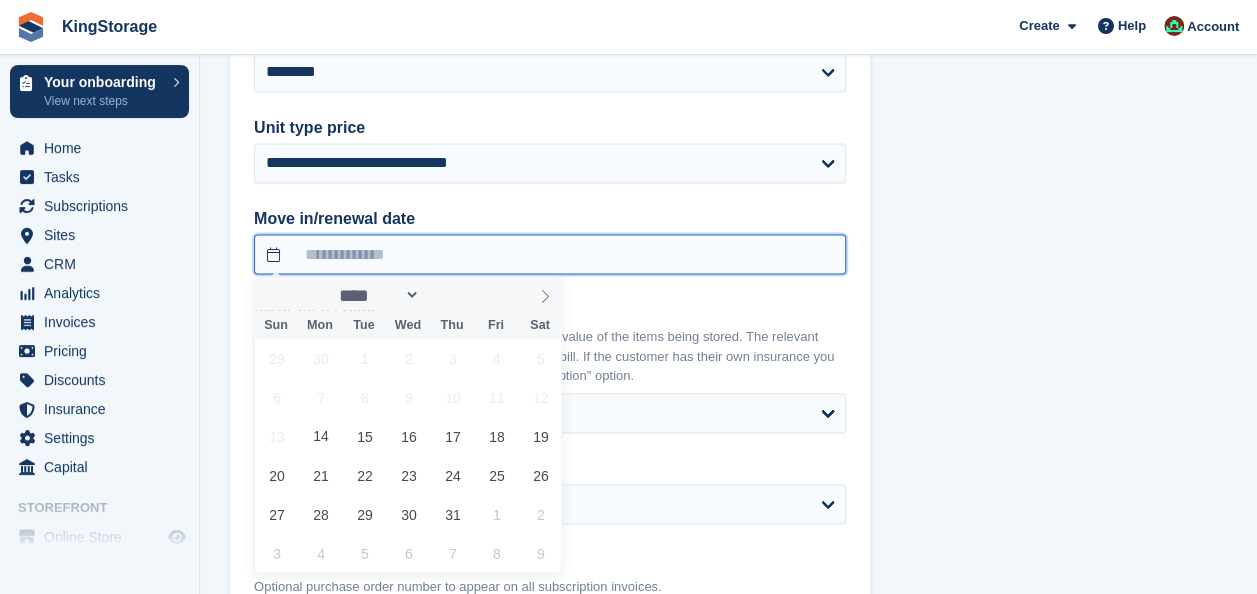 click at bounding box center [550, 254] 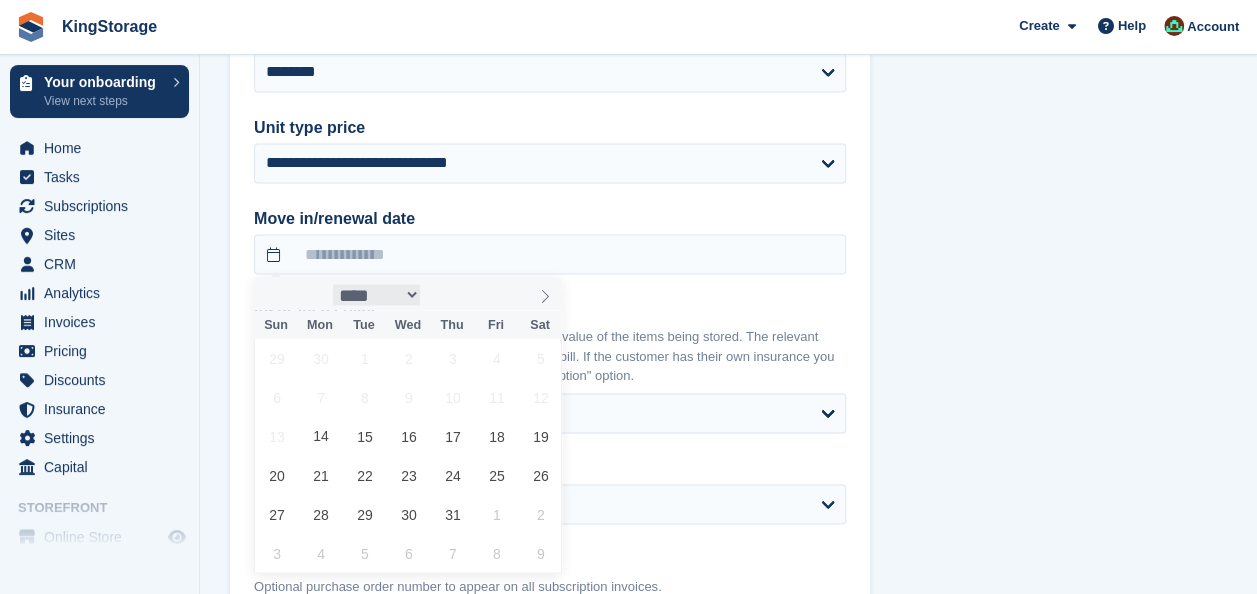 click on "**** ****** ********* ******* ******** ********" at bounding box center [377, 294] 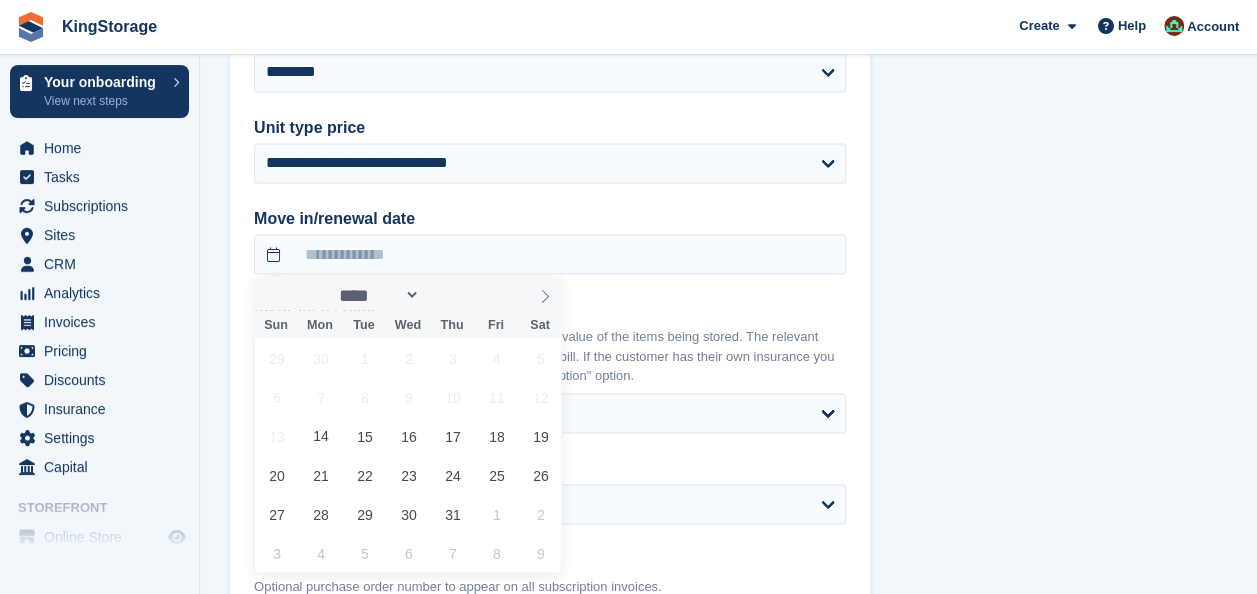 select on "*" 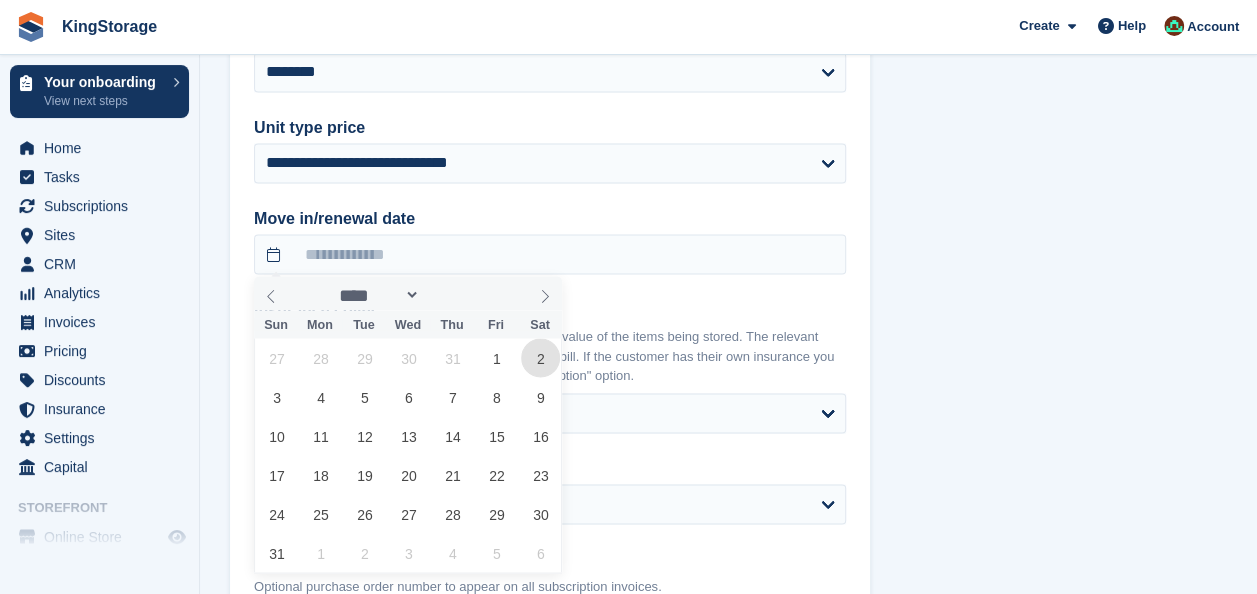 click on "2" at bounding box center [540, 357] 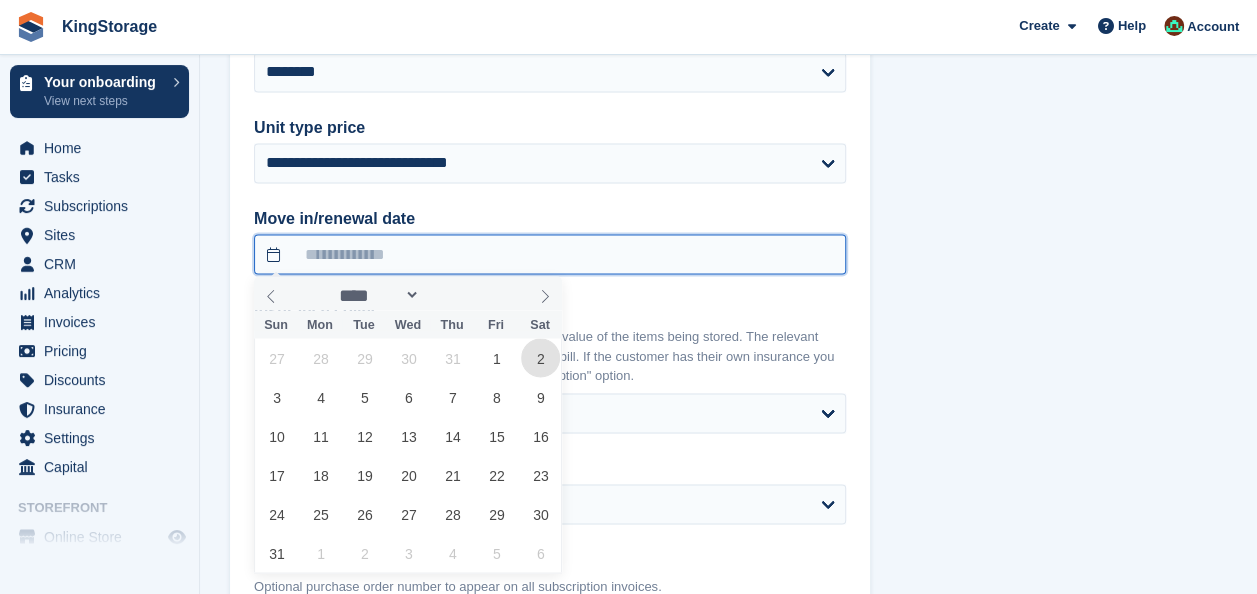 type on "**********" 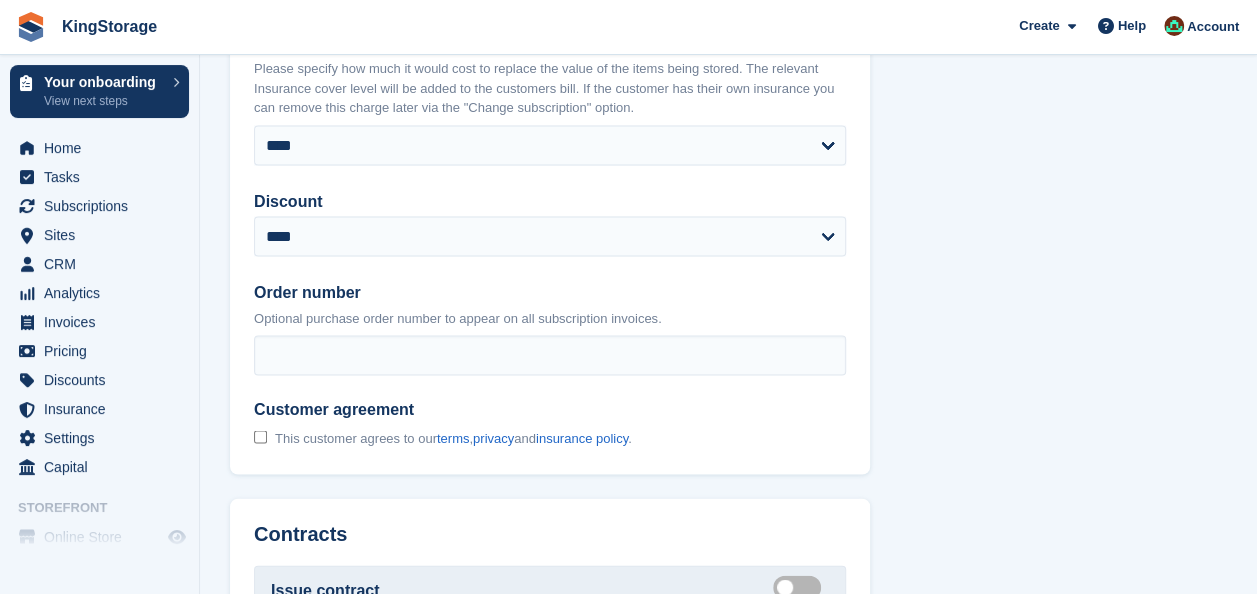 scroll, scrollTop: 1900, scrollLeft: 0, axis: vertical 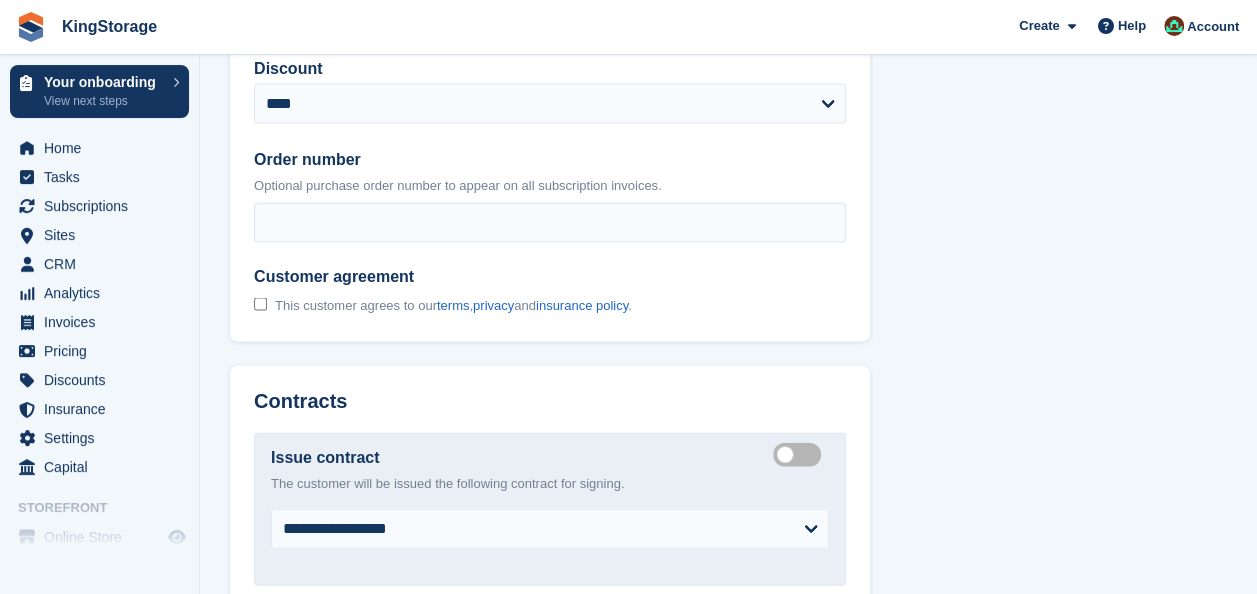click on "Create integrated contract" at bounding box center (801, 455) 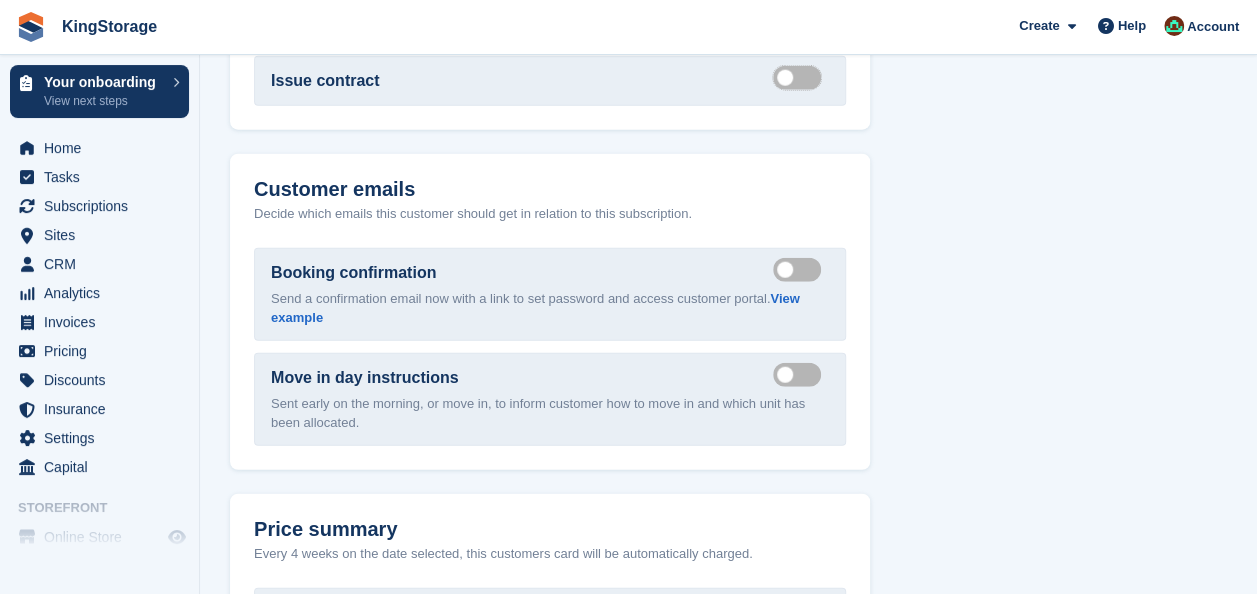 scroll, scrollTop: 2400, scrollLeft: 0, axis: vertical 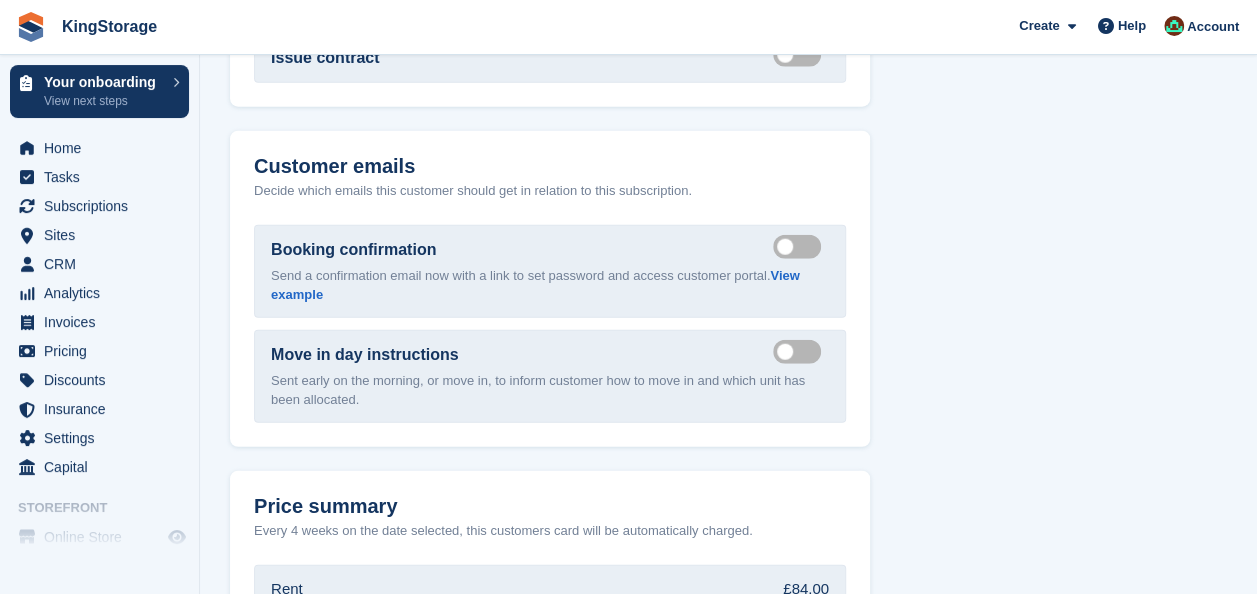 click on "Send booking confirmation email" at bounding box center [801, 247] 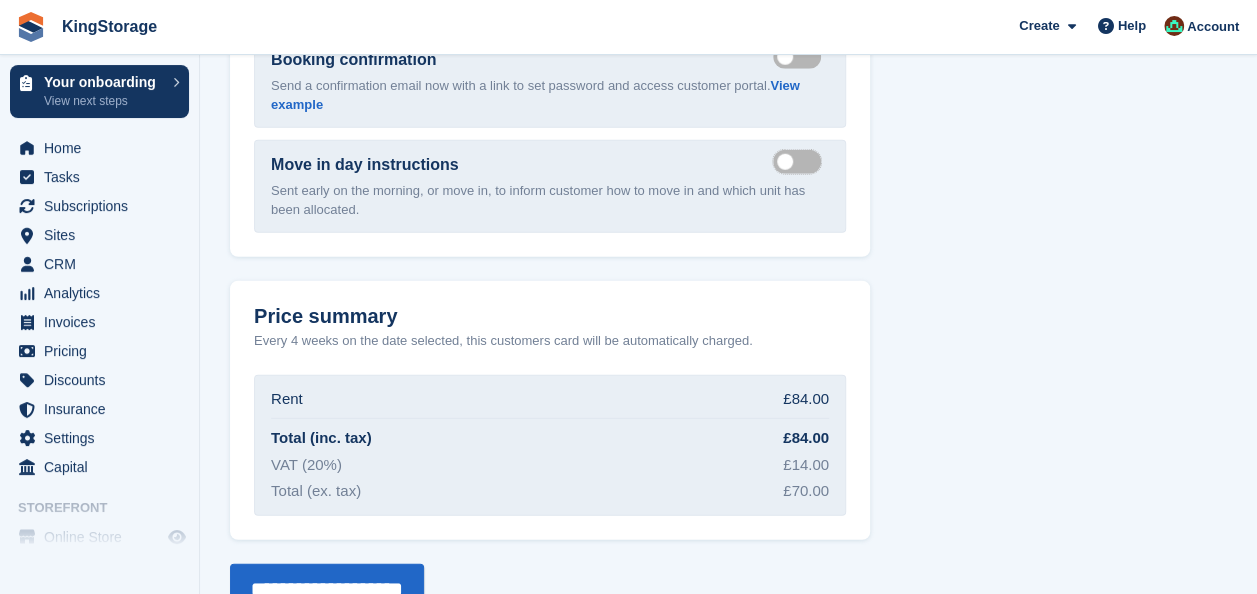 scroll, scrollTop: 2636, scrollLeft: 0, axis: vertical 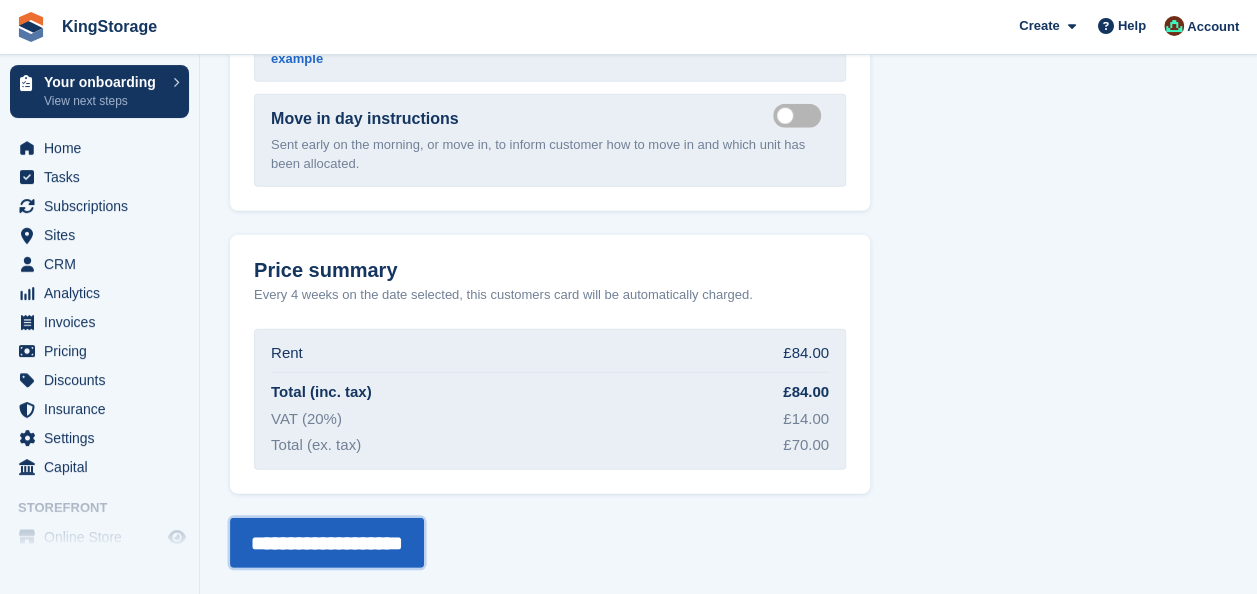 click on "**********" at bounding box center (327, 543) 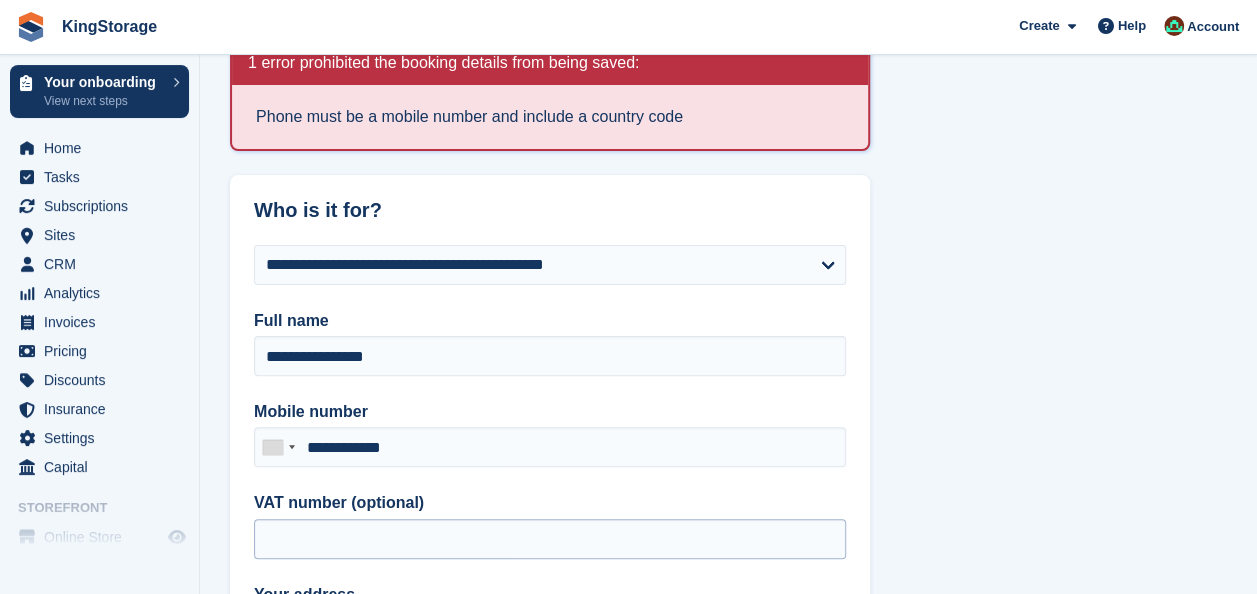 scroll, scrollTop: 200, scrollLeft: 0, axis: vertical 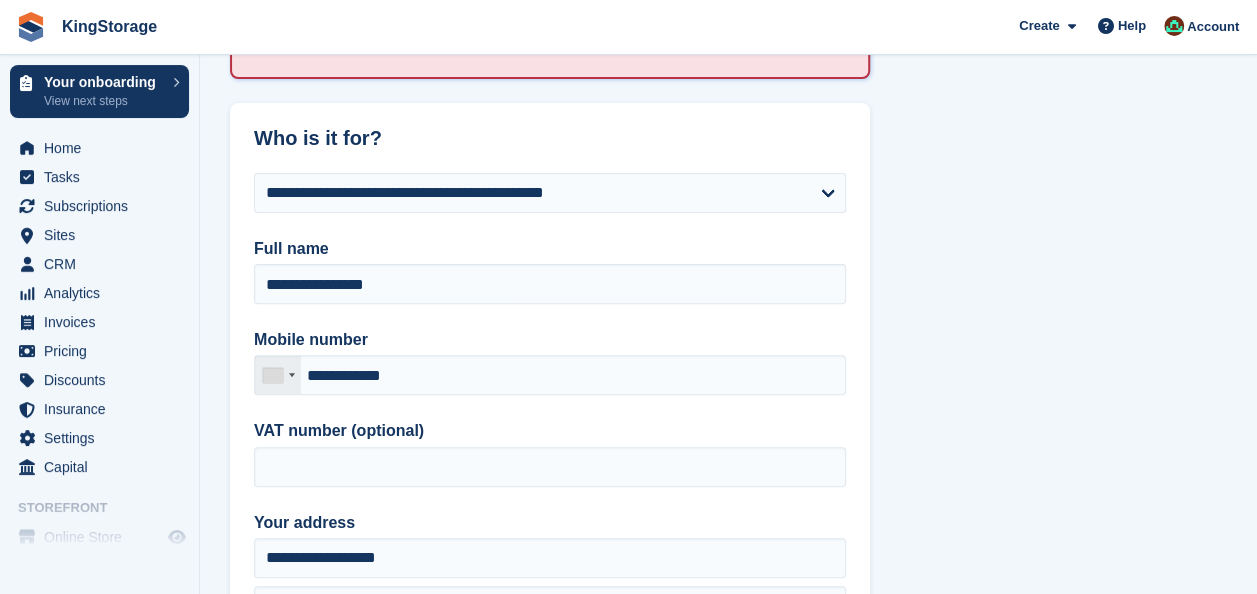 click at bounding box center (278, 375) 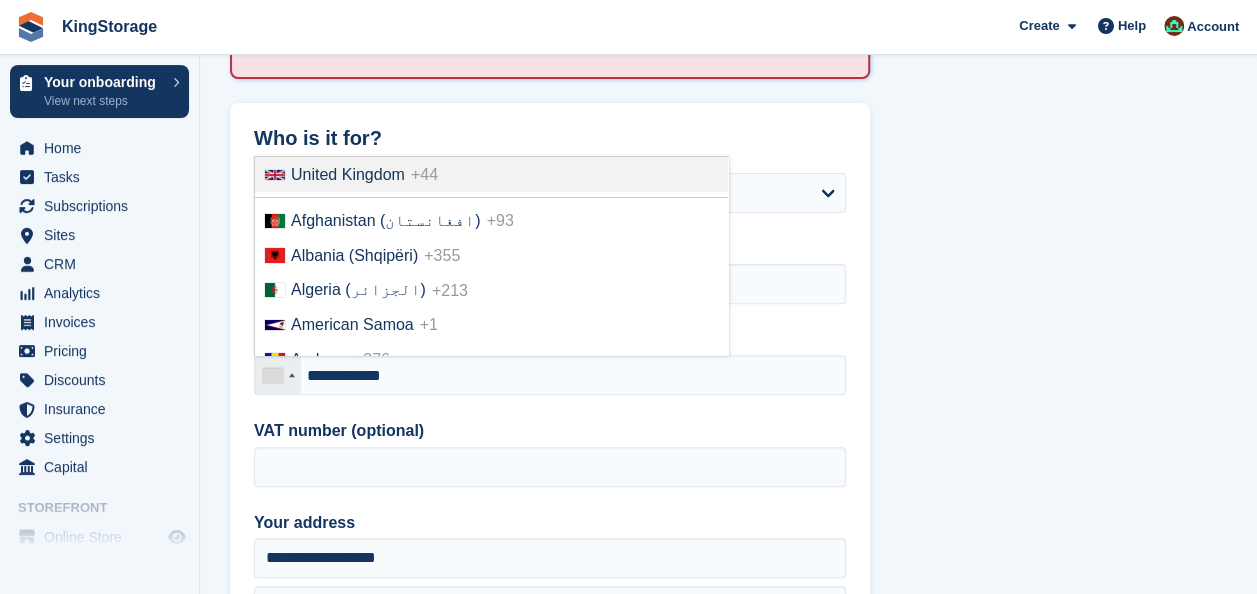 click on "United Kingdom" at bounding box center (348, 174) 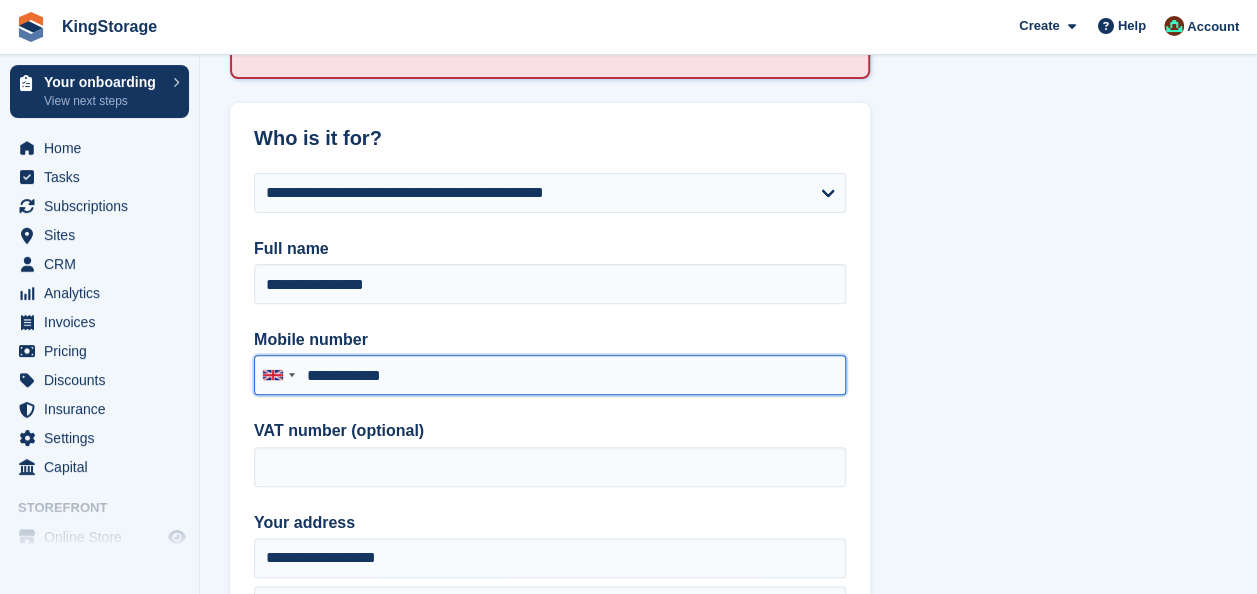 click on "**********" at bounding box center [550, 375] 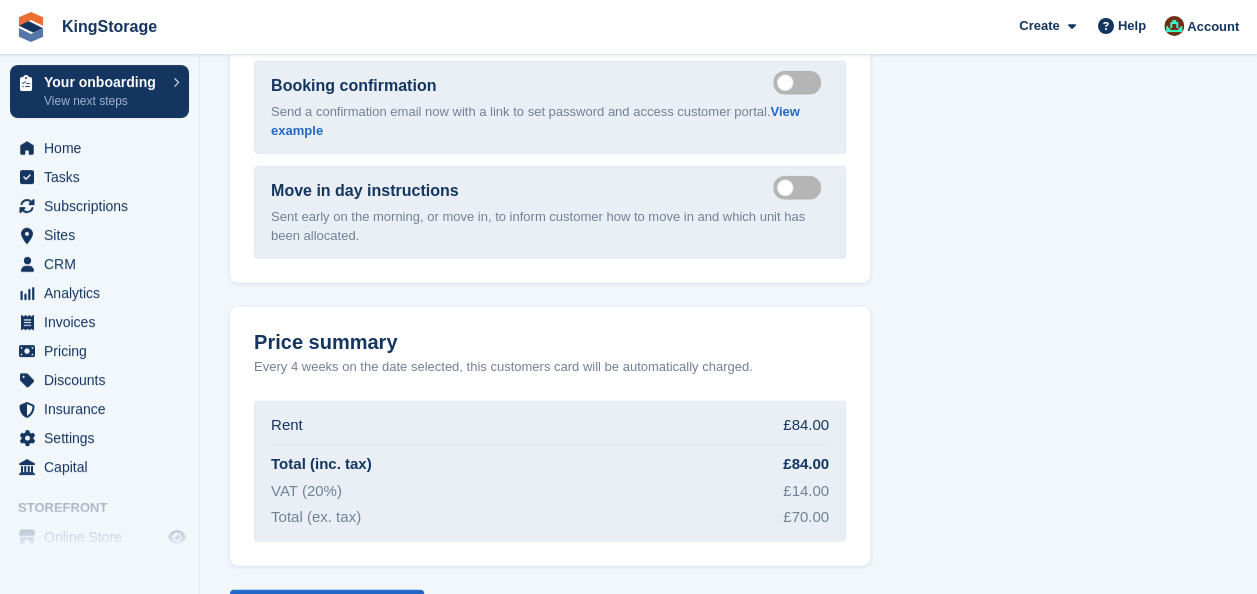 scroll, scrollTop: 2772, scrollLeft: 0, axis: vertical 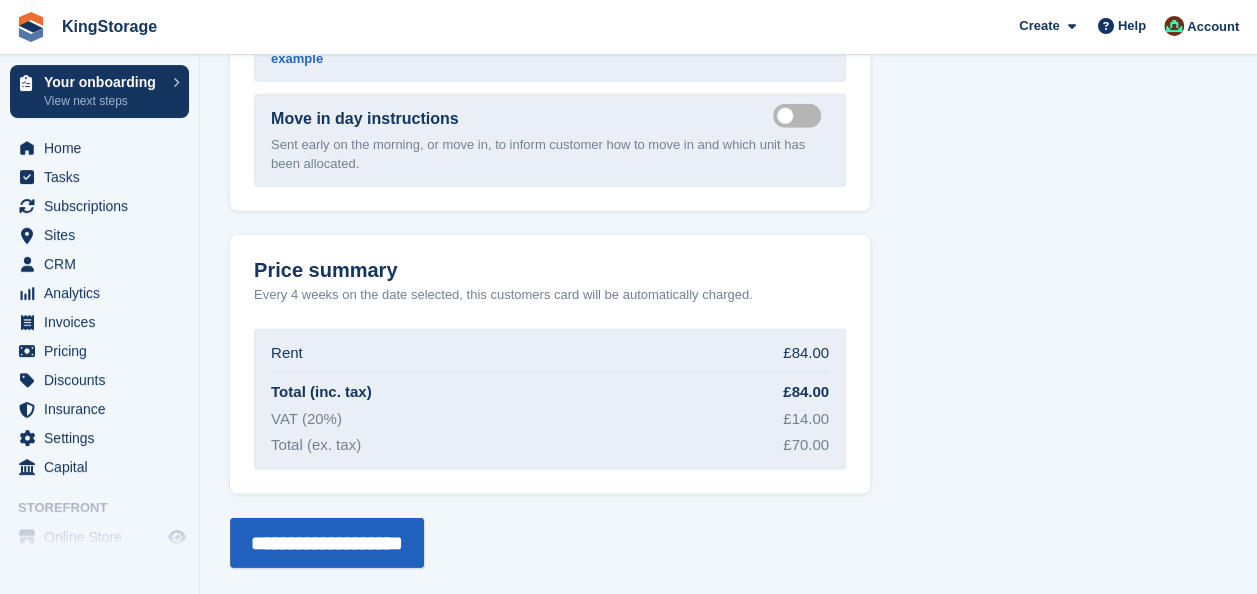 type on "**********" 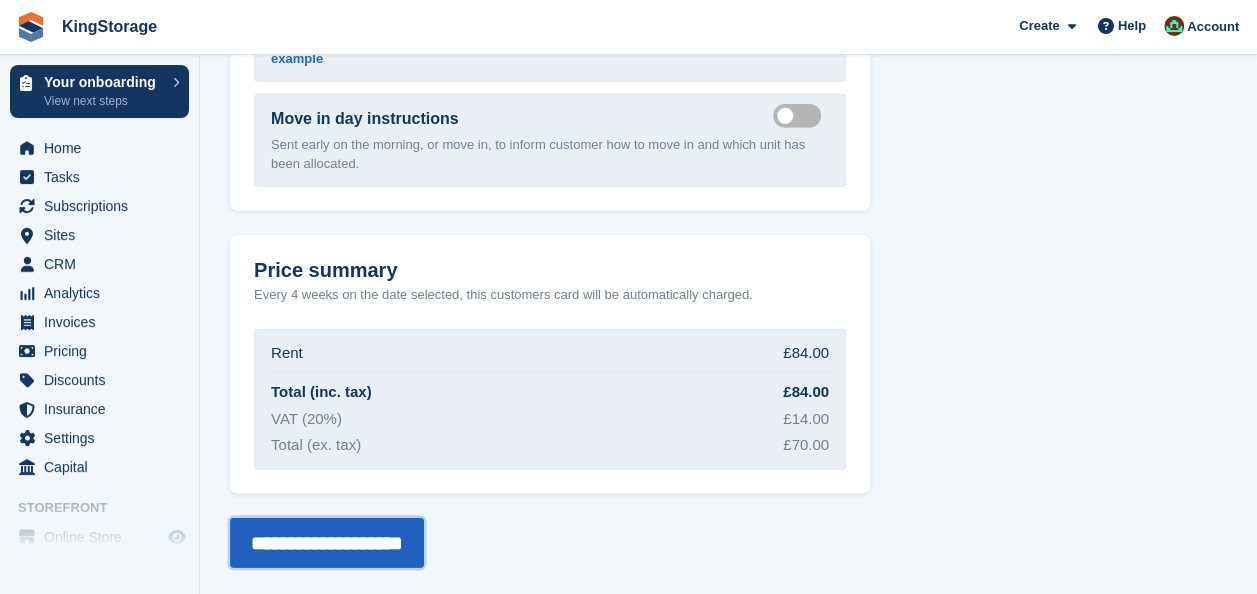 click on "**********" at bounding box center [327, 543] 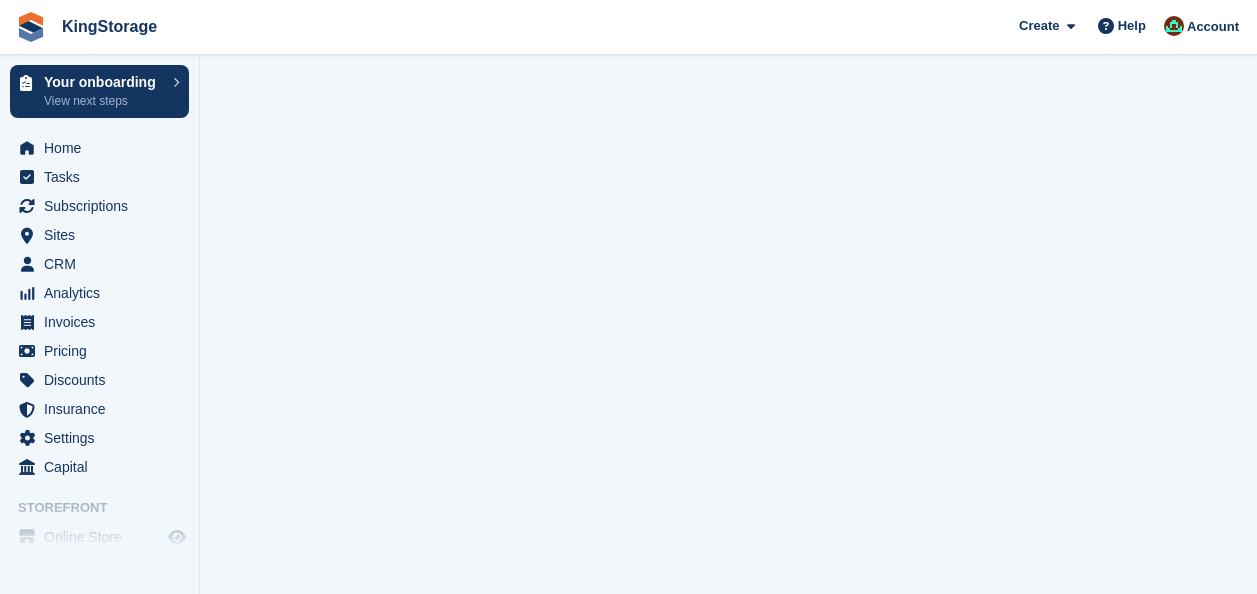 scroll, scrollTop: 0, scrollLeft: 0, axis: both 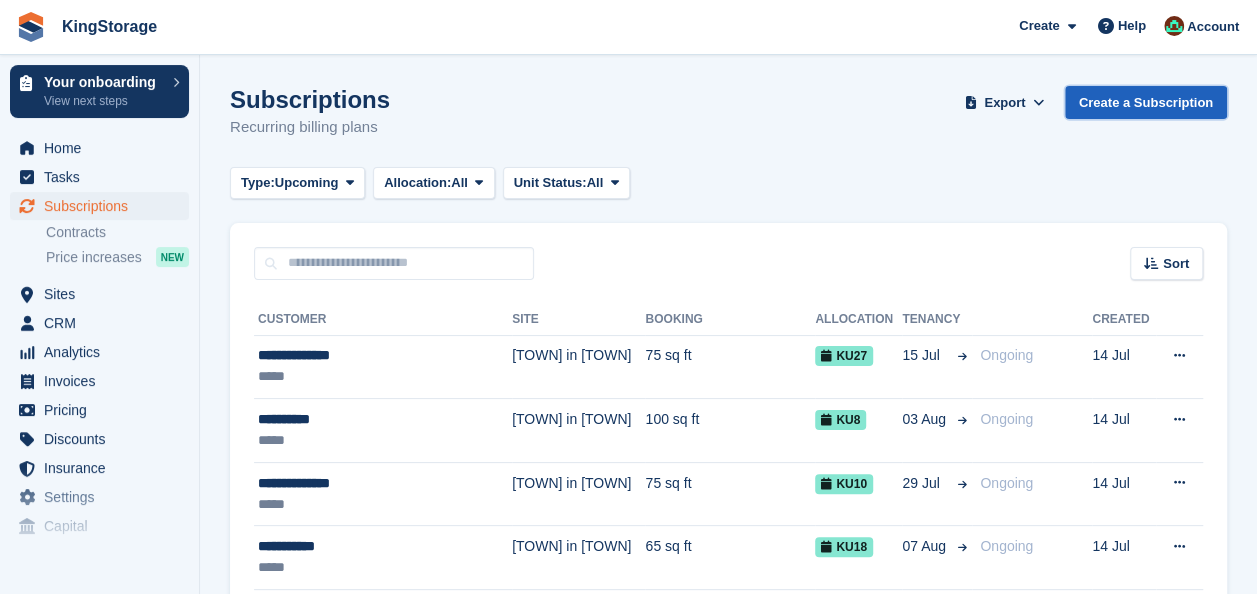 click on "Create a Subscription" at bounding box center [1146, 102] 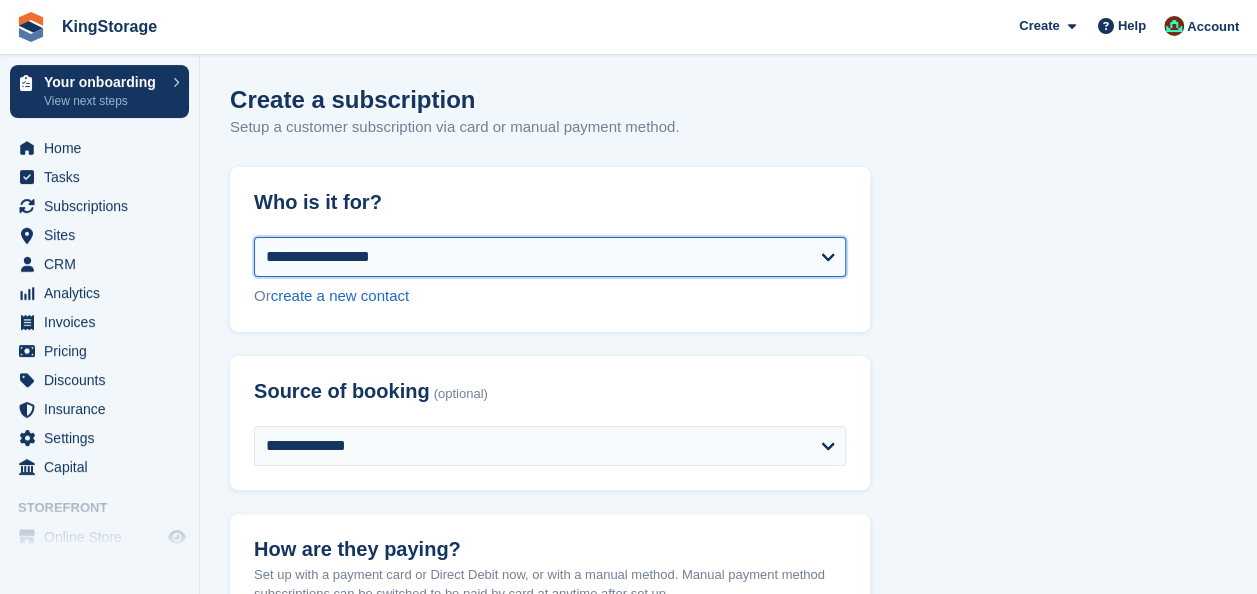 click on "**********" at bounding box center (550, 257) 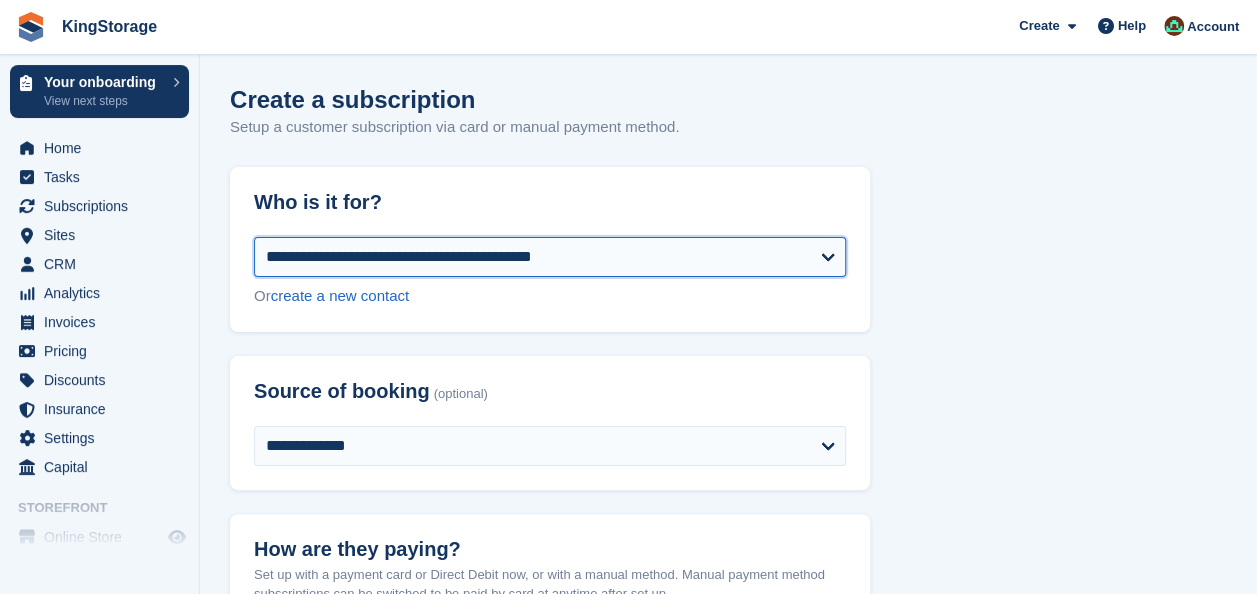 click on "**********" at bounding box center [550, 257] 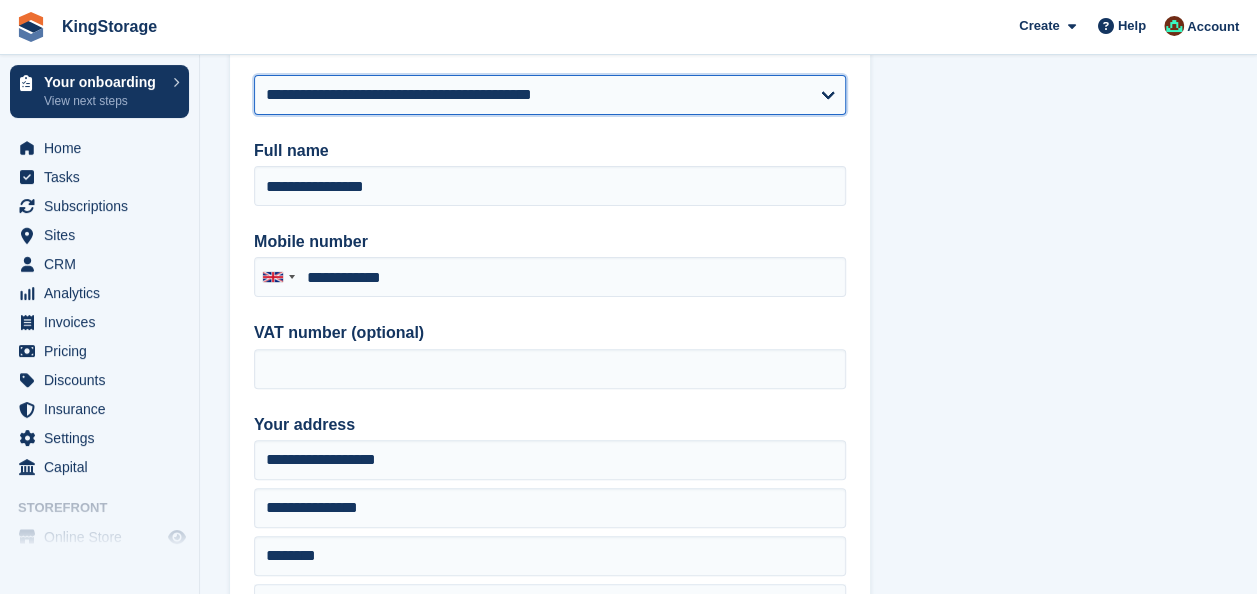 scroll, scrollTop: 200, scrollLeft: 0, axis: vertical 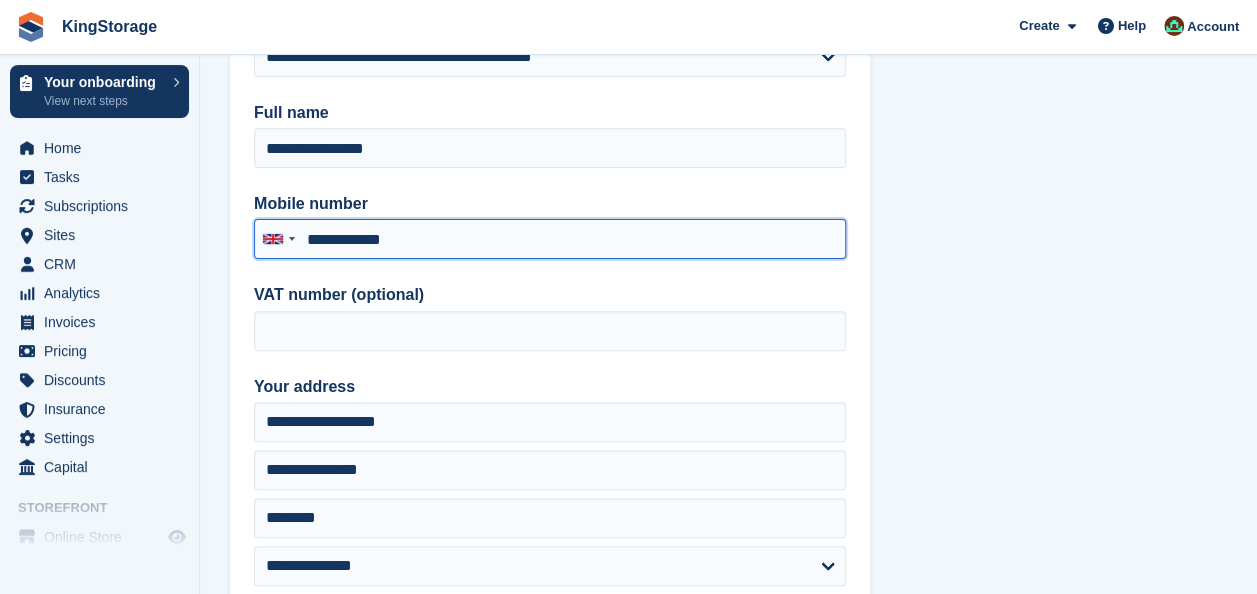 click on "**********" at bounding box center (550, 239) 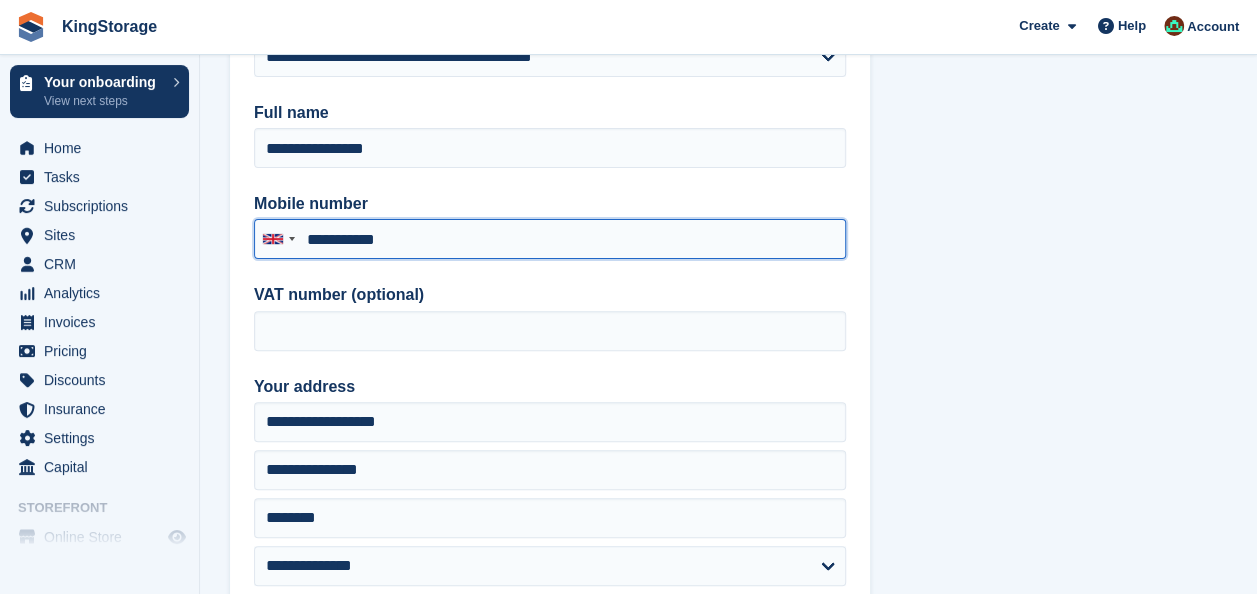 click on "**********" at bounding box center [550, 239] 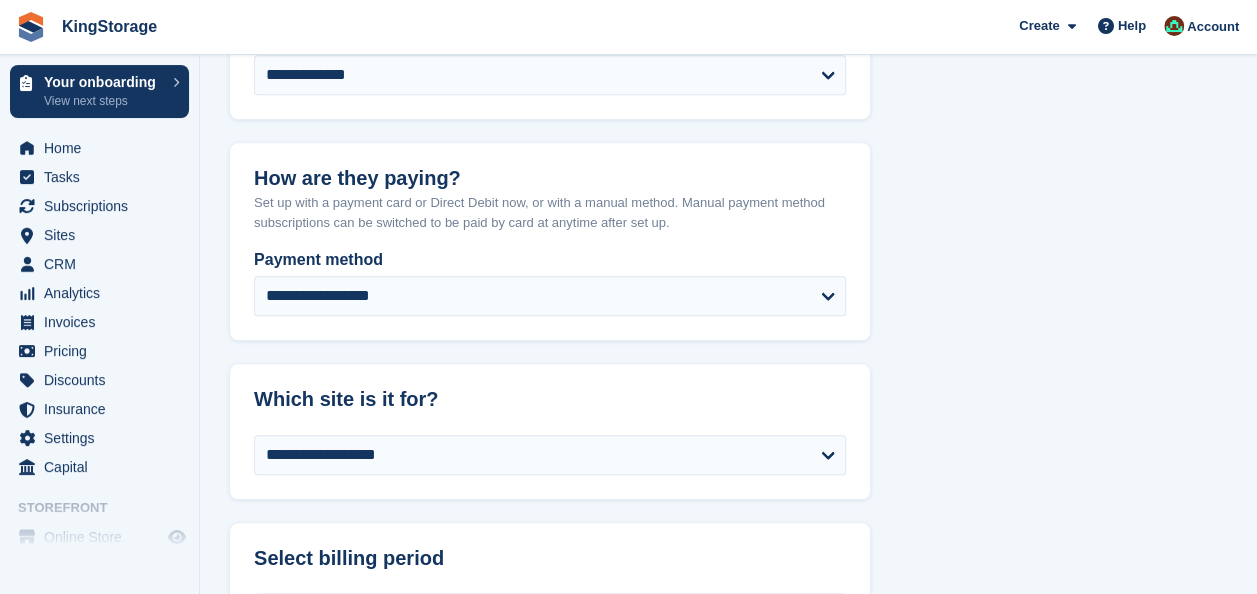 scroll, scrollTop: 900, scrollLeft: 0, axis: vertical 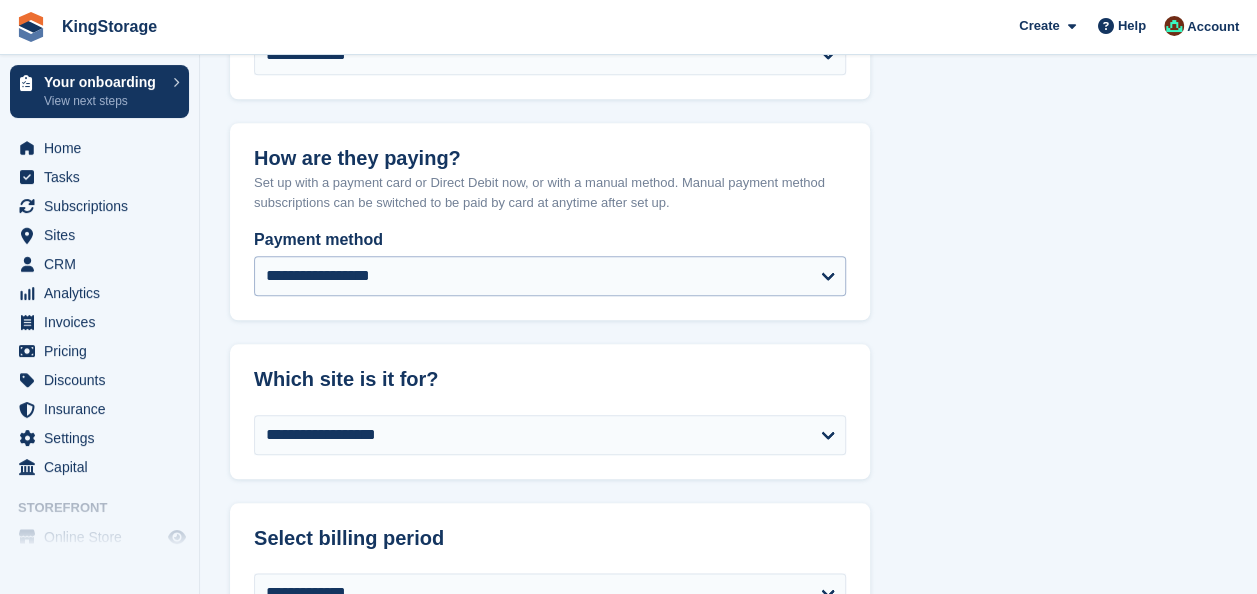 type on "**********" 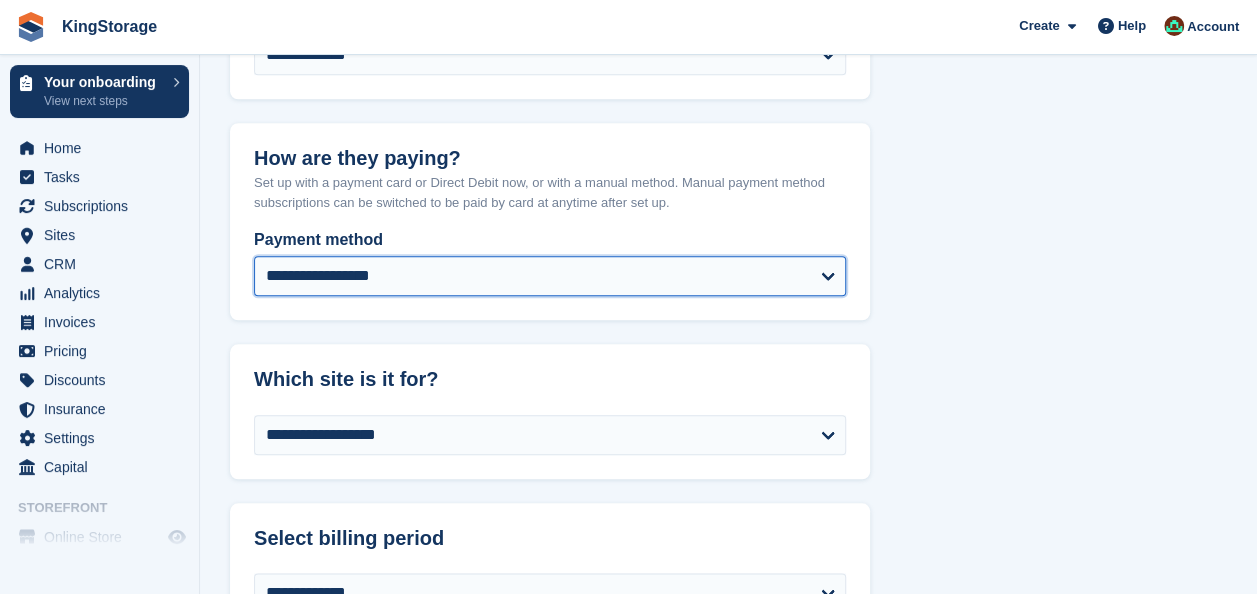 click on "**********" at bounding box center (550, 276) 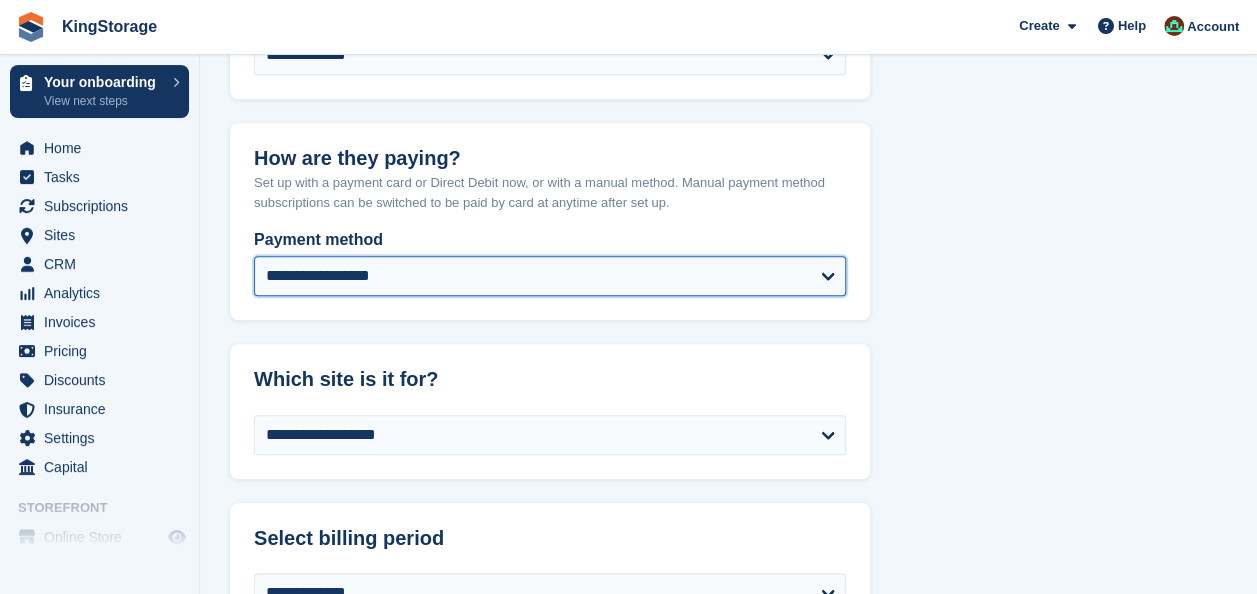 select on "*****" 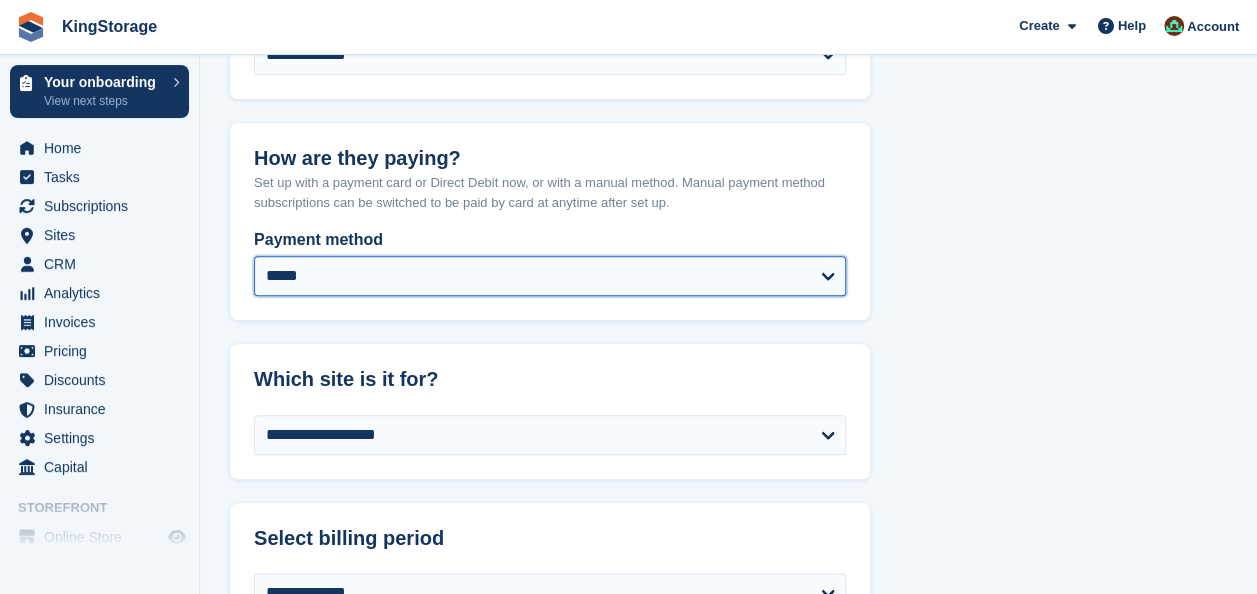 click on "**********" at bounding box center [550, 276] 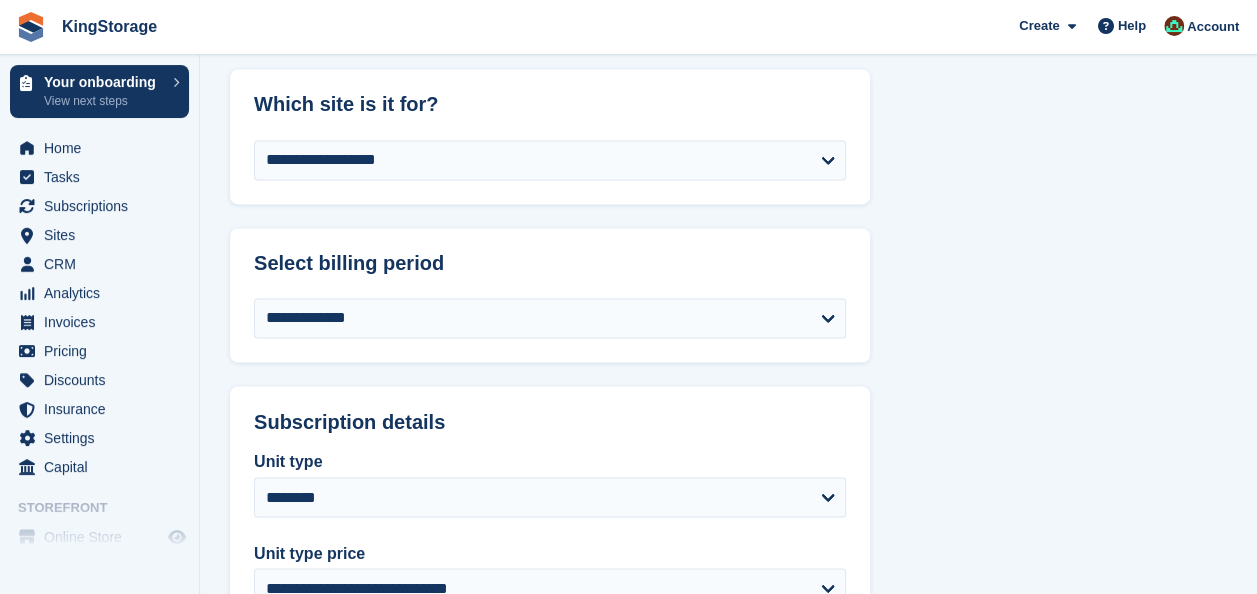 scroll, scrollTop: 1500, scrollLeft: 0, axis: vertical 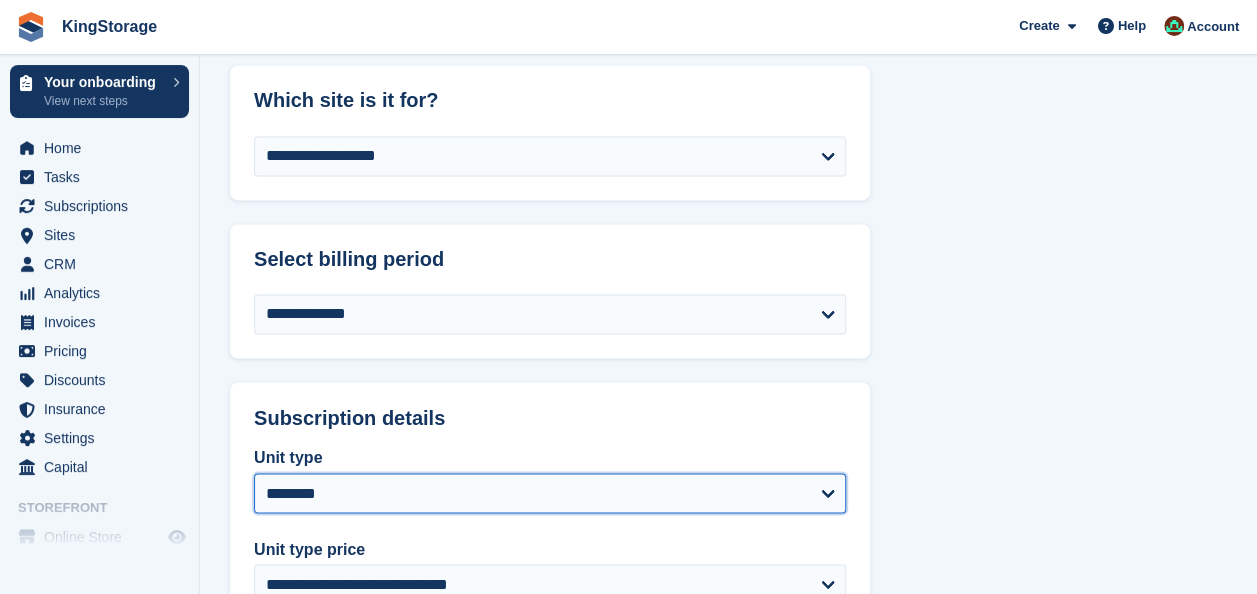 drag, startPoint x: 803, startPoint y: 492, endPoint x: 779, endPoint y: 488, distance: 24.33105 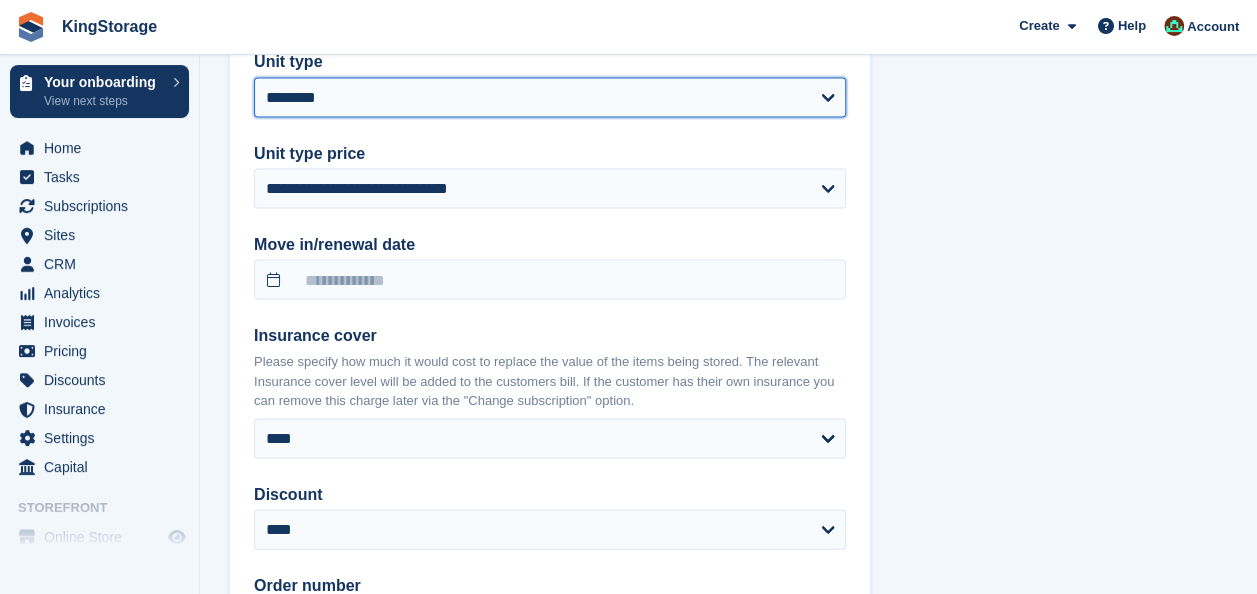 scroll, scrollTop: 1900, scrollLeft: 0, axis: vertical 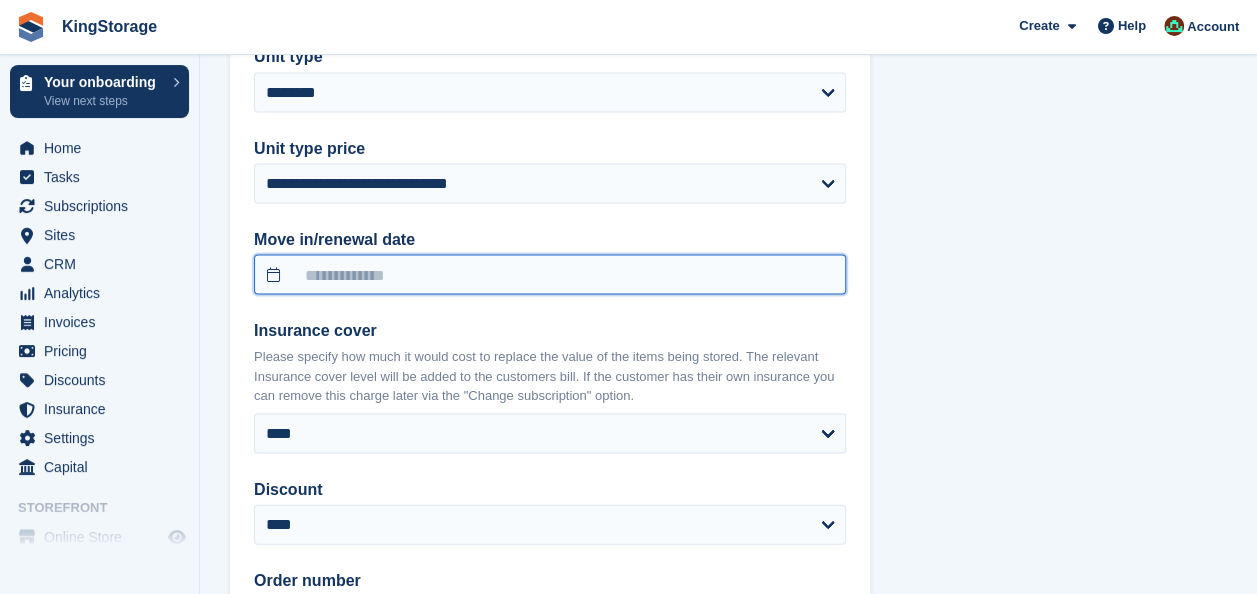 click at bounding box center [550, 275] 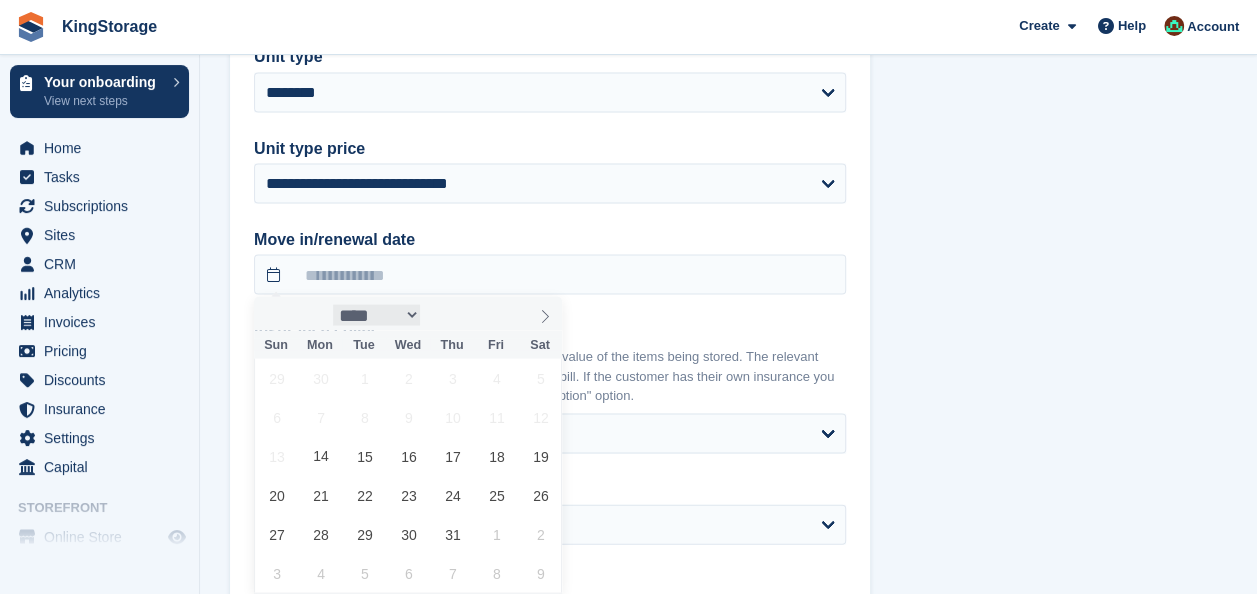 click on "**** ****** ********* ******* ******** ********" at bounding box center (377, 315) 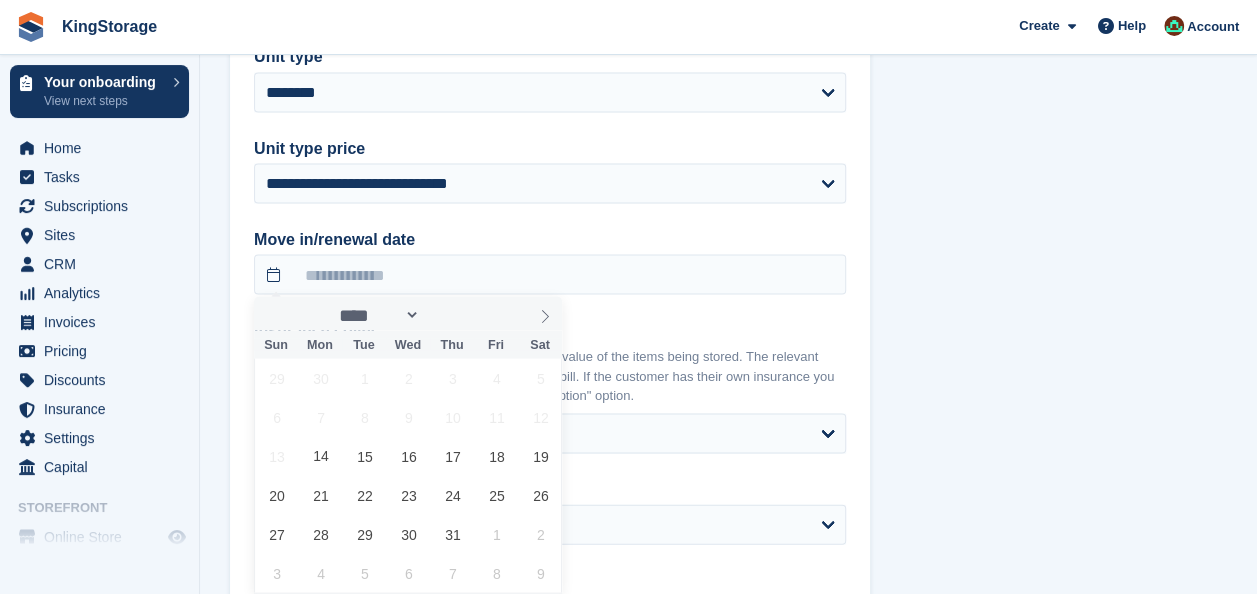 select on "*" 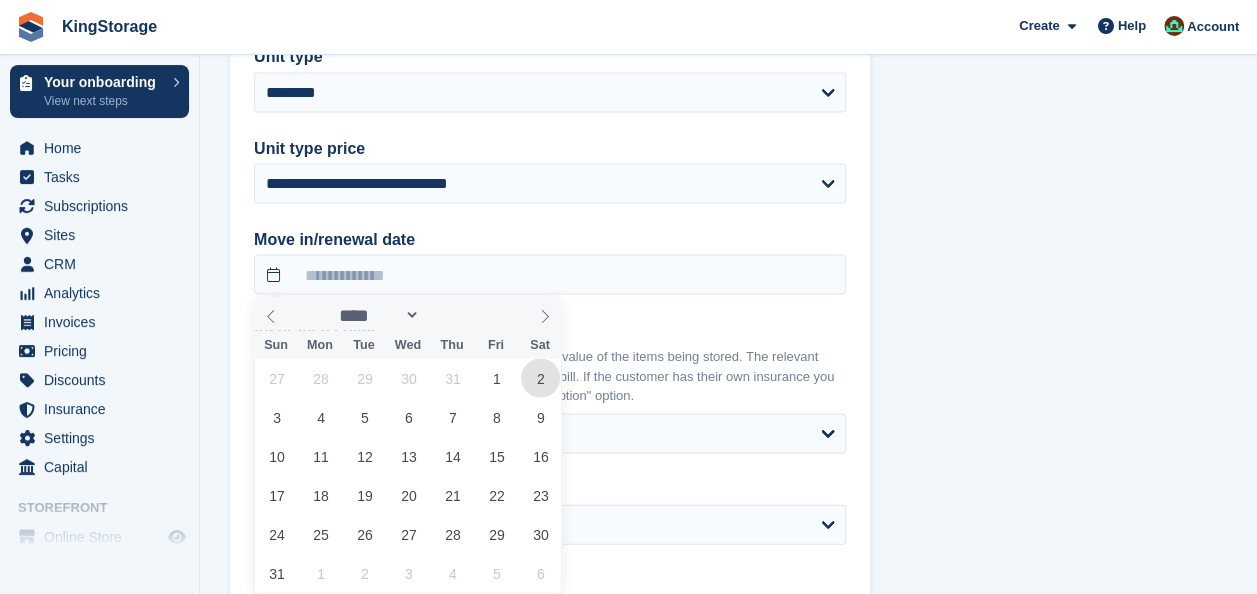 click on "2" at bounding box center [540, 378] 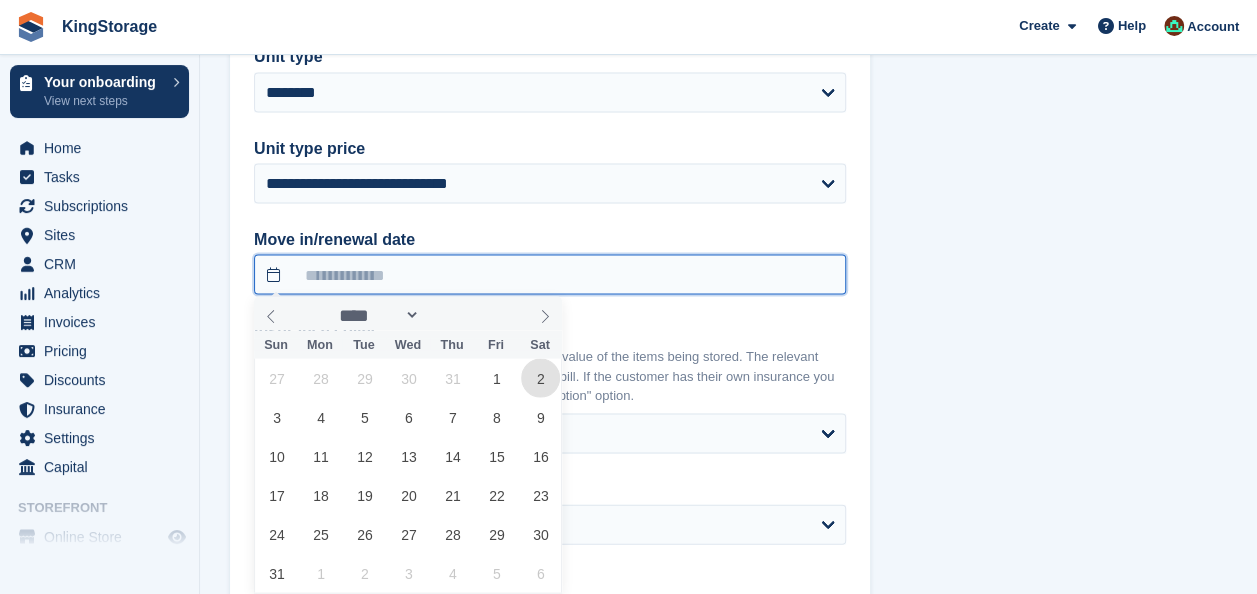 type on "**********" 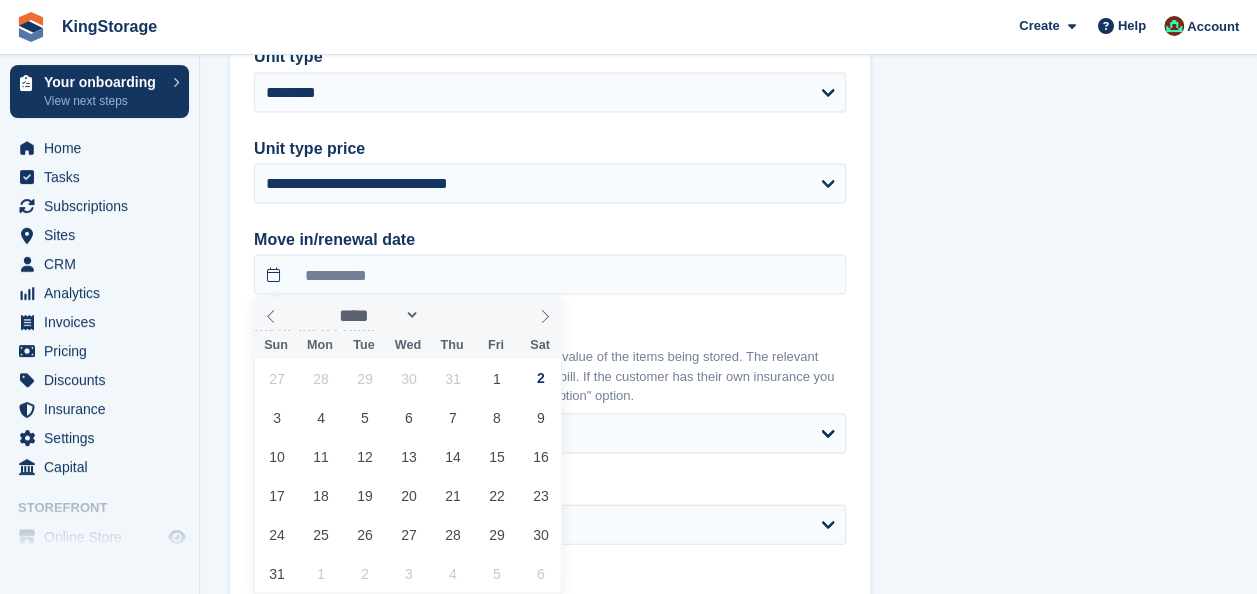 click on "**********" at bounding box center (728, 112) 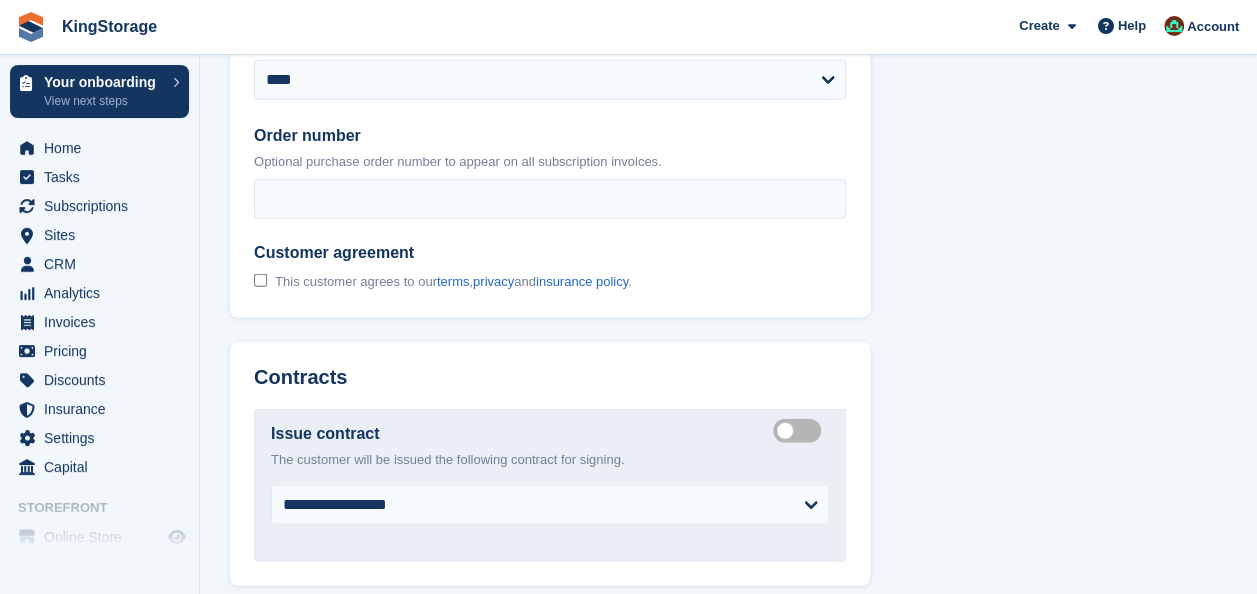 scroll, scrollTop: 2400, scrollLeft: 0, axis: vertical 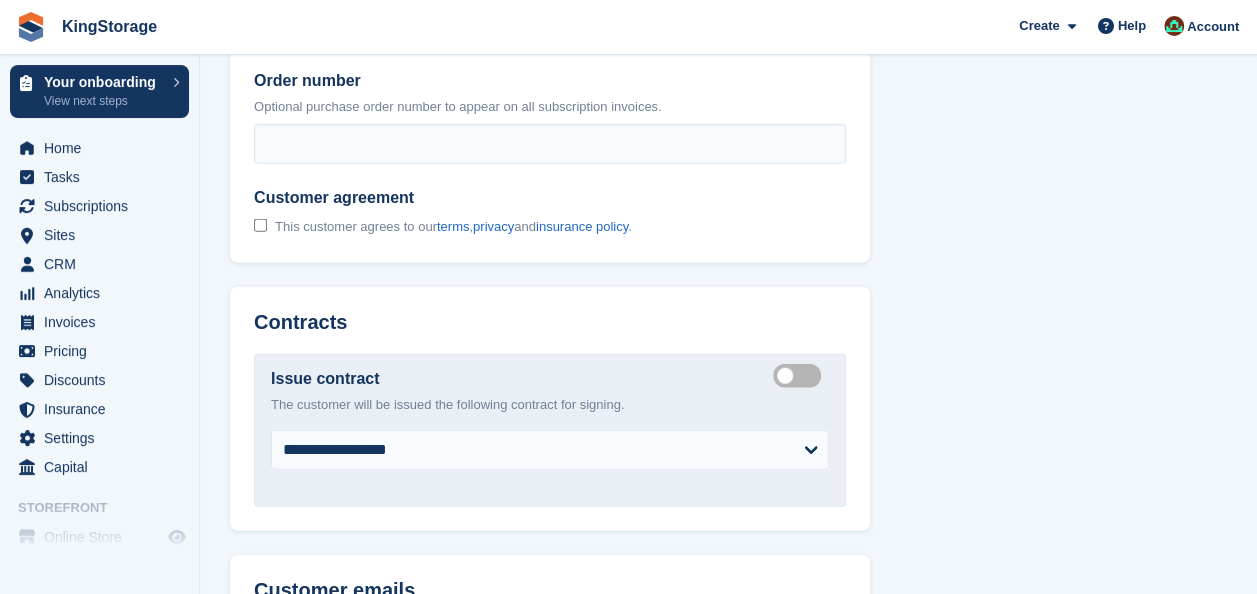 drag, startPoint x: 792, startPoint y: 378, endPoint x: 804, endPoint y: 380, distance: 12.165525 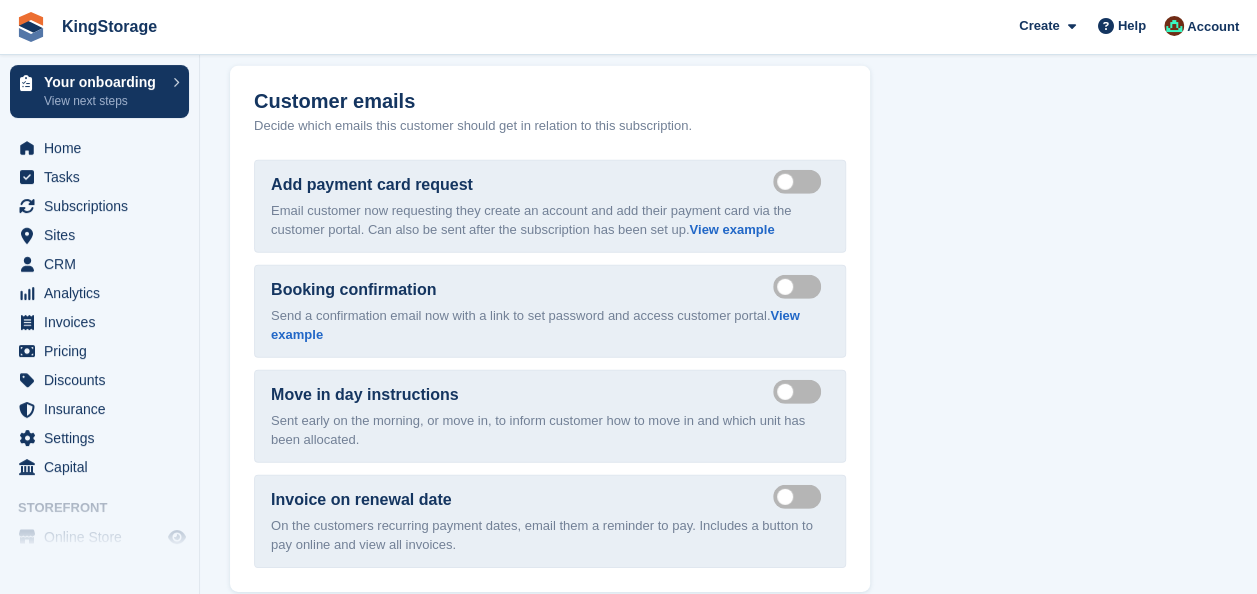 scroll, scrollTop: 2800, scrollLeft: 0, axis: vertical 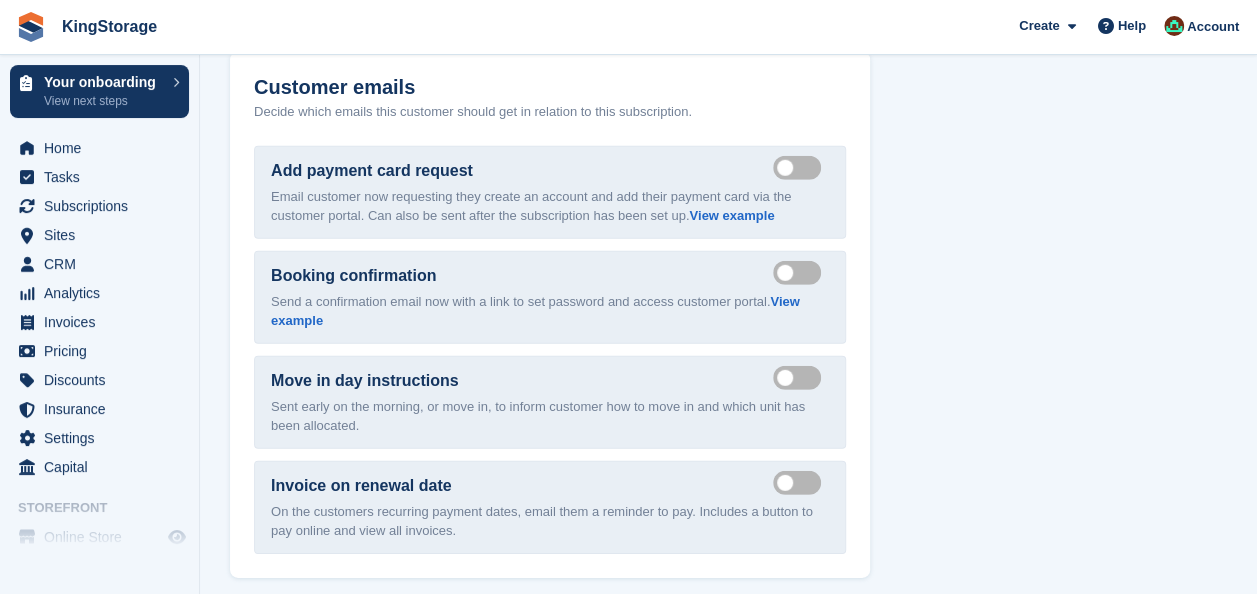 click on "Send booking confirmation email" at bounding box center (801, 273) 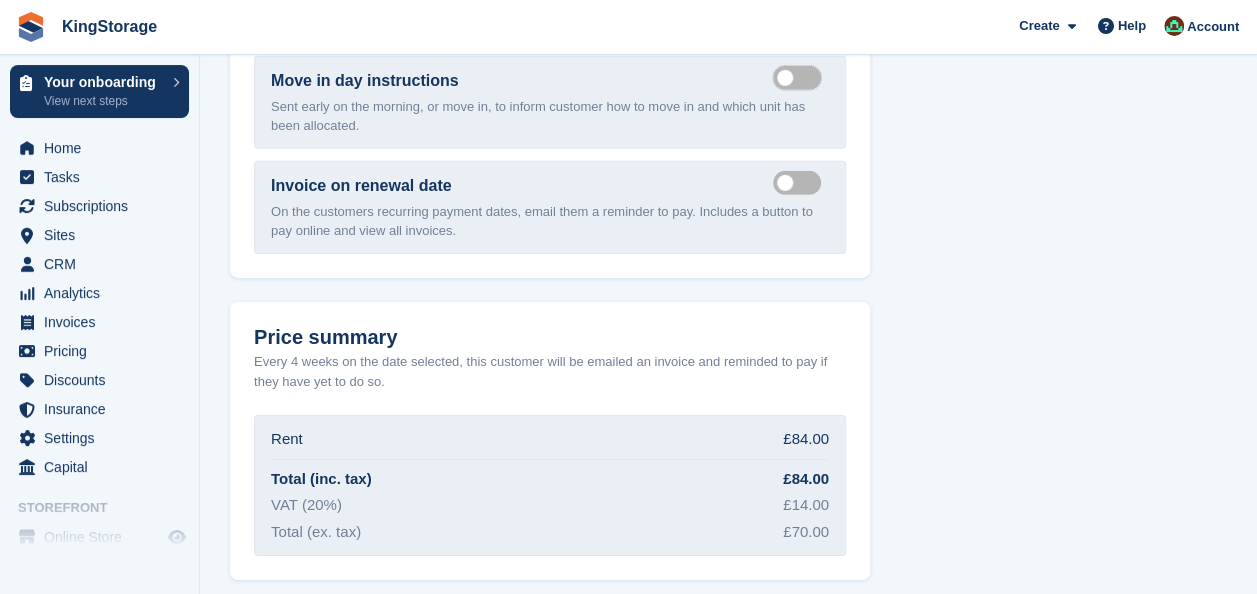 scroll, scrollTop: 3186, scrollLeft: 0, axis: vertical 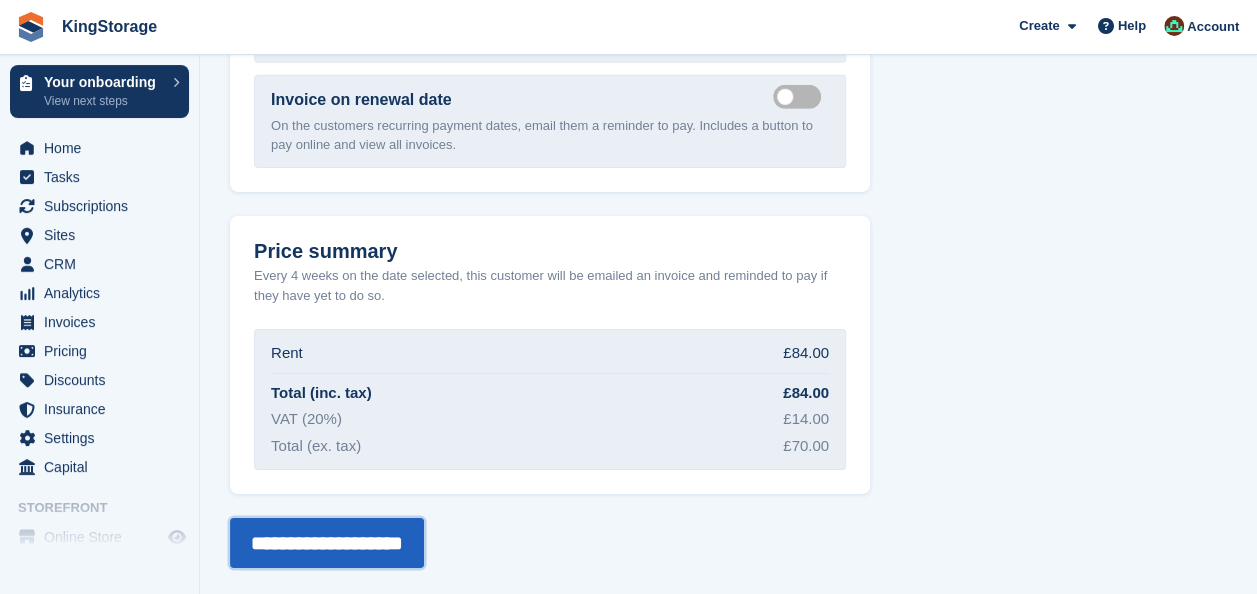 click on "**********" at bounding box center [327, 543] 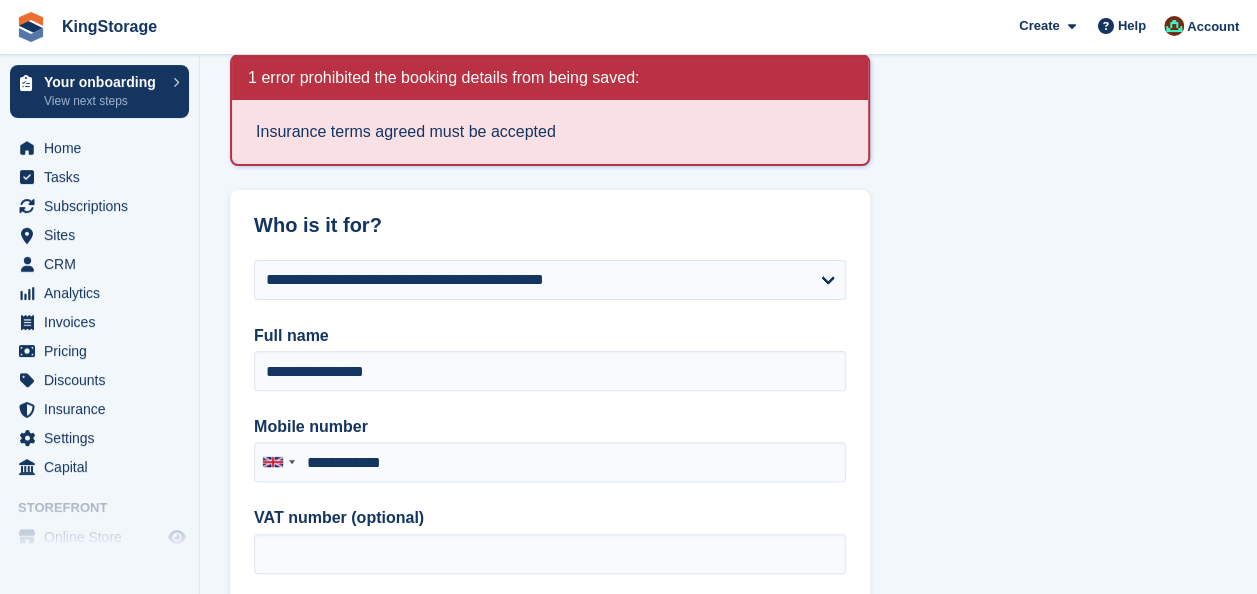 scroll, scrollTop: 200, scrollLeft: 0, axis: vertical 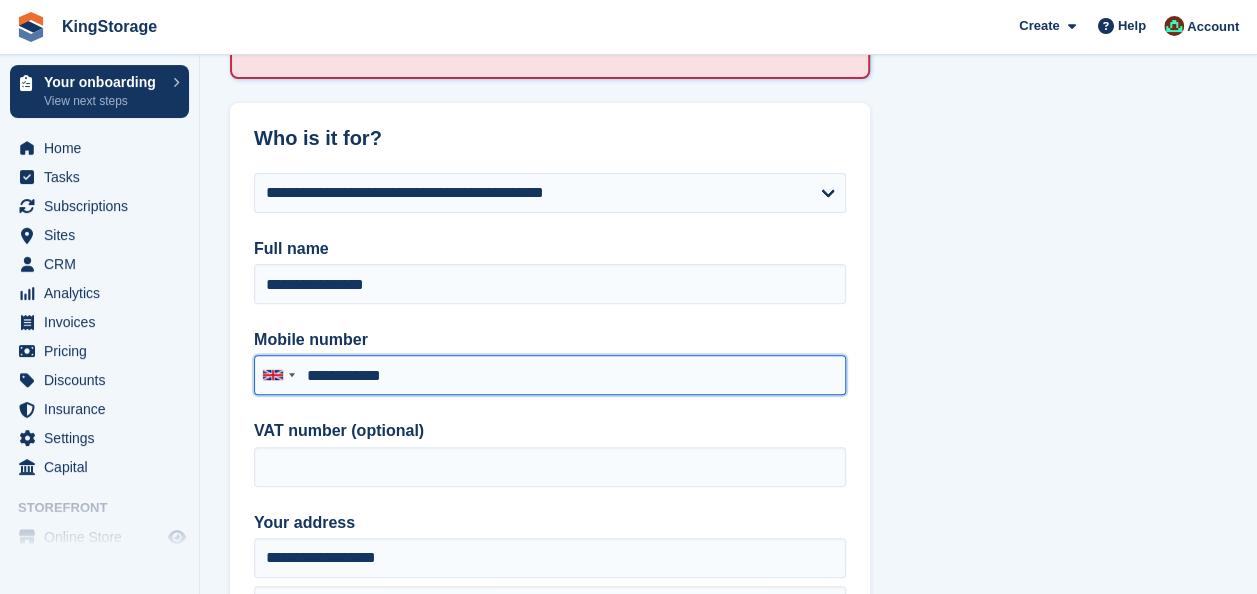 click on "**********" at bounding box center [550, 375] 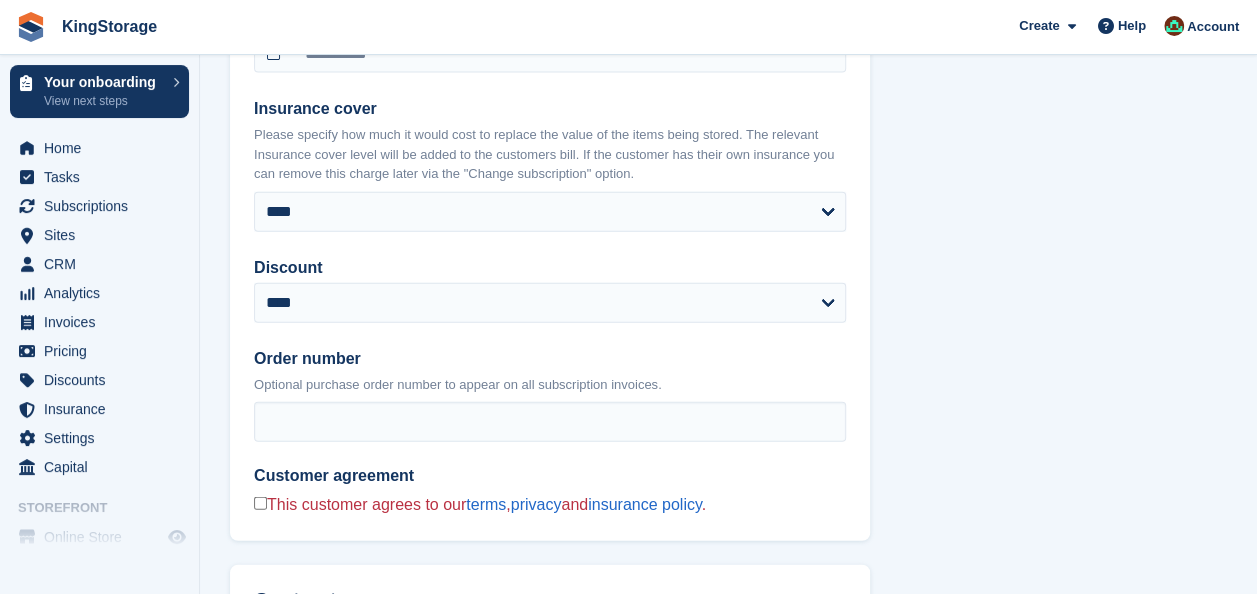 scroll, scrollTop: 2300, scrollLeft: 0, axis: vertical 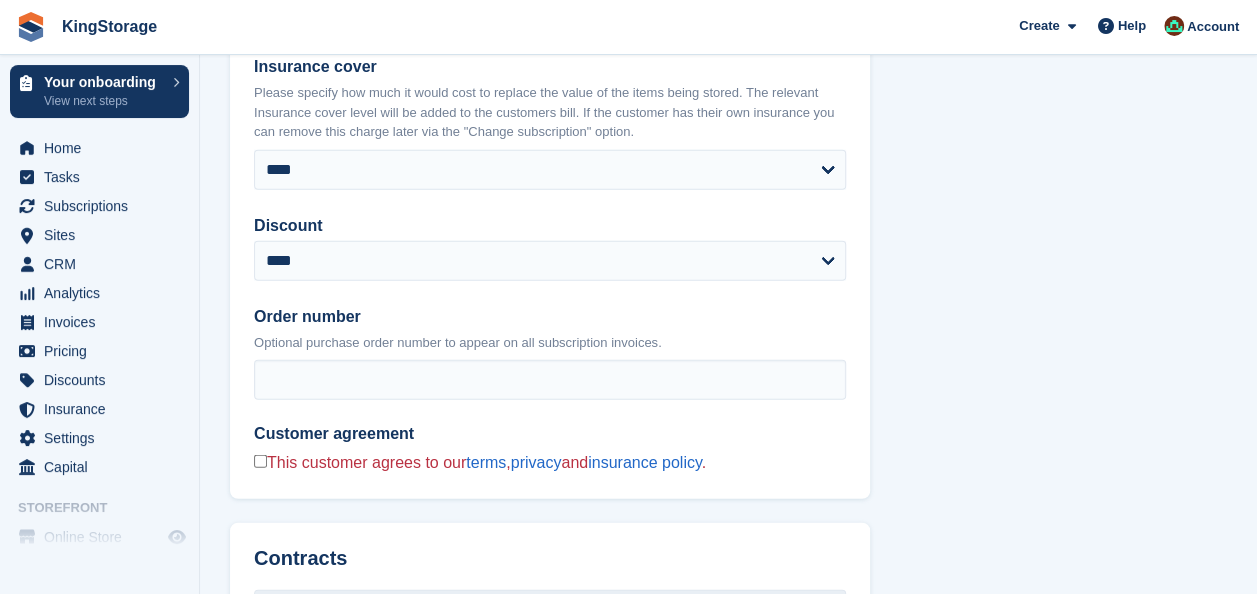 type on "**********" 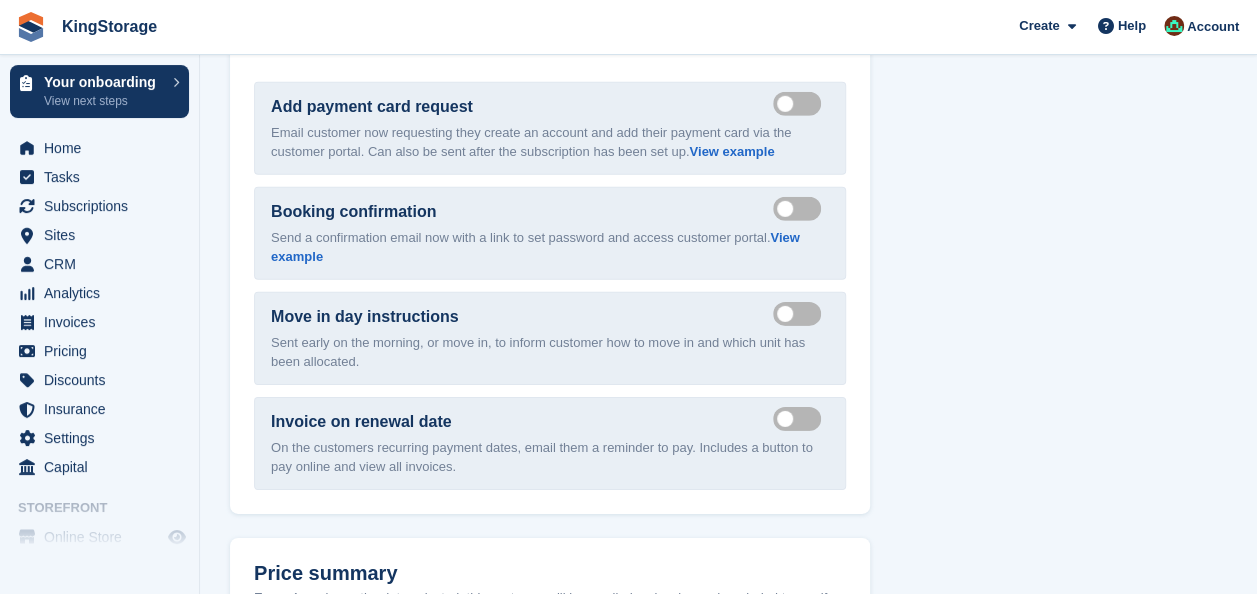 scroll, scrollTop: 3322, scrollLeft: 0, axis: vertical 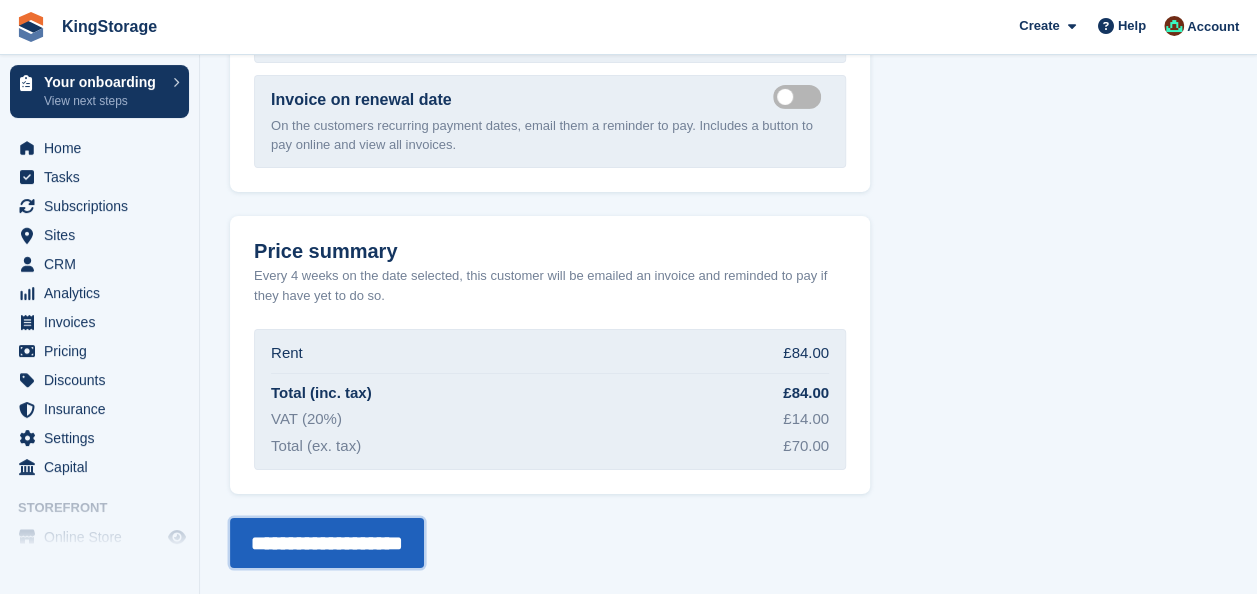 click on "**********" at bounding box center (327, 543) 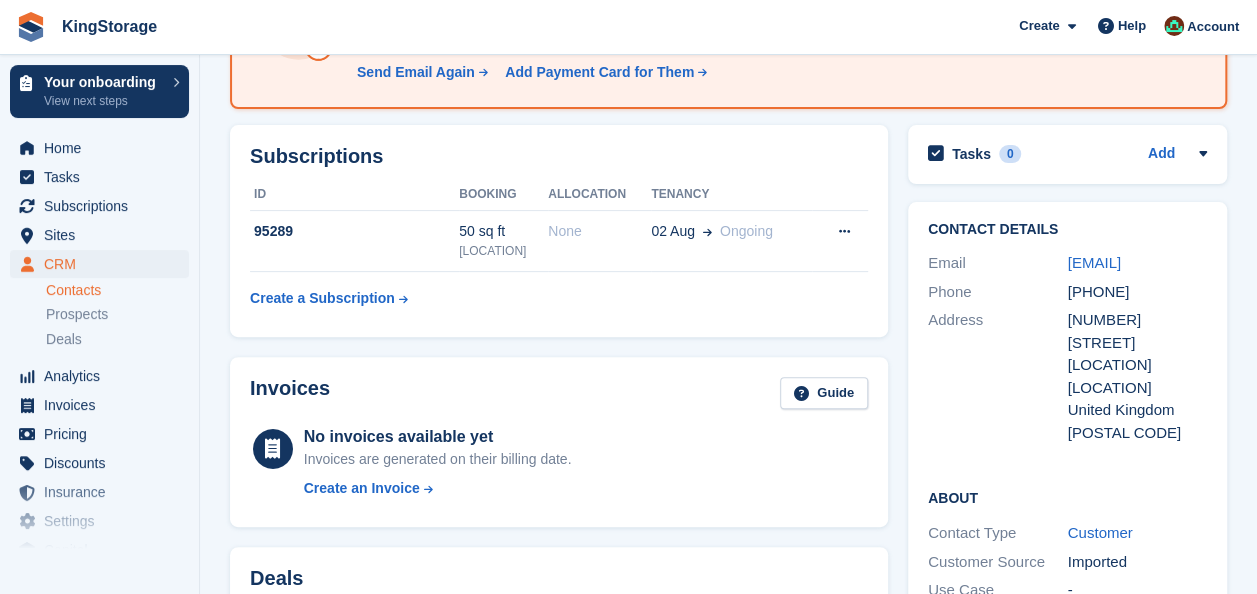 scroll, scrollTop: 100, scrollLeft: 0, axis: vertical 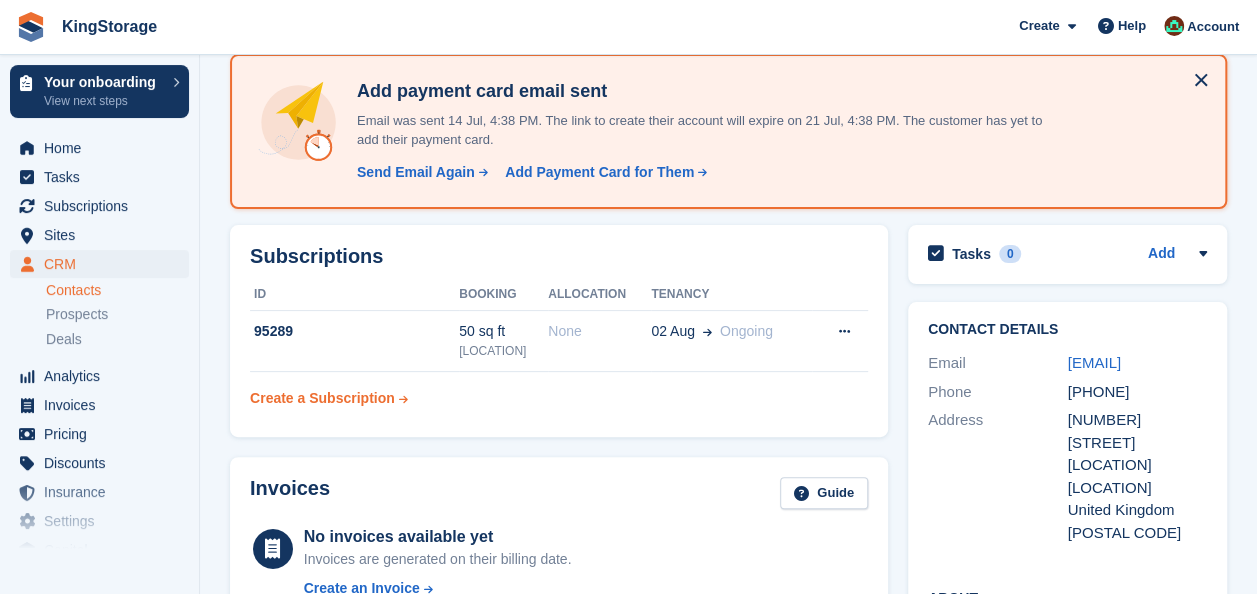 click on "Create a Subscription" at bounding box center (322, 398) 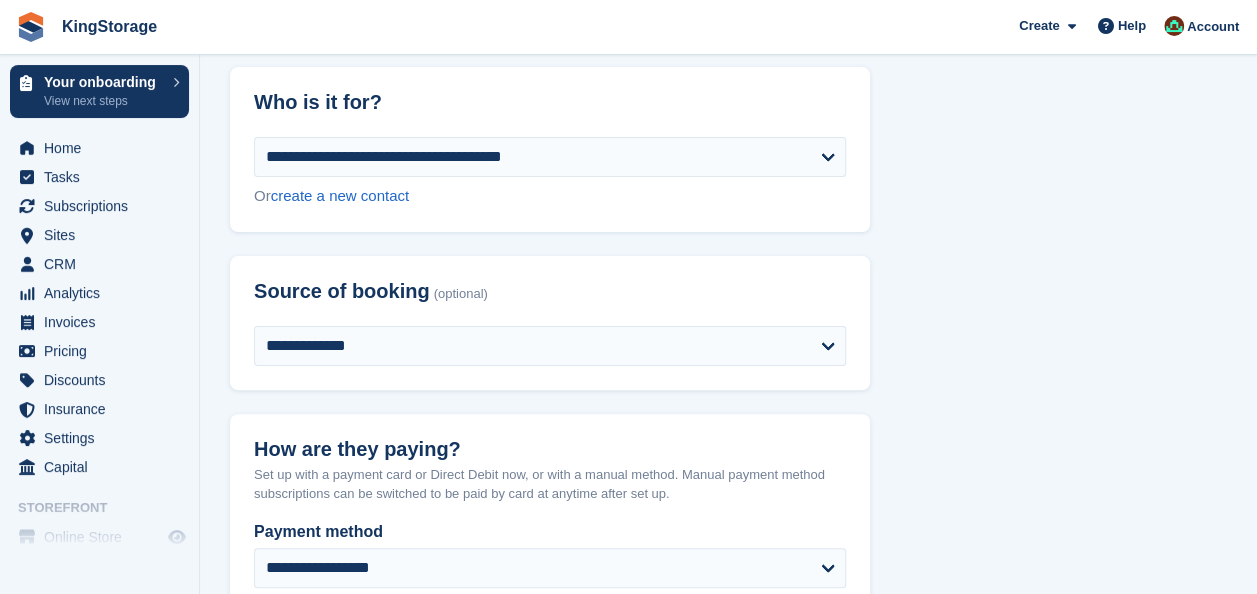 scroll, scrollTop: 400, scrollLeft: 0, axis: vertical 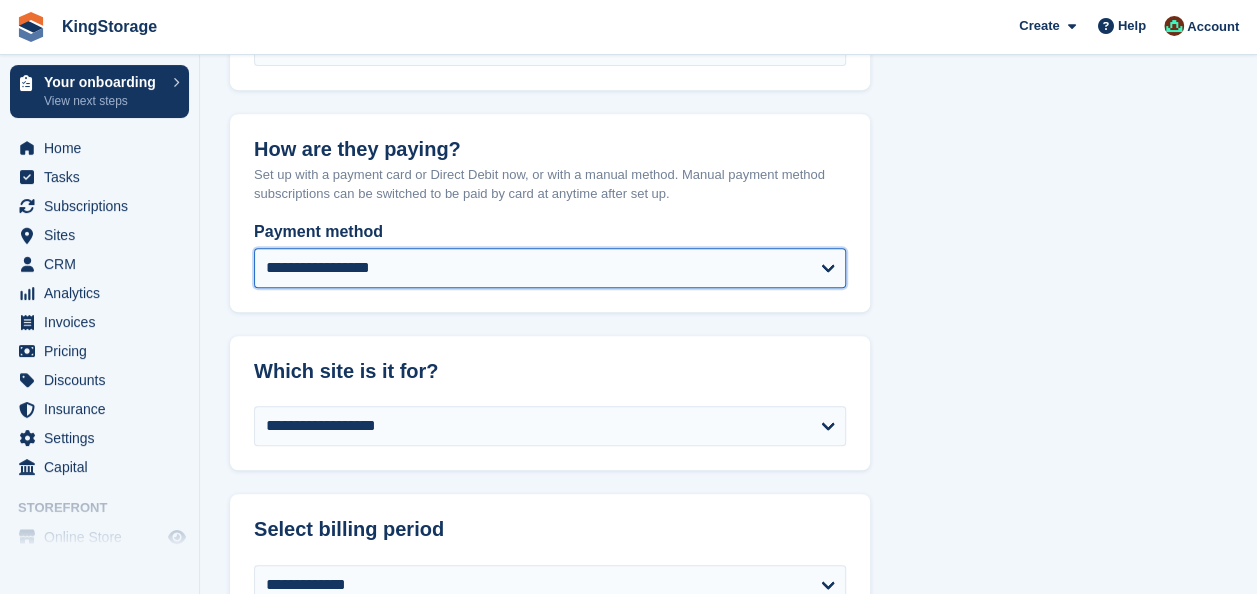 click on "**********" at bounding box center (550, 268) 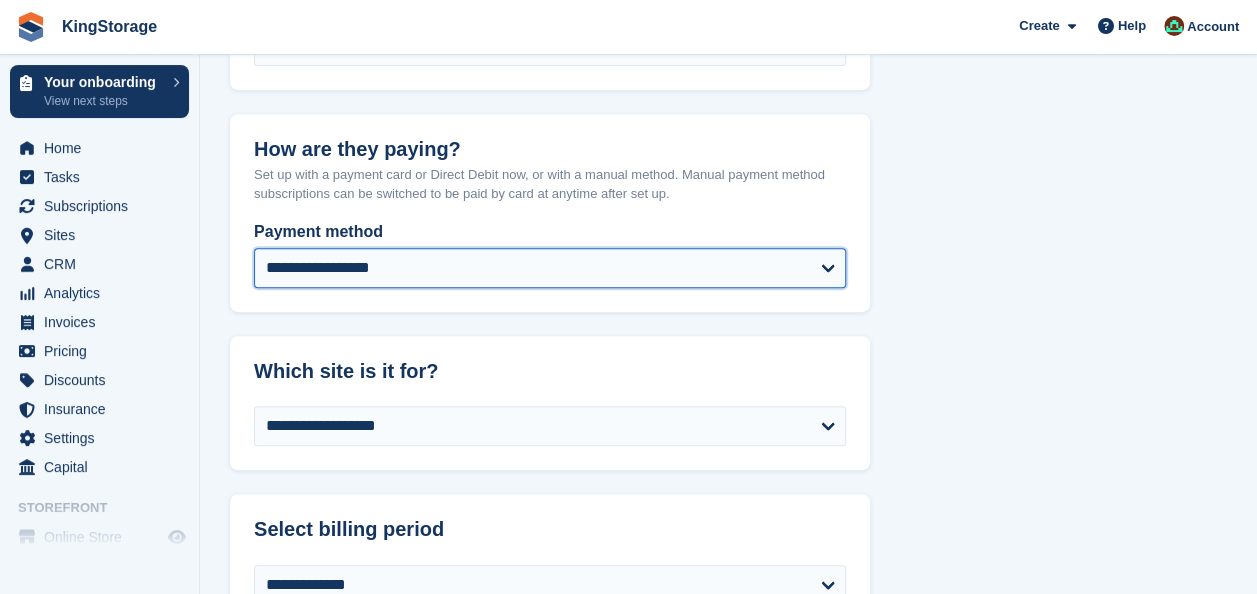 select on "*****" 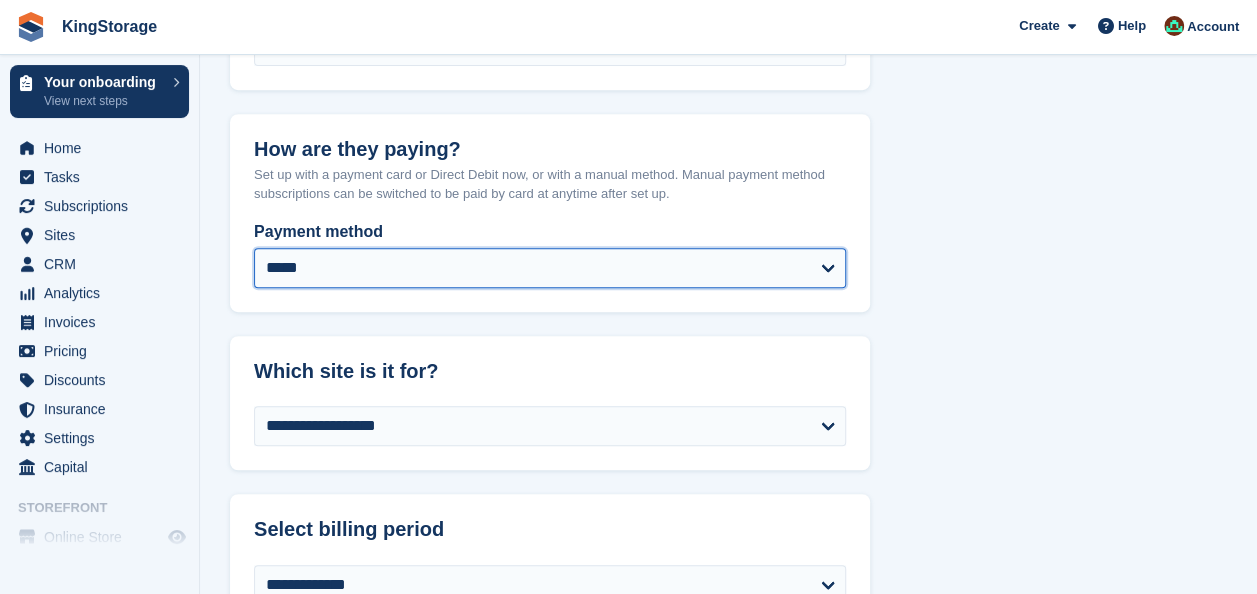 click on "**********" at bounding box center [550, 268] 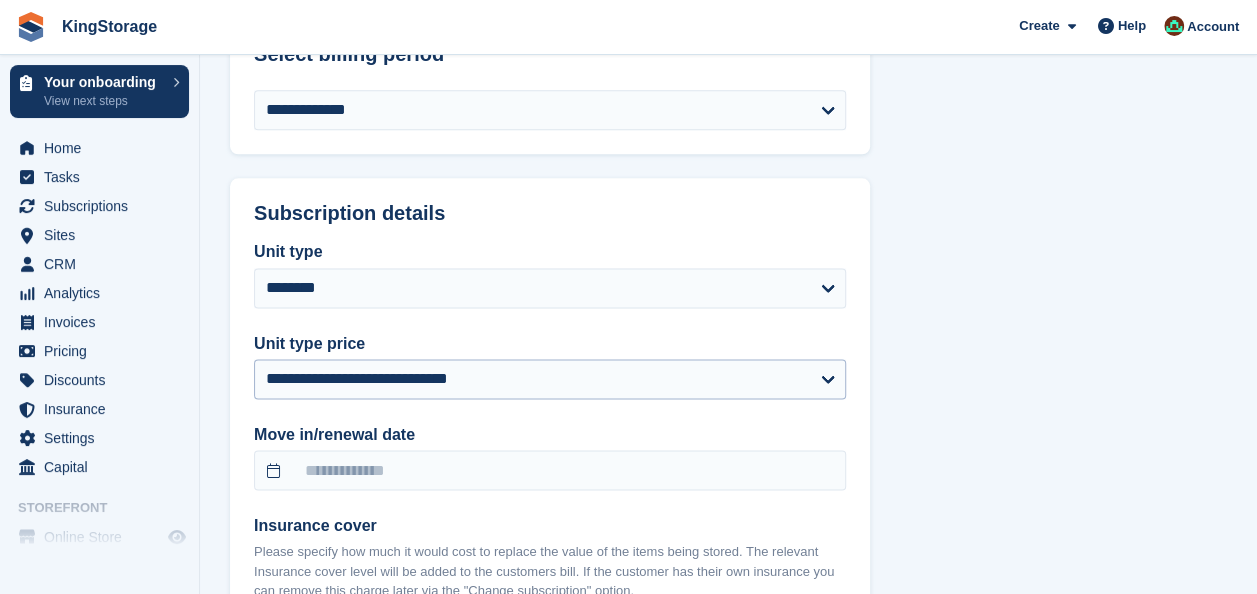 scroll, scrollTop: 1200, scrollLeft: 0, axis: vertical 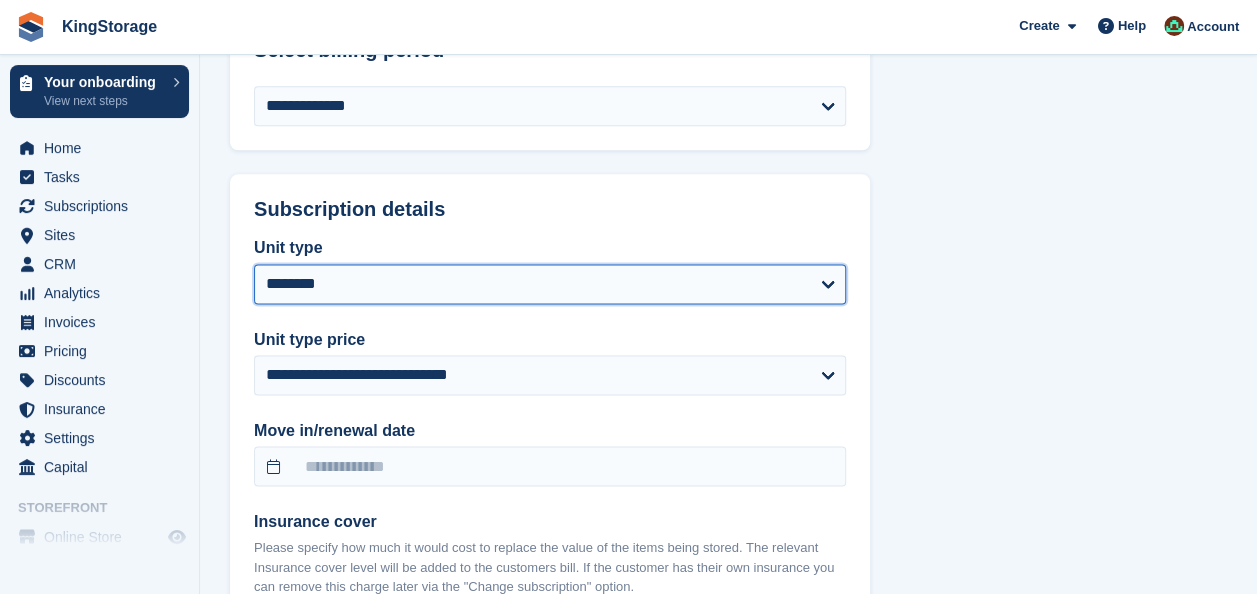click on "**********" at bounding box center (550, 284) 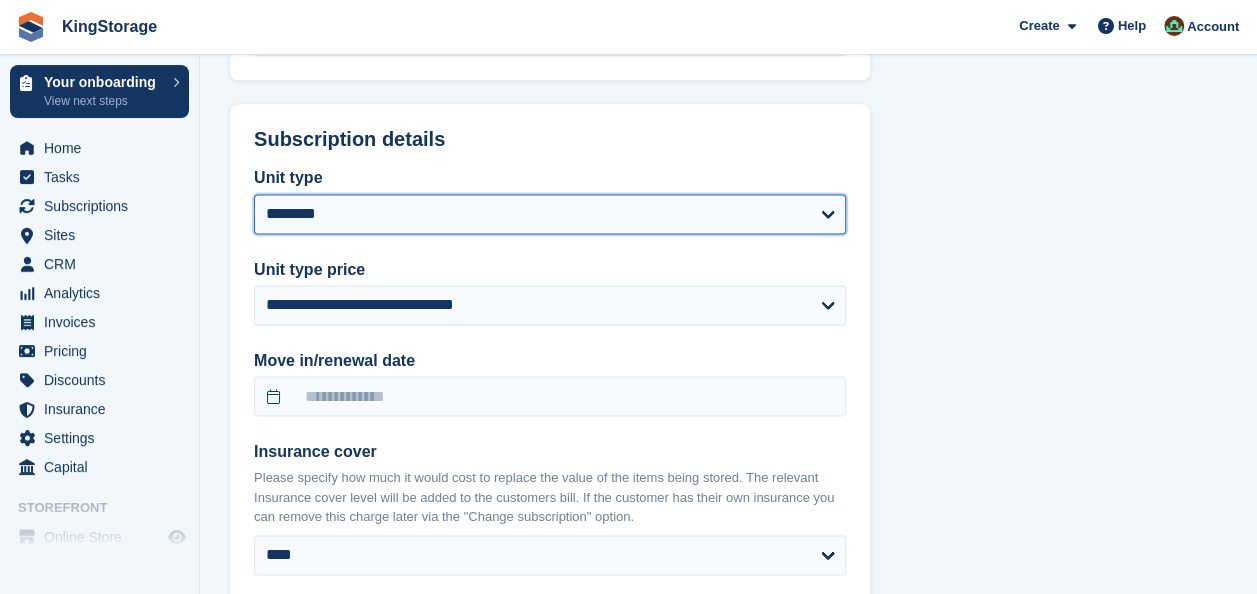 scroll, scrollTop: 1300, scrollLeft: 0, axis: vertical 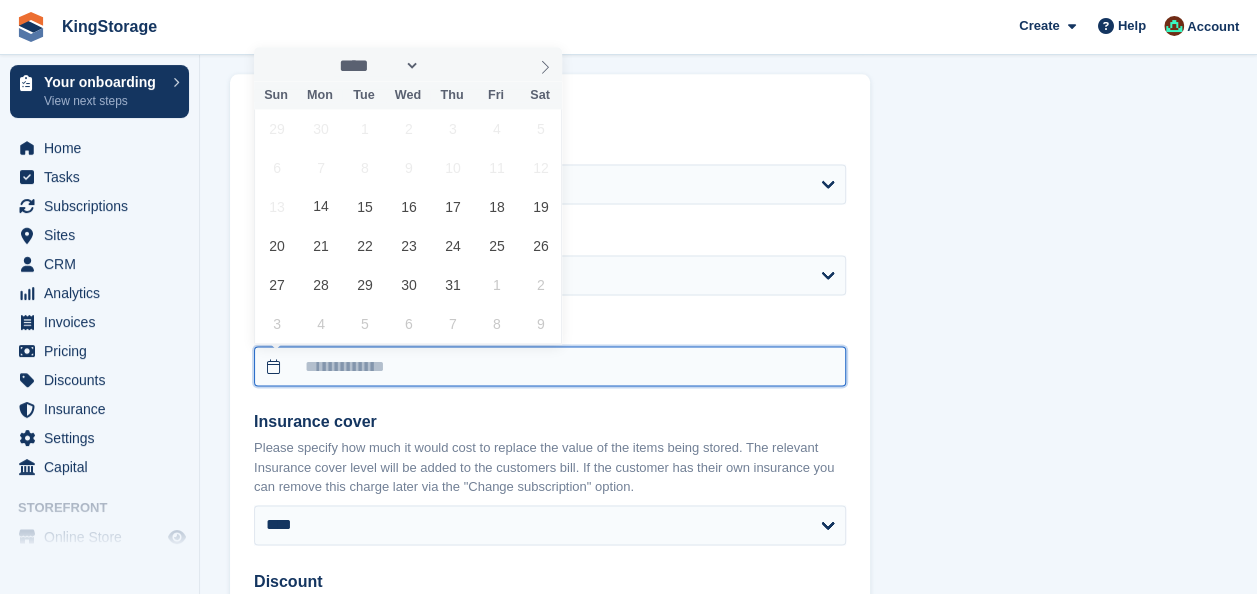 click at bounding box center [550, 366] 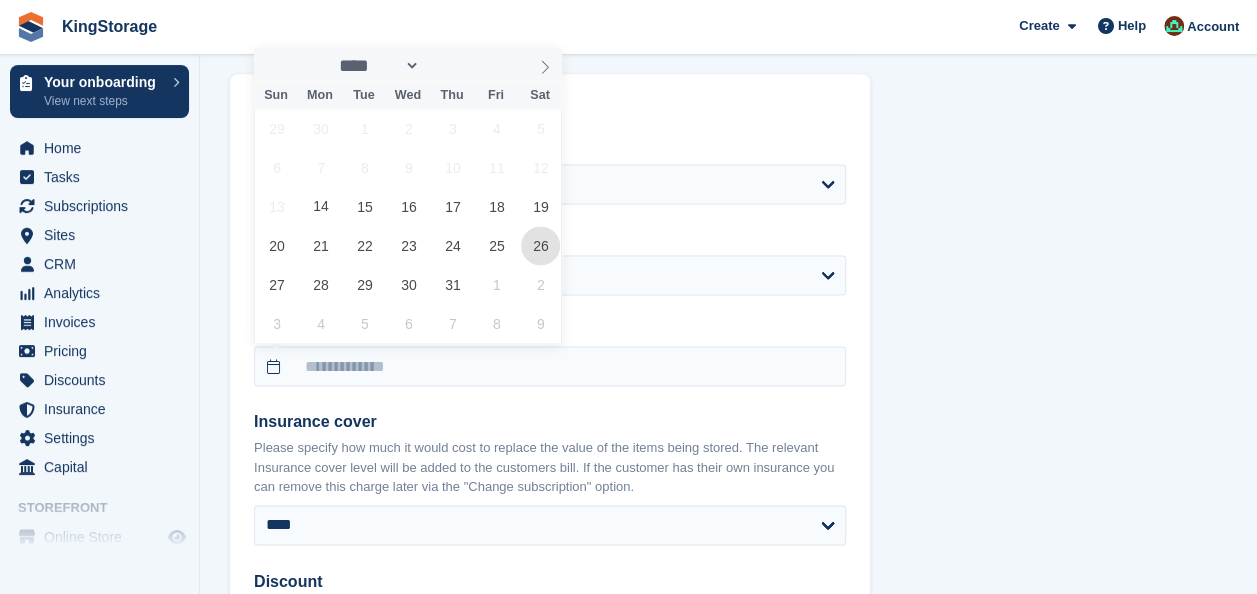 click on "26" at bounding box center (540, 245) 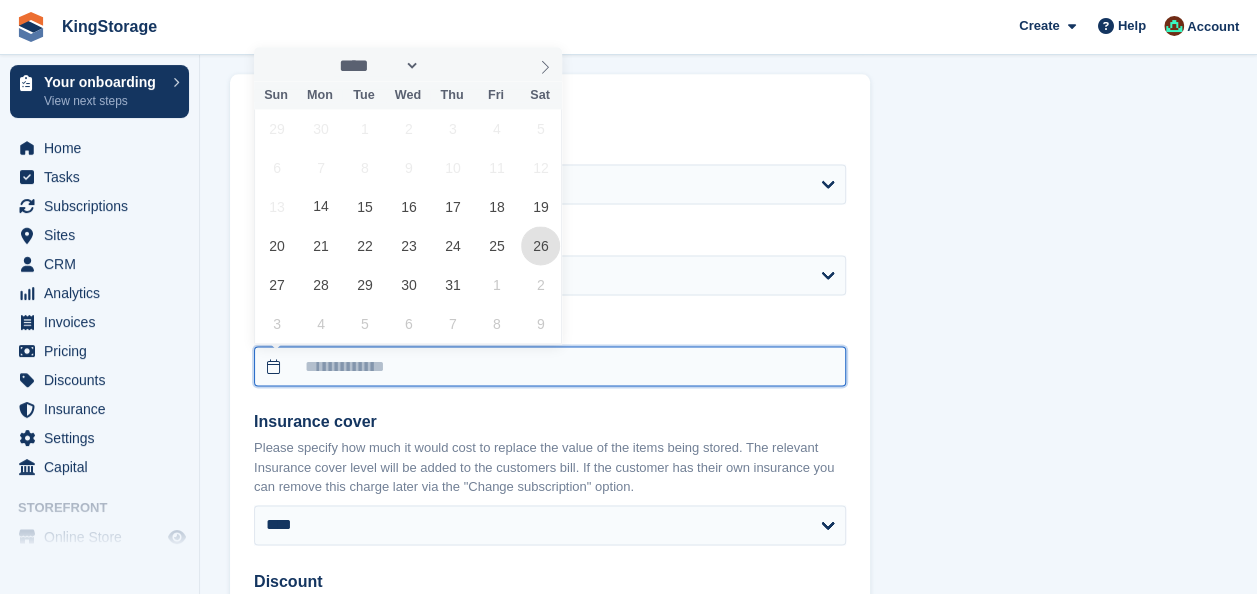 type on "**********" 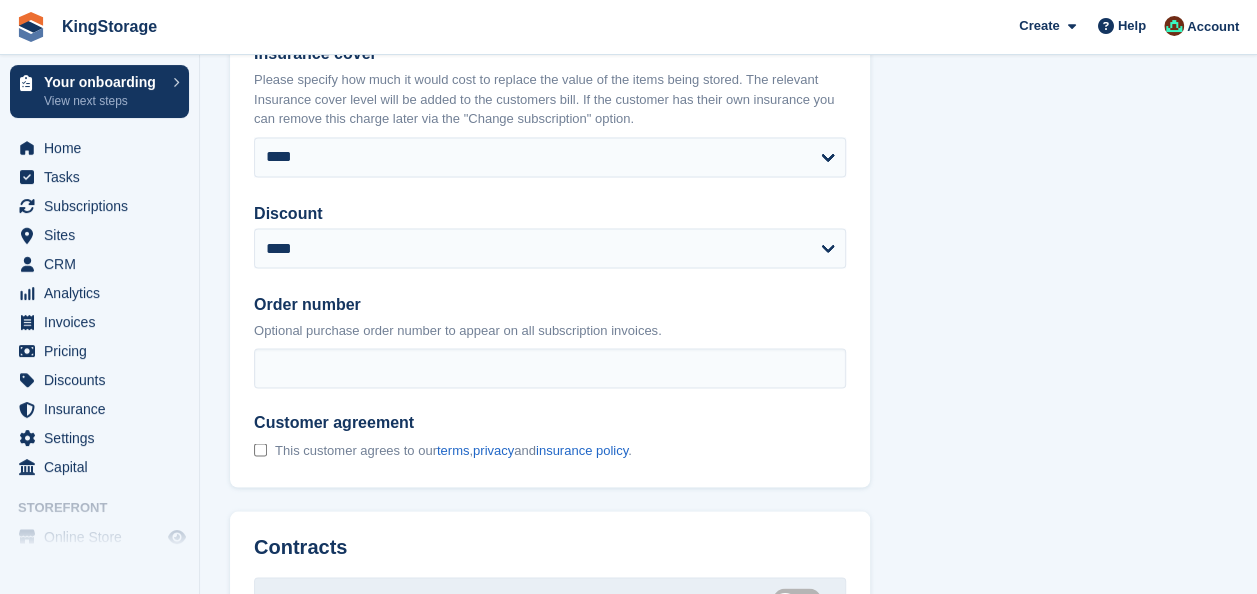 scroll, scrollTop: 1700, scrollLeft: 0, axis: vertical 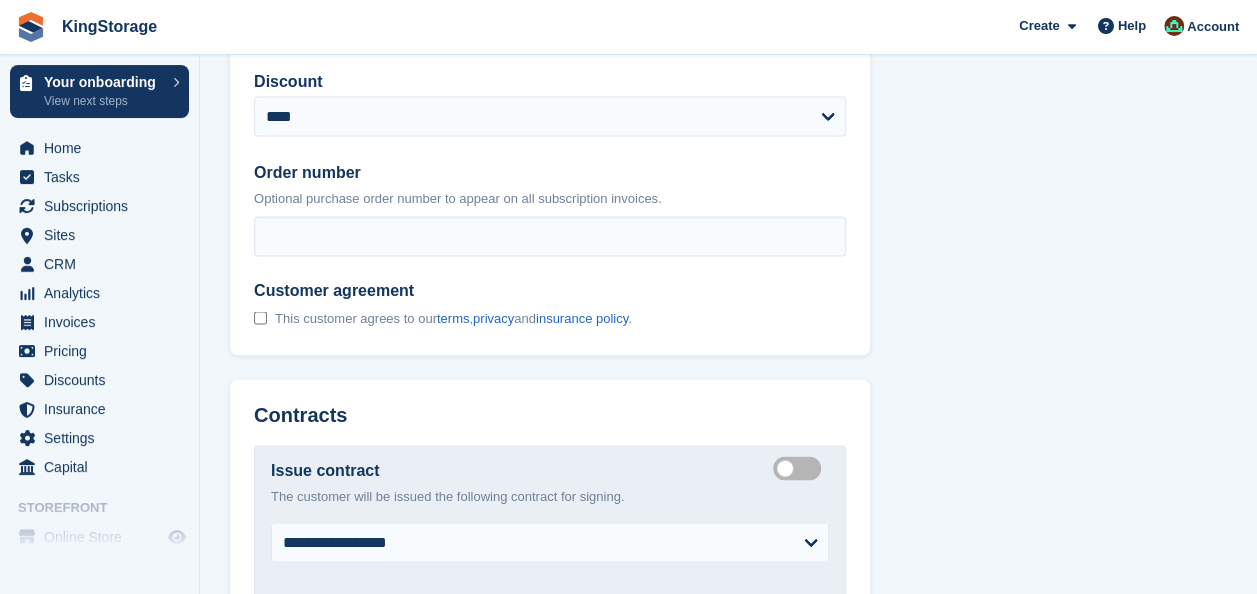 click on "Create integrated contract" at bounding box center [801, 467] 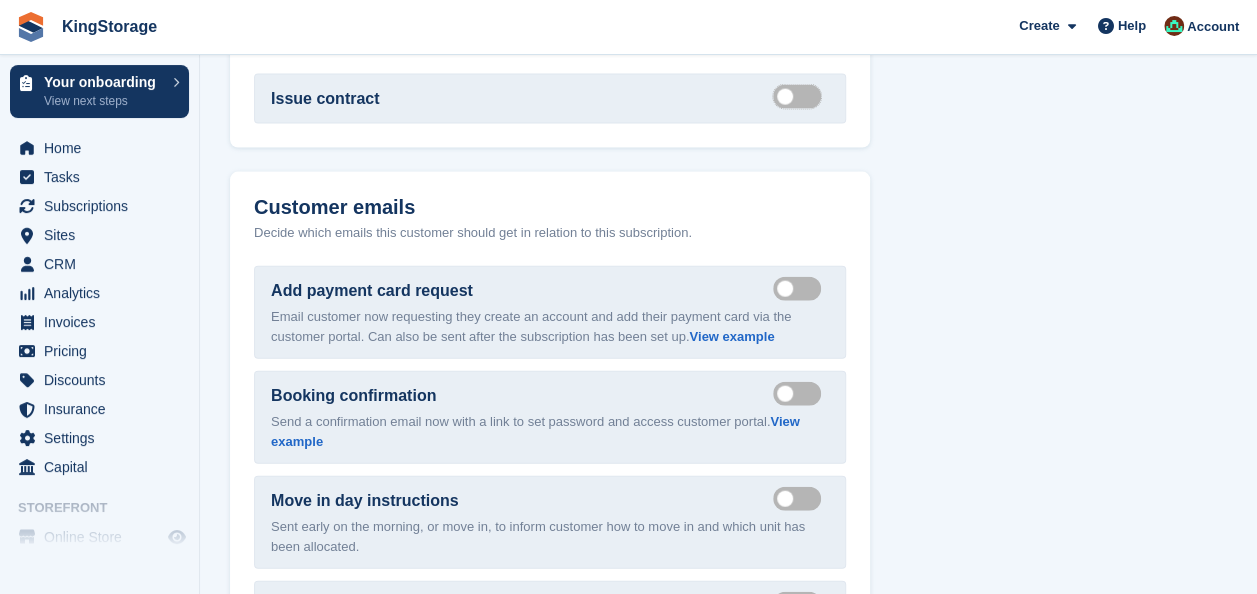 scroll, scrollTop: 2200, scrollLeft: 0, axis: vertical 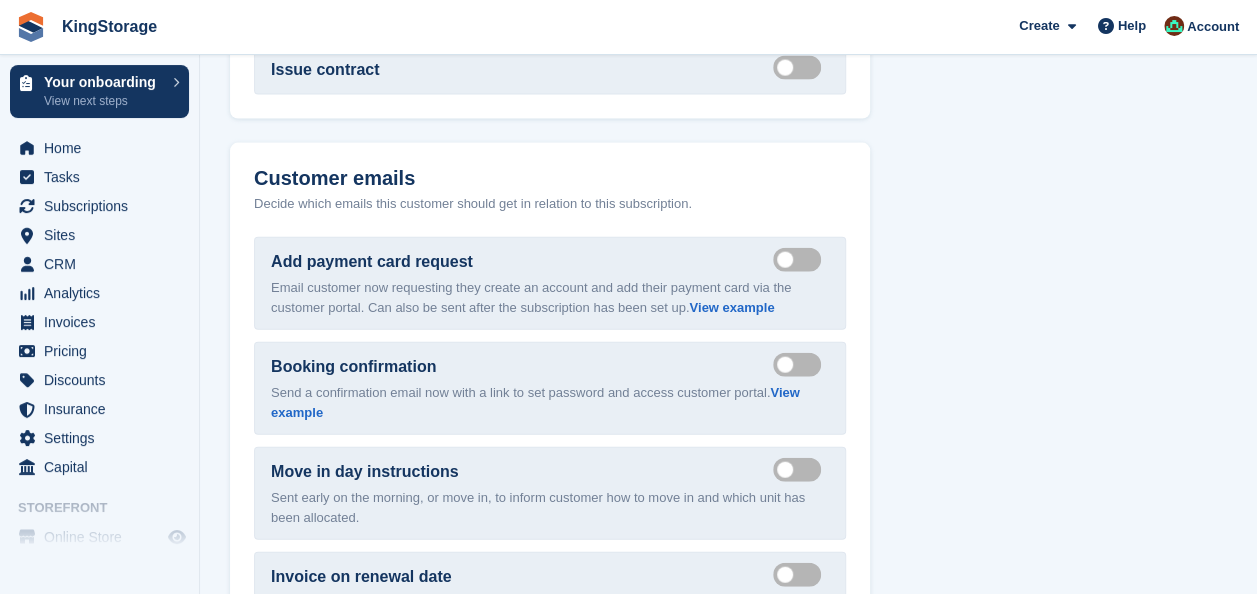 click on "Send payment card request email" at bounding box center (801, 259) 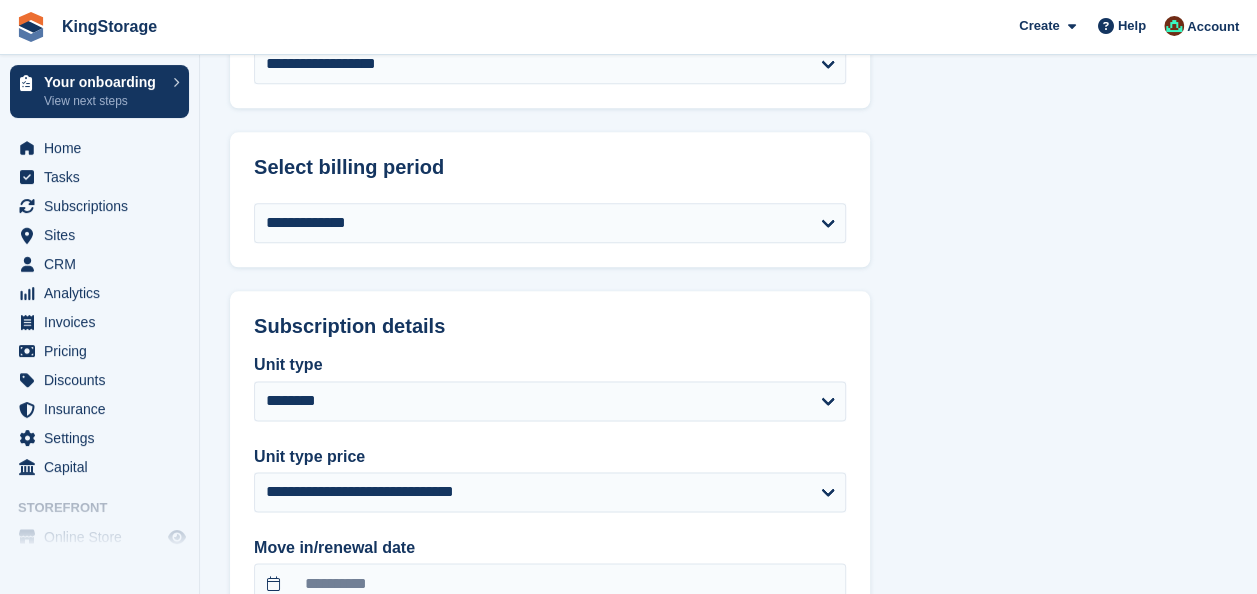 scroll, scrollTop: 1077, scrollLeft: 0, axis: vertical 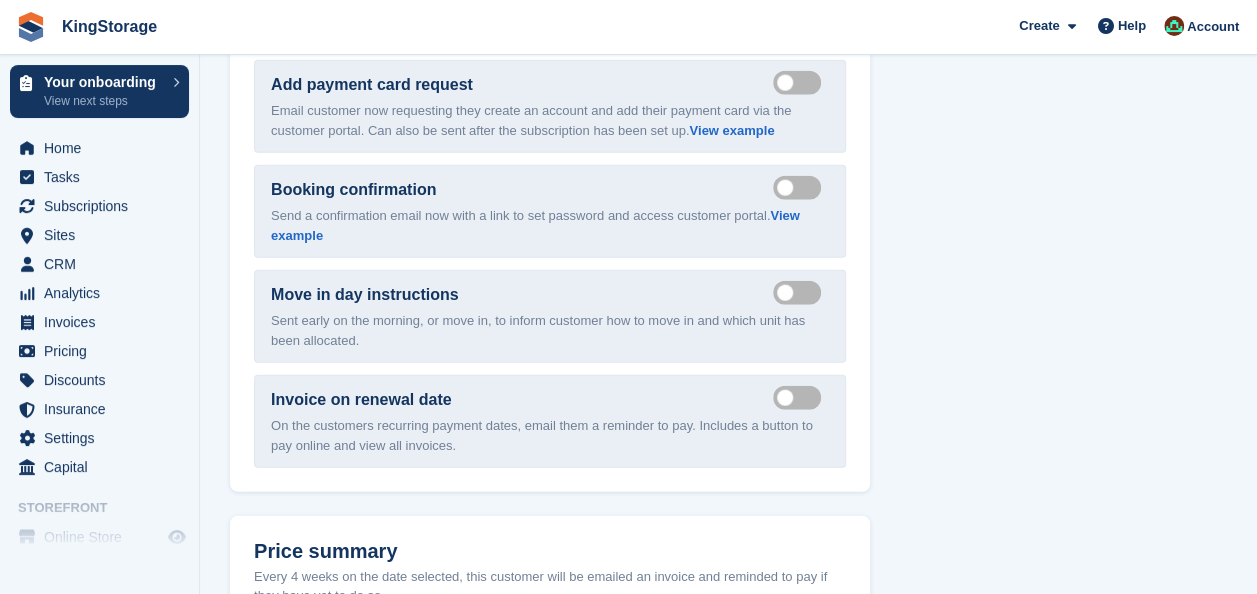 click on "Send payment card request email" at bounding box center (801, 82) 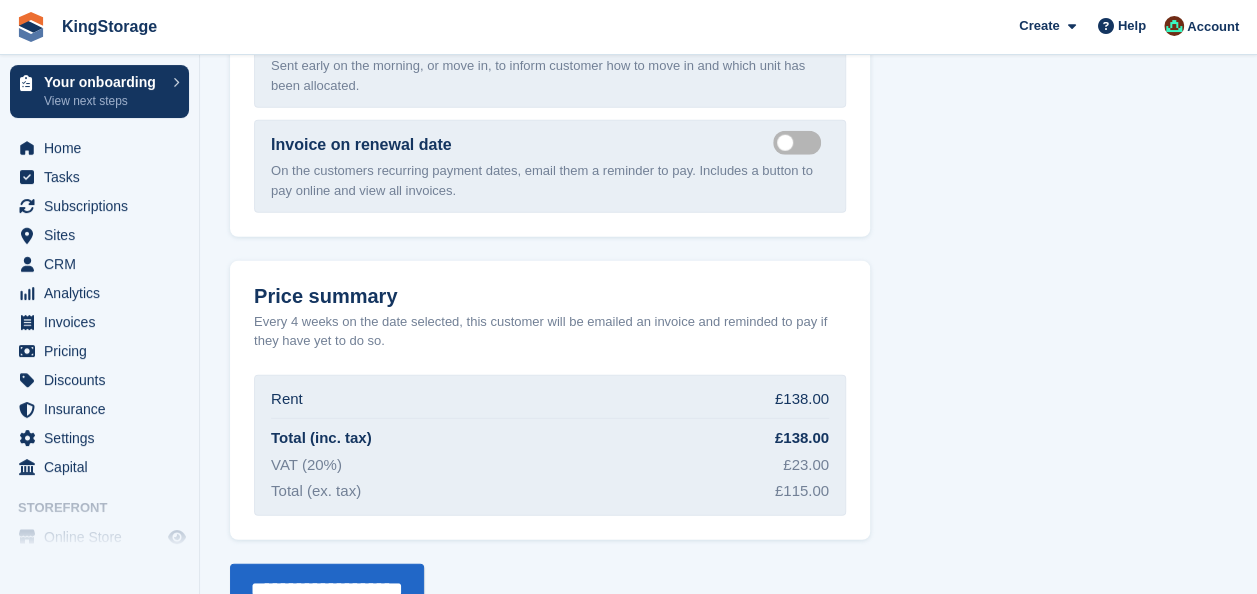 scroll, scrollTop: 2677, scrollLeft: 0, axis: vertical 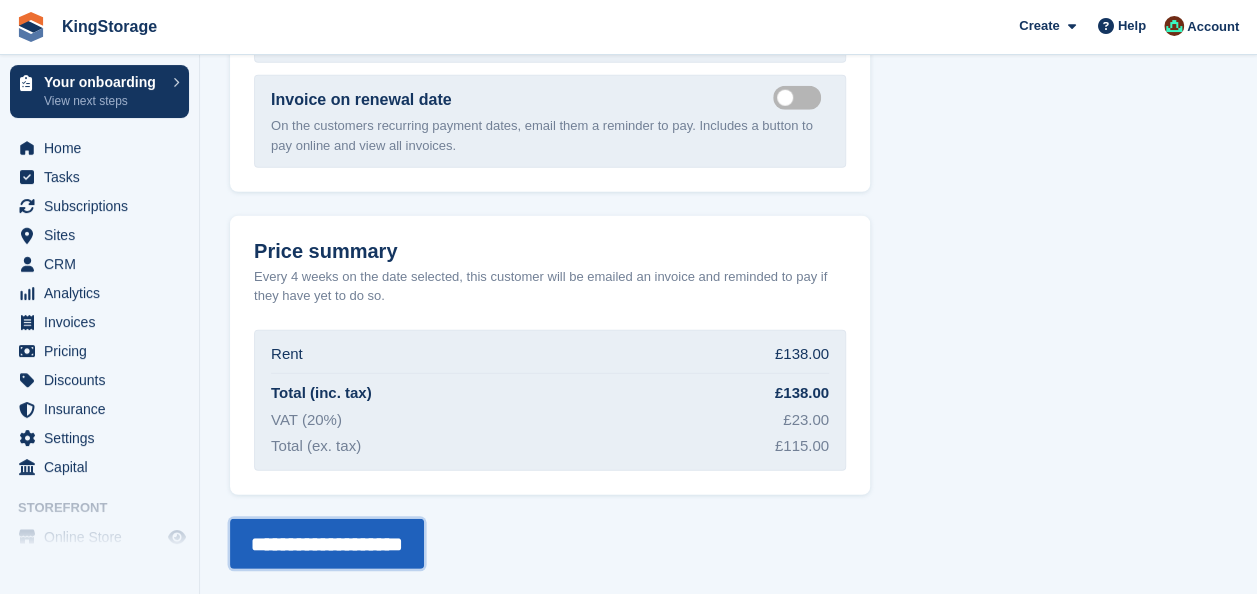 click on "**********" at bounding box center [327, 544] 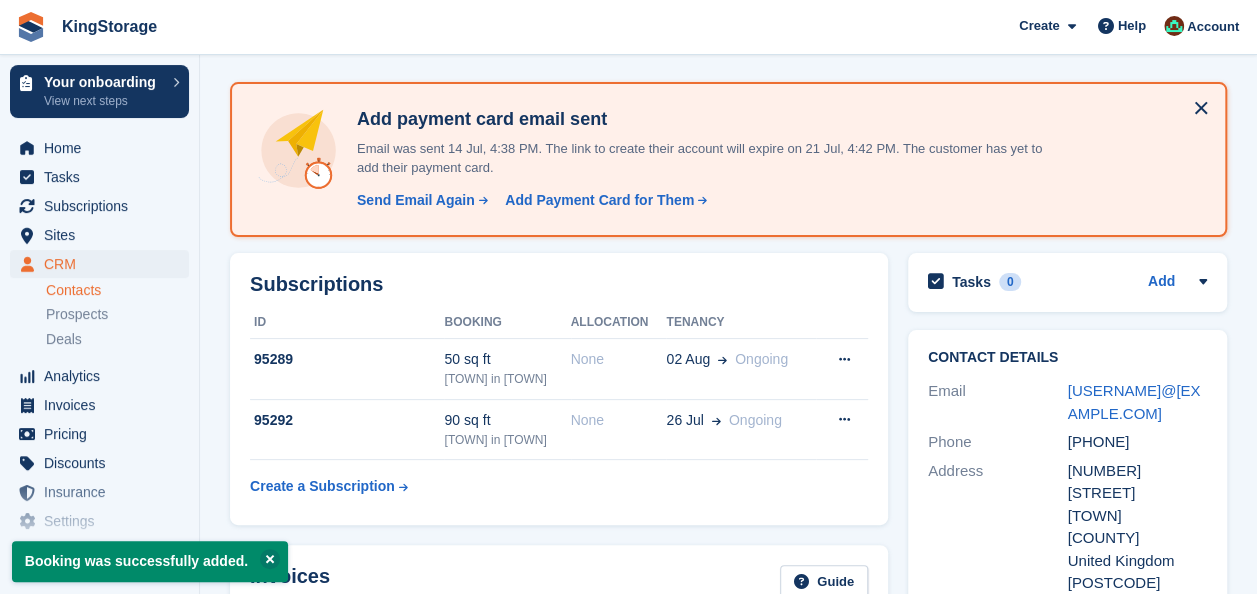 scroll, scrollTop: 100, scrollLeft: 0, axis: vertical 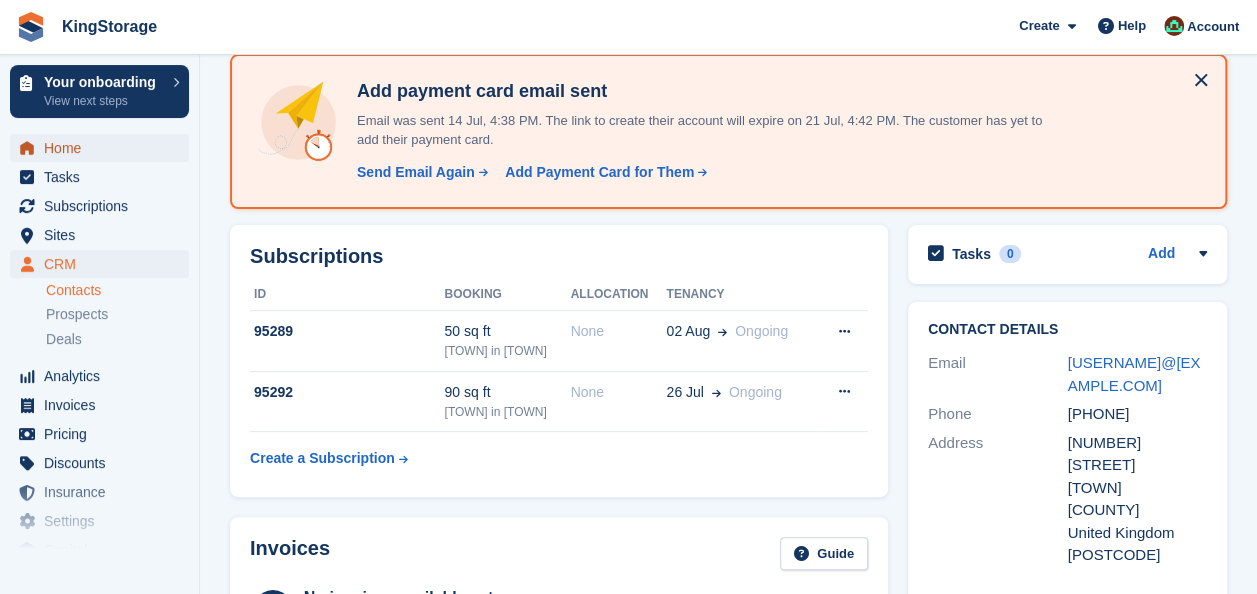 click on "Home" at bounding box center [104, 148] 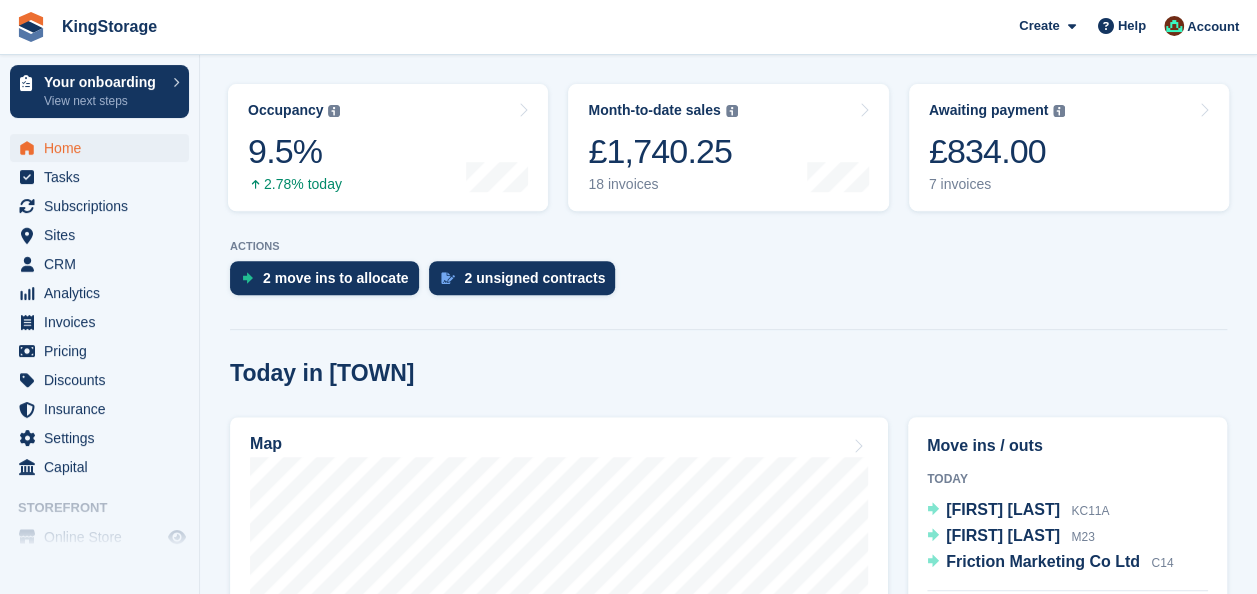 scroll, scrollTop: 100, scrollLeft: 0, axis: vertical 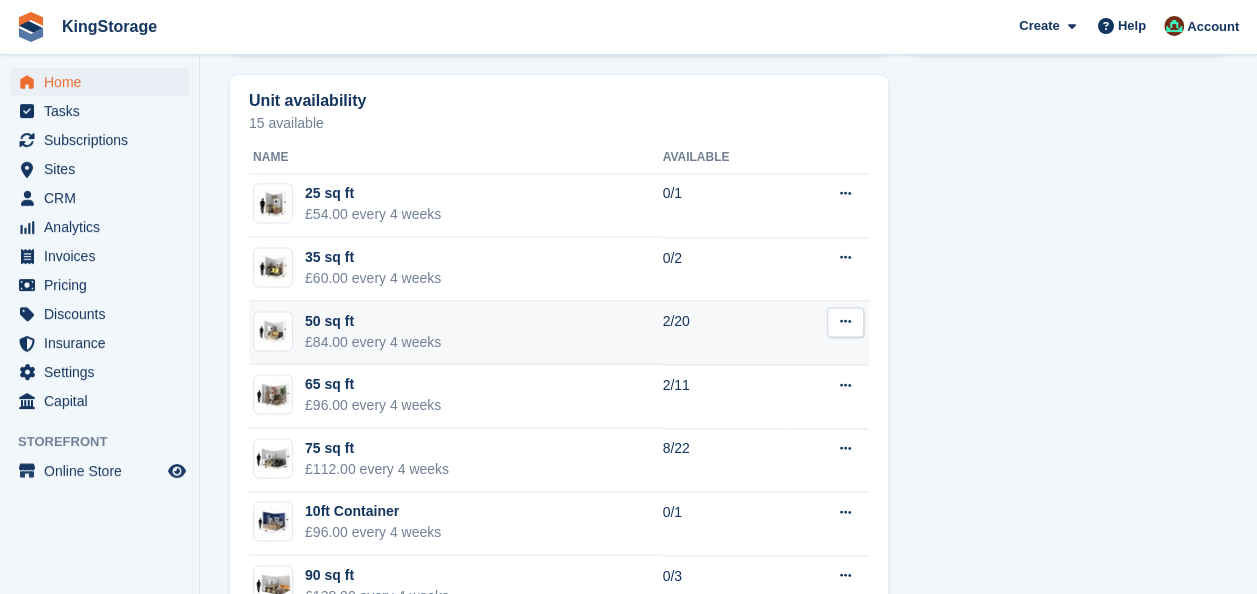 click at bounding box center (845, 321) 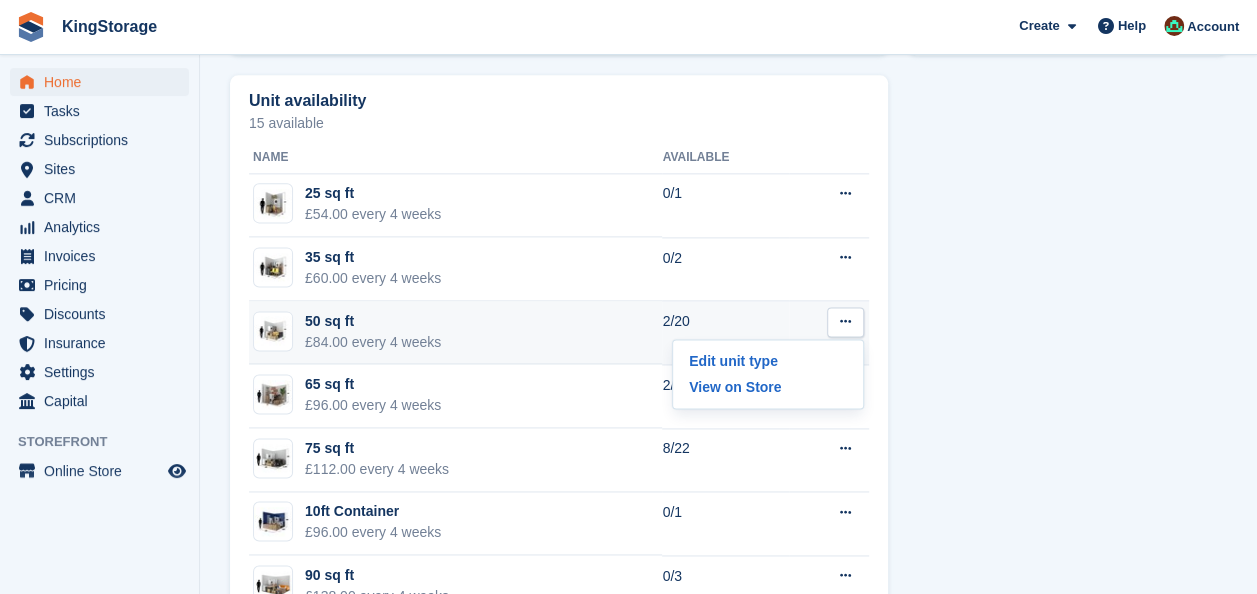 click on "50 sq ft" at bounding box center (373, 321) 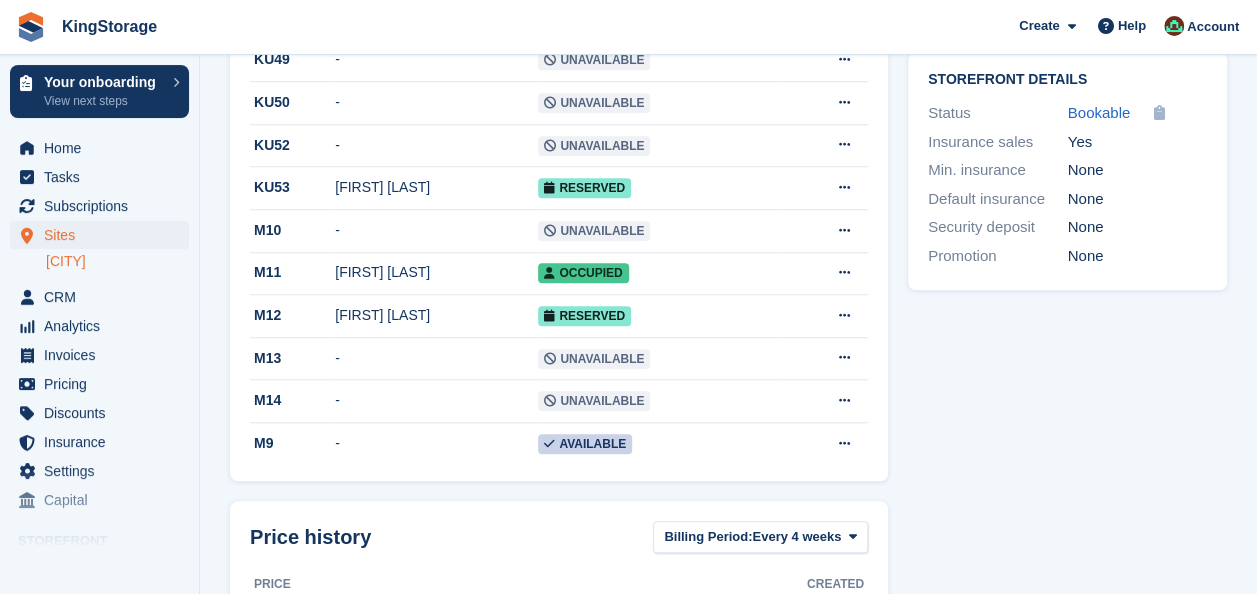scroll, scrollTop: 800, scrollLeft: 0, axis: vertical 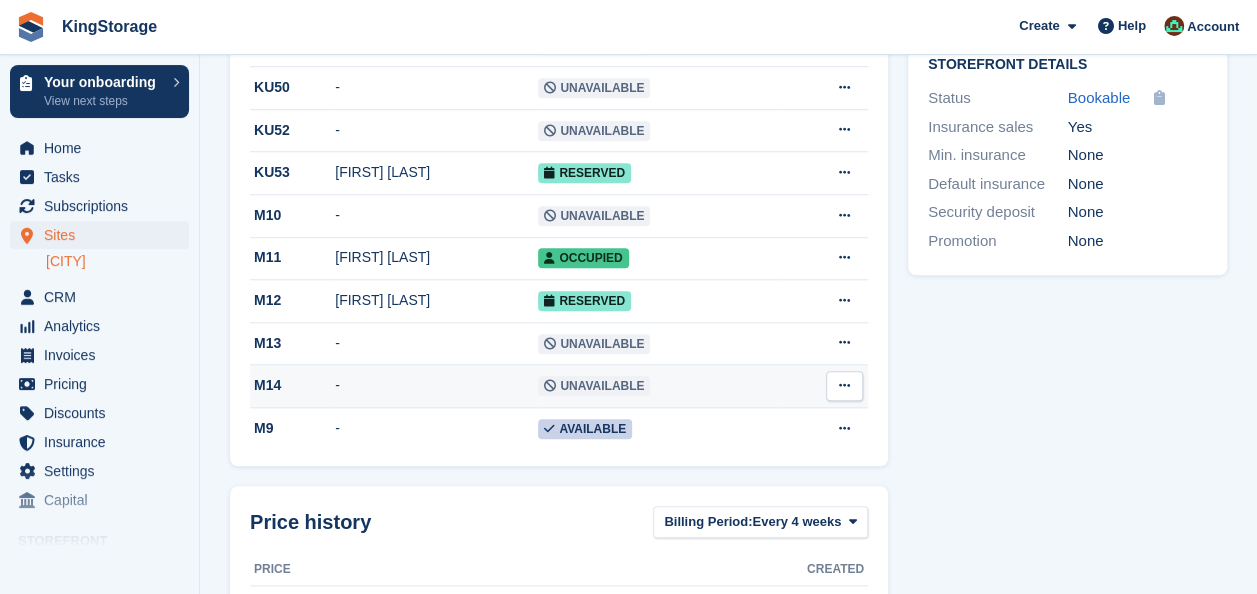 click at bounding box center (844, 385) 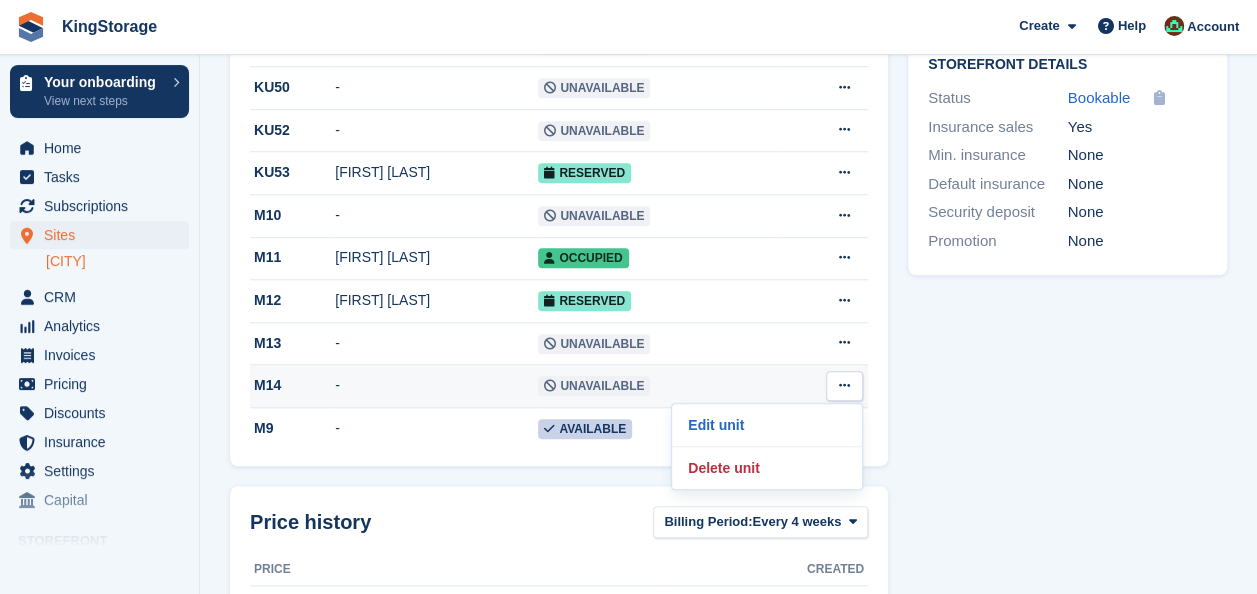 click on "M14" at bounding box center [292, 385] 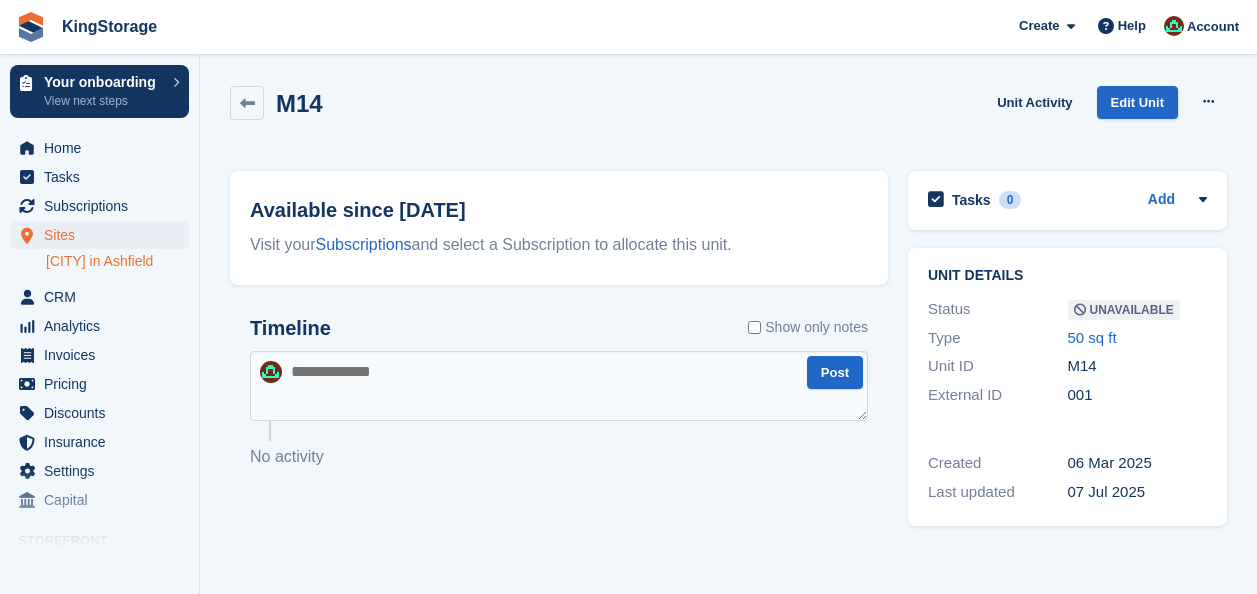 scroll, scrollTop: 0, scrollLeft: 0, axis: both 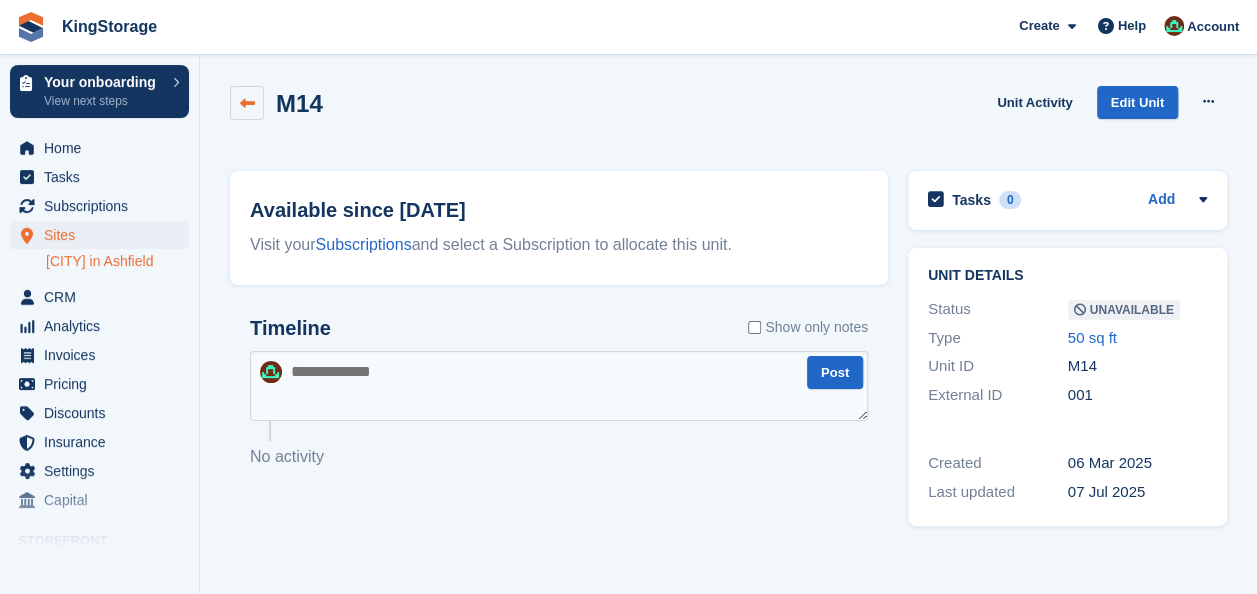 click at bounding box center [247, 103] 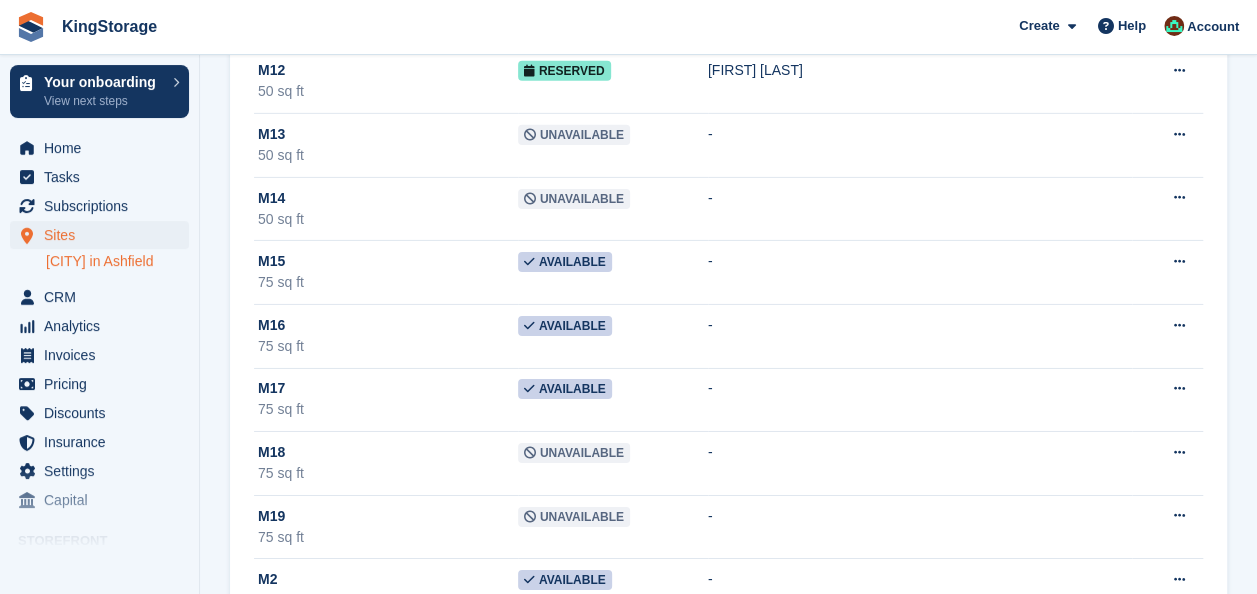 scroll, scrollTop: 6916, scrollLeft: 0, axis: vertical 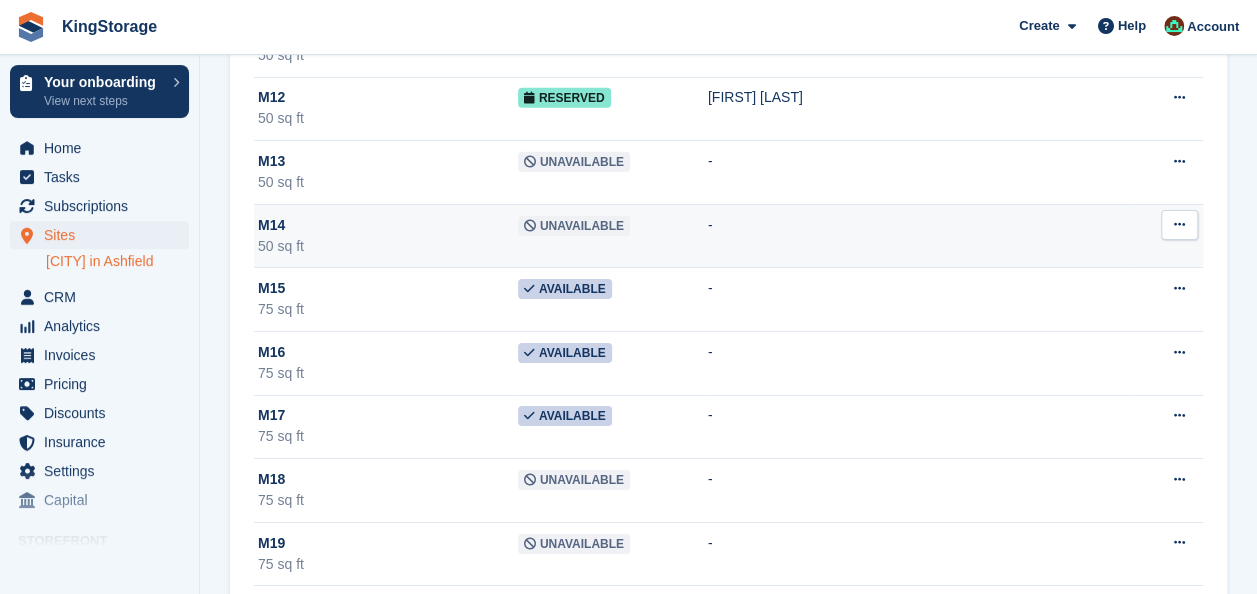 click at bounding box center (1179, 225) 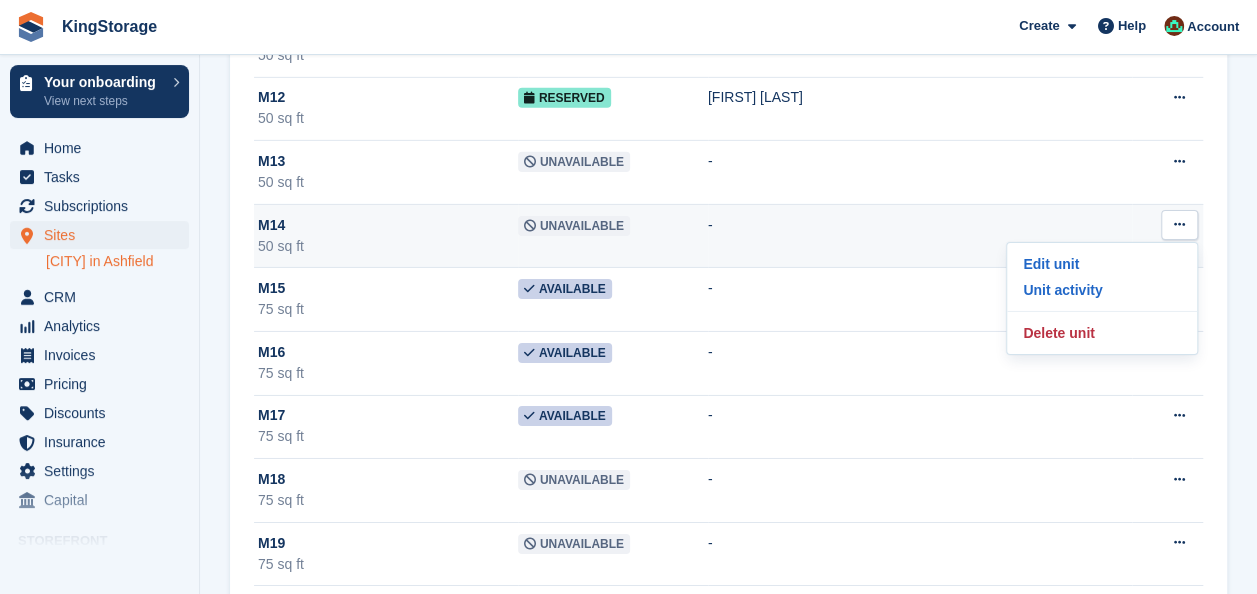 click on "M14" at bounding box center (388, 225) 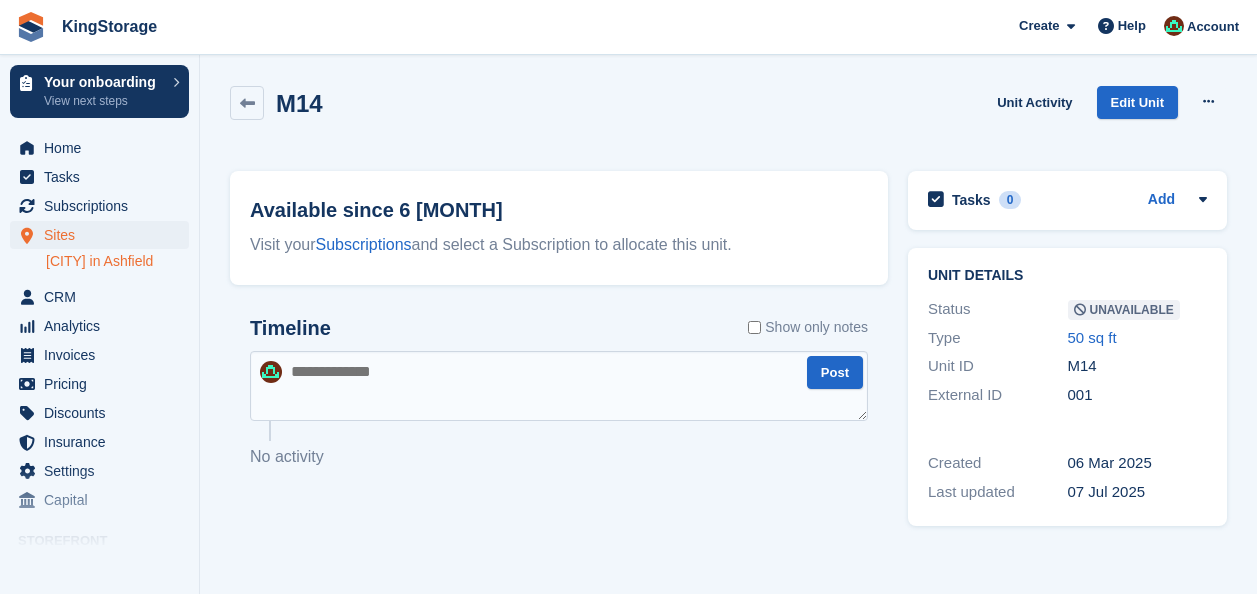 scroll, scrollTop: 0, scrollLeft: 0, axis: both 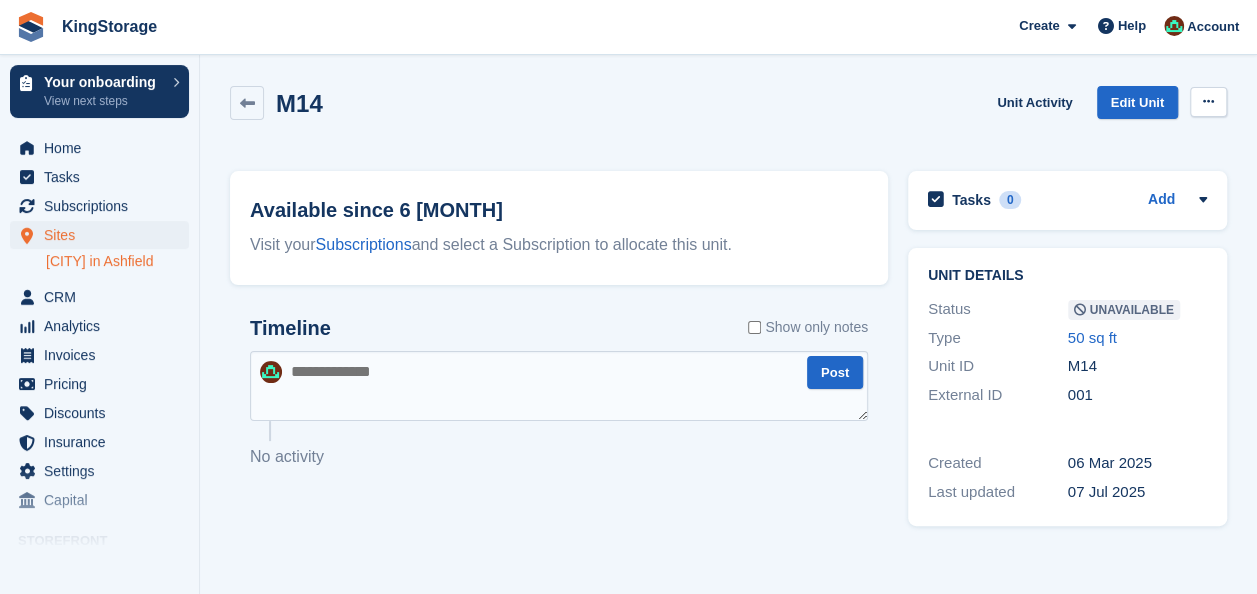 click at bounding box center (1208, 102) 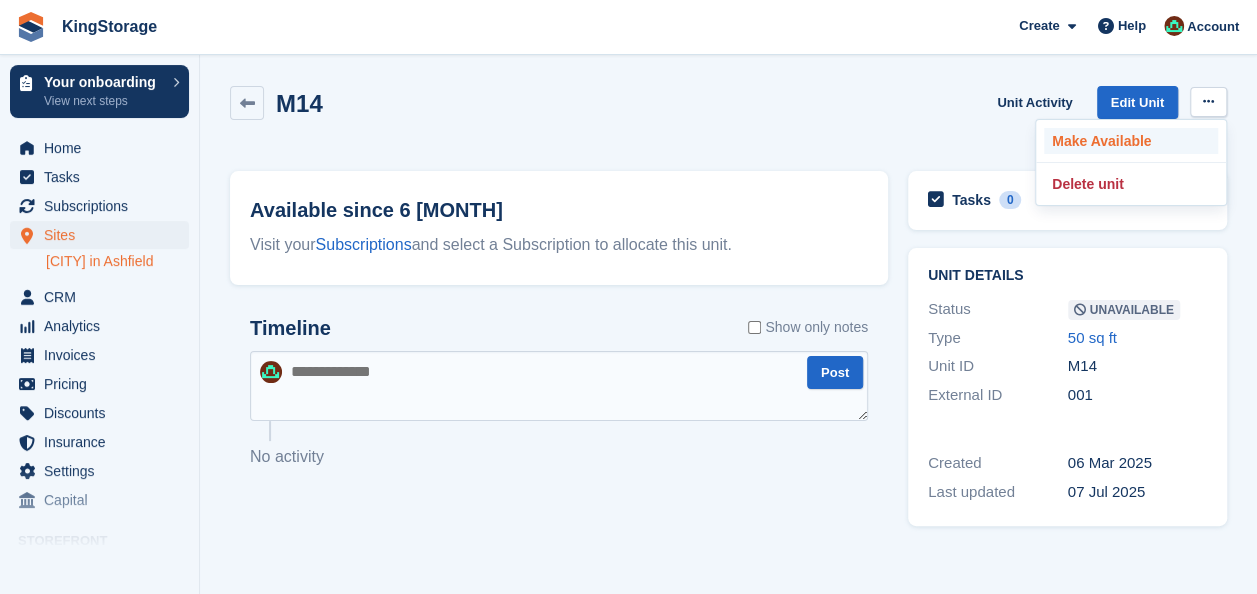click on "Make Available" at bounding box center [1131, 141] 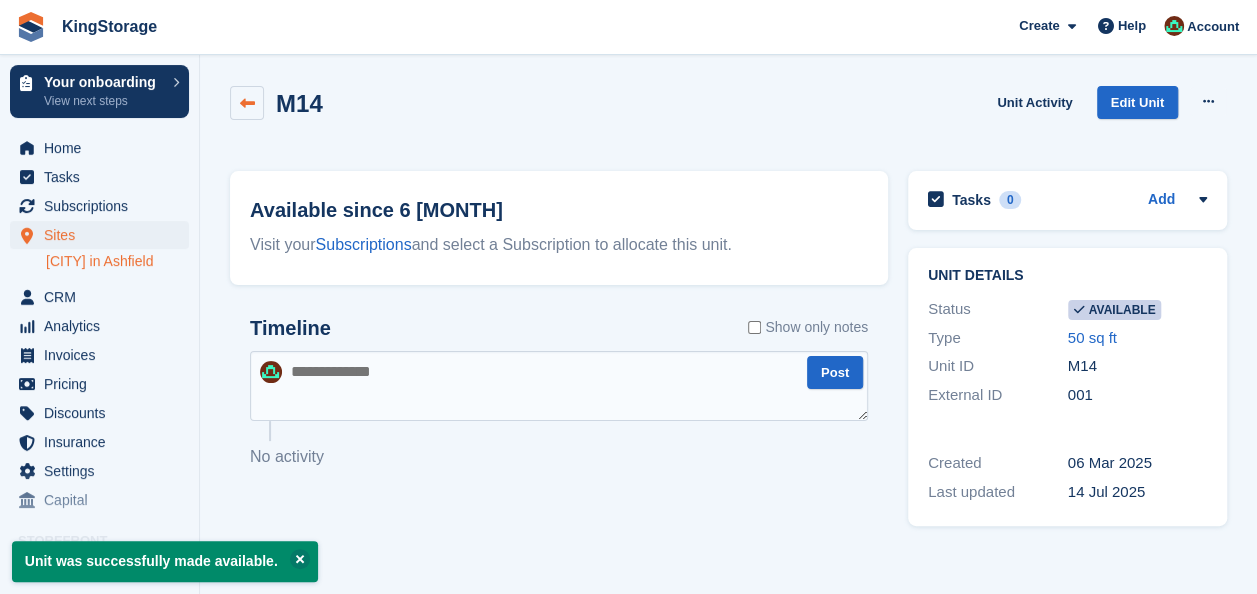 click at bounding box center [247, 103] 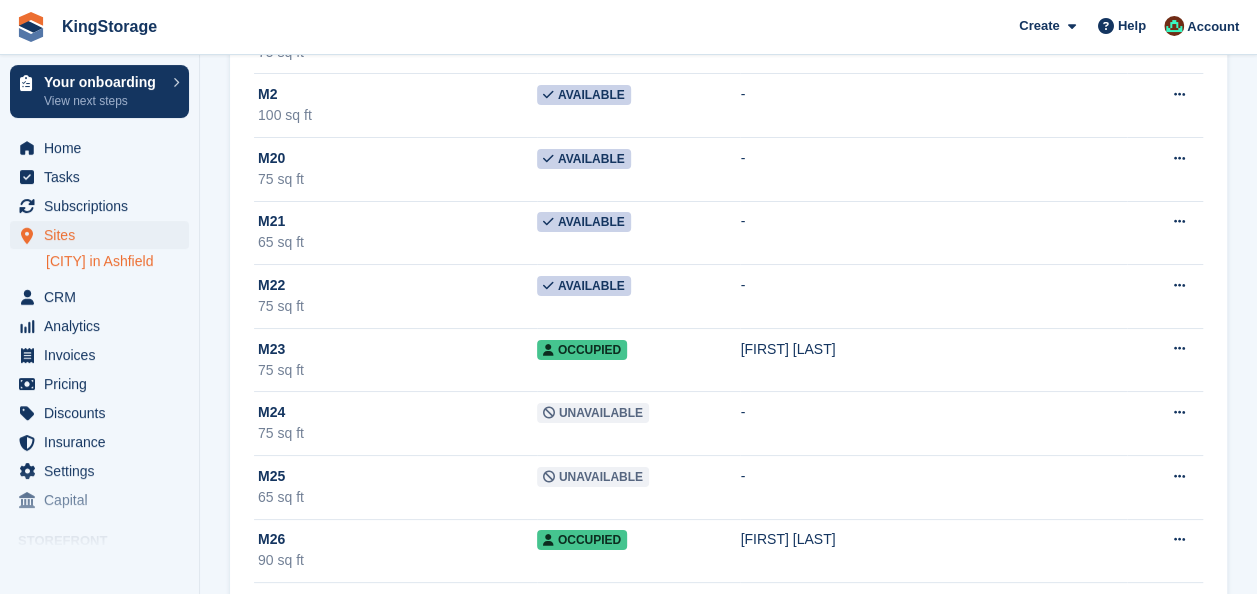 scroll, scrollTop: 7500, scrollLeft: 0, axis: vertical 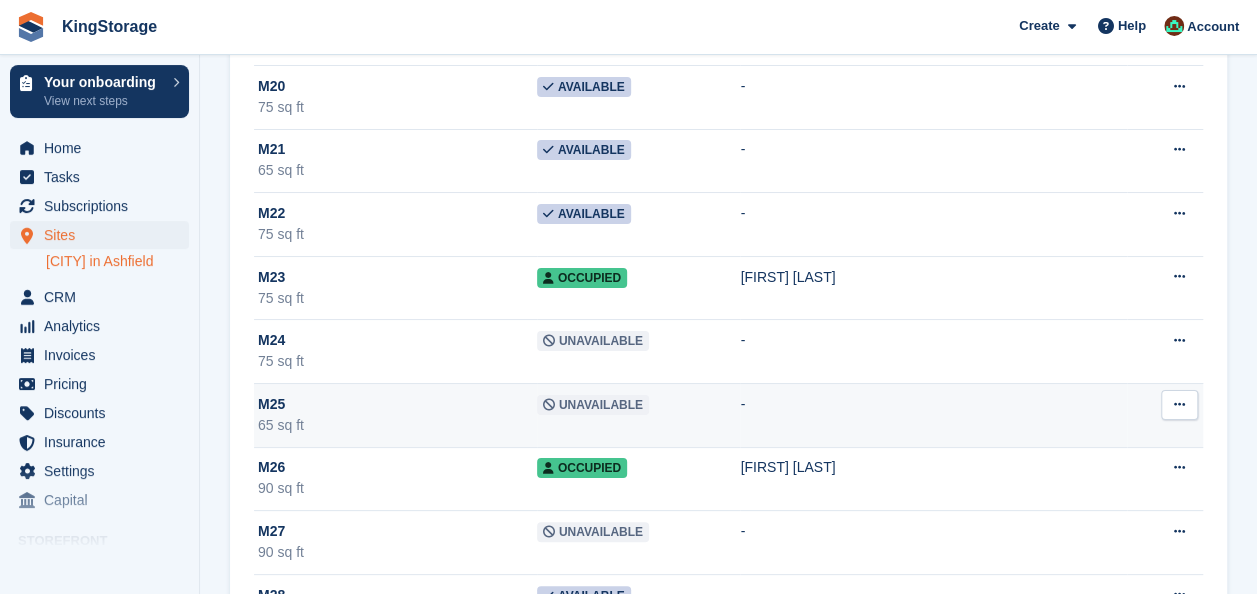 click on "M25" at bounding box center [397, 404] 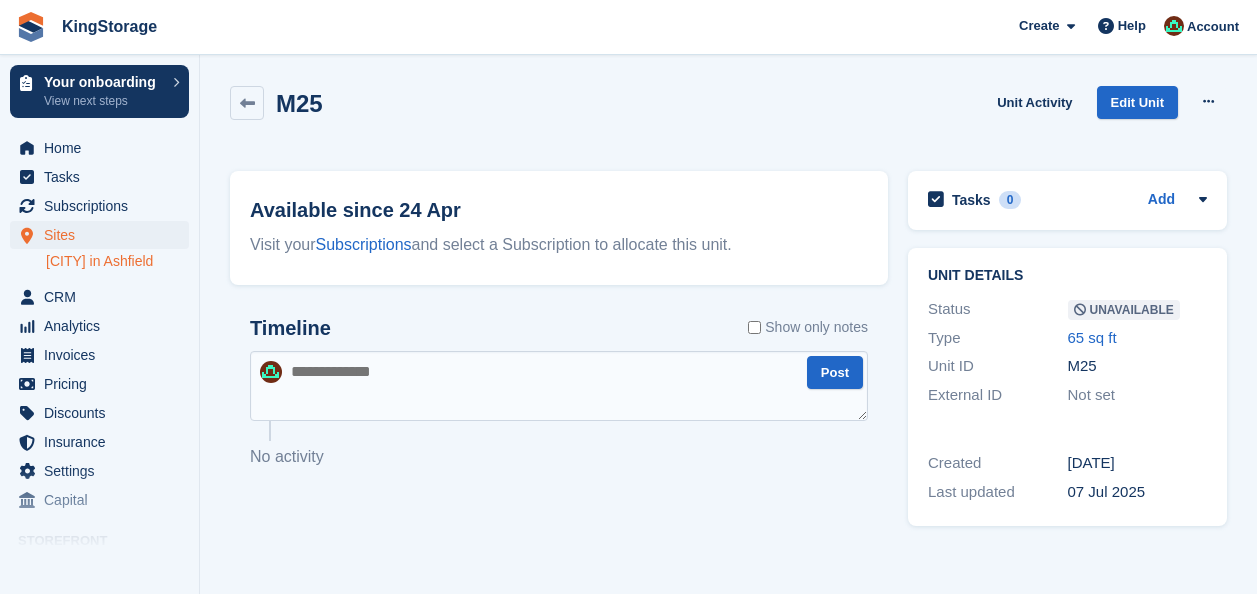 scroll, scrollTop: 0, scrollLeft: 0, axis: both 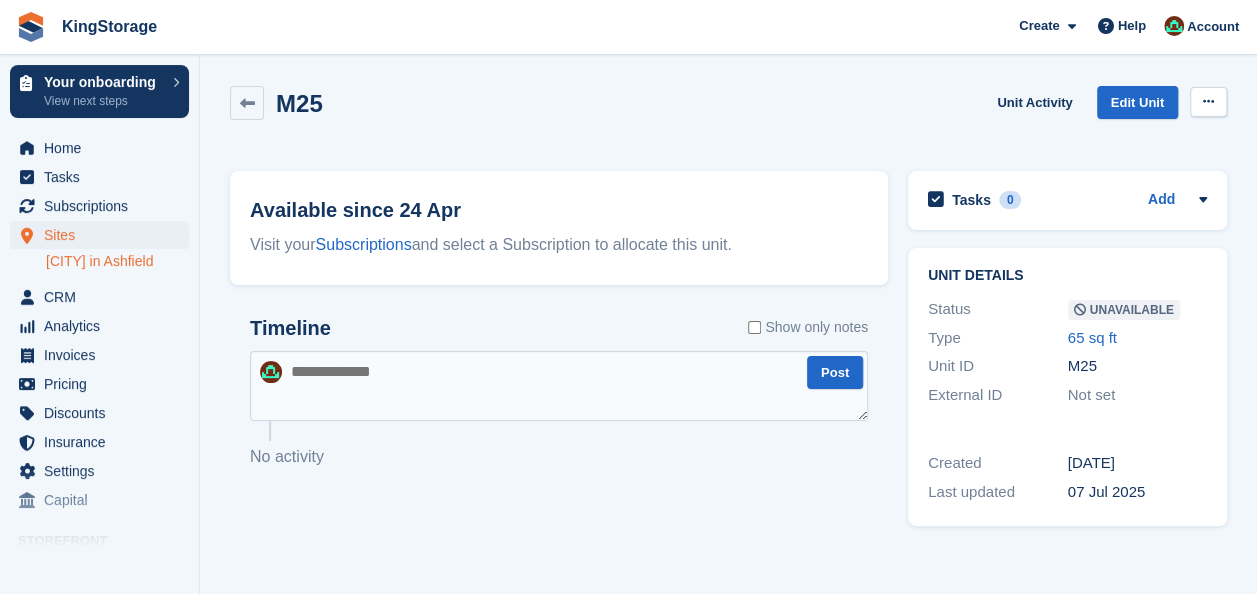 click at bounding box center [1208, 102] 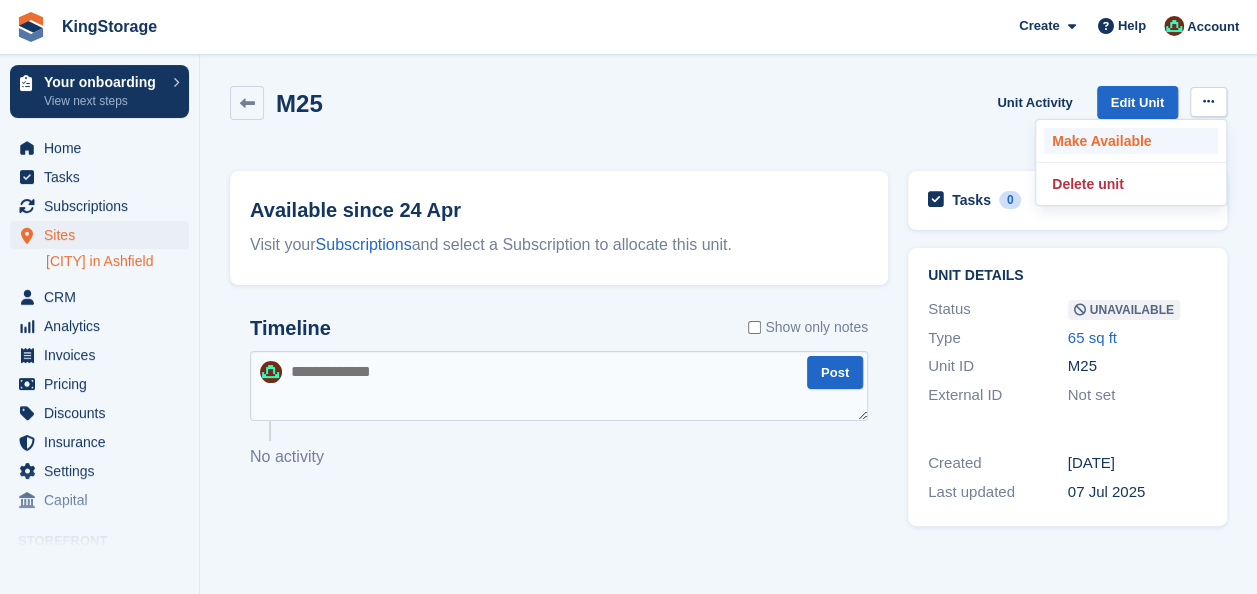 click on "Make Available" at bounding box center [1131, 141] 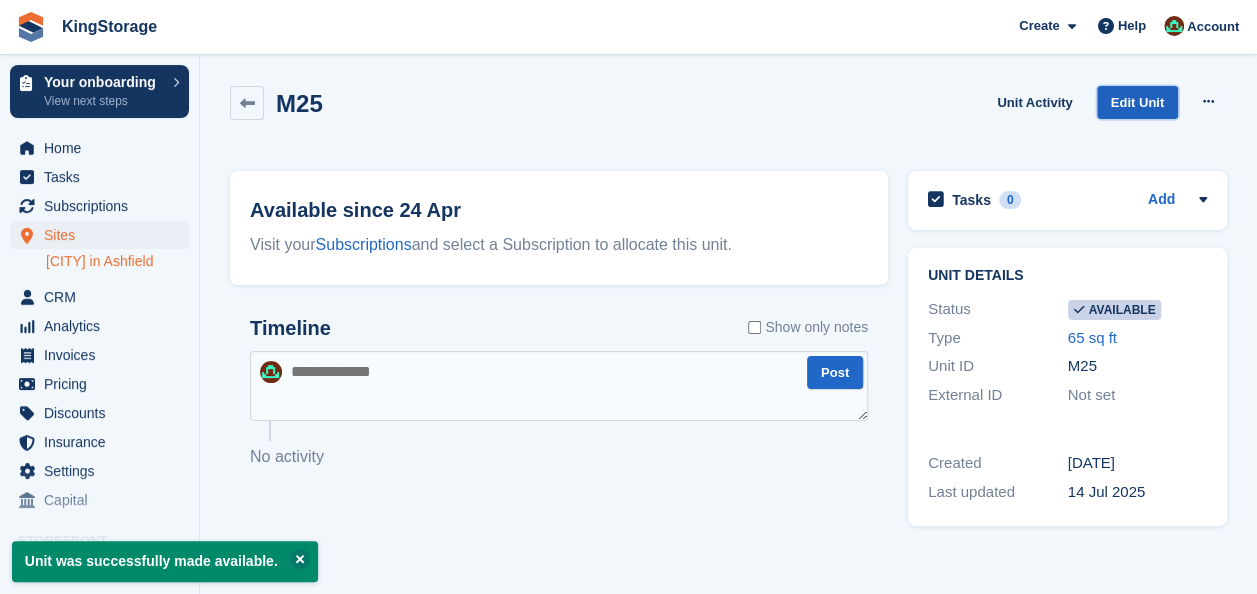 click on "Edit Unit" at bounding box center (1137, 102) 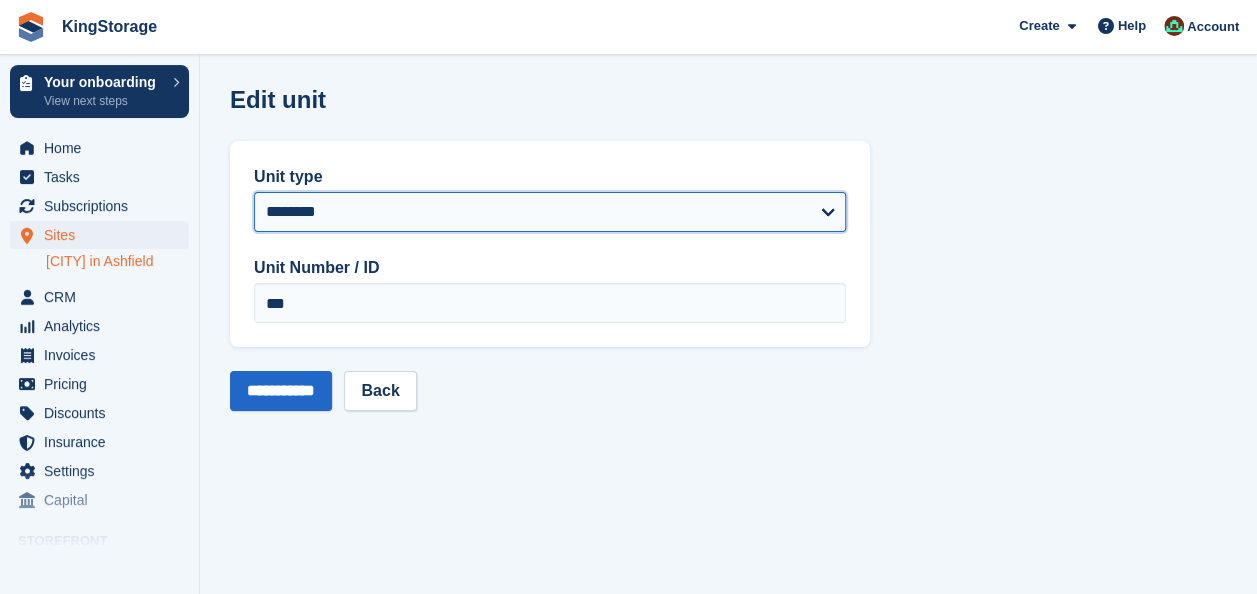 click on "**********" at bounding box center (550, 212) 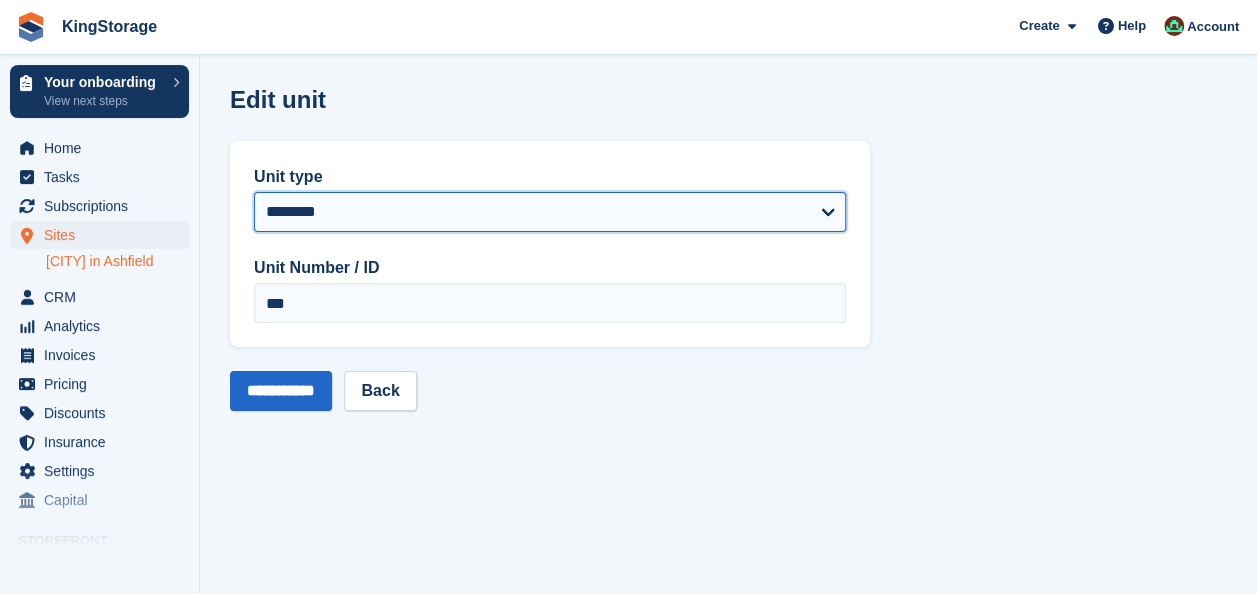 select on "*****" 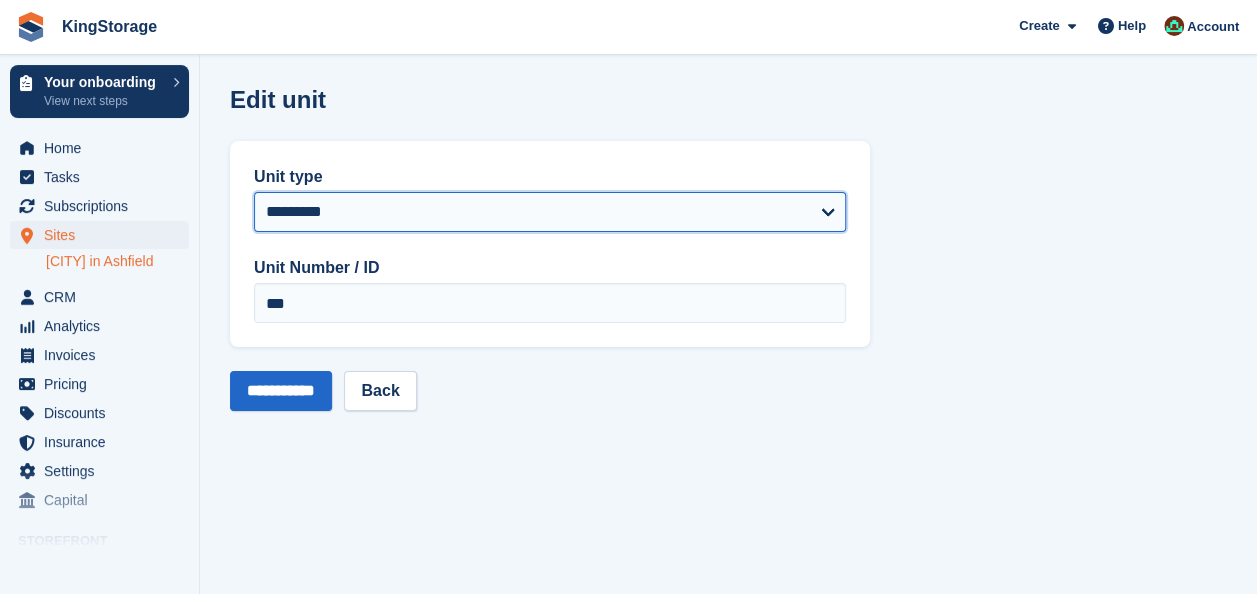 click on "**********" at bounding box center [550, 212] 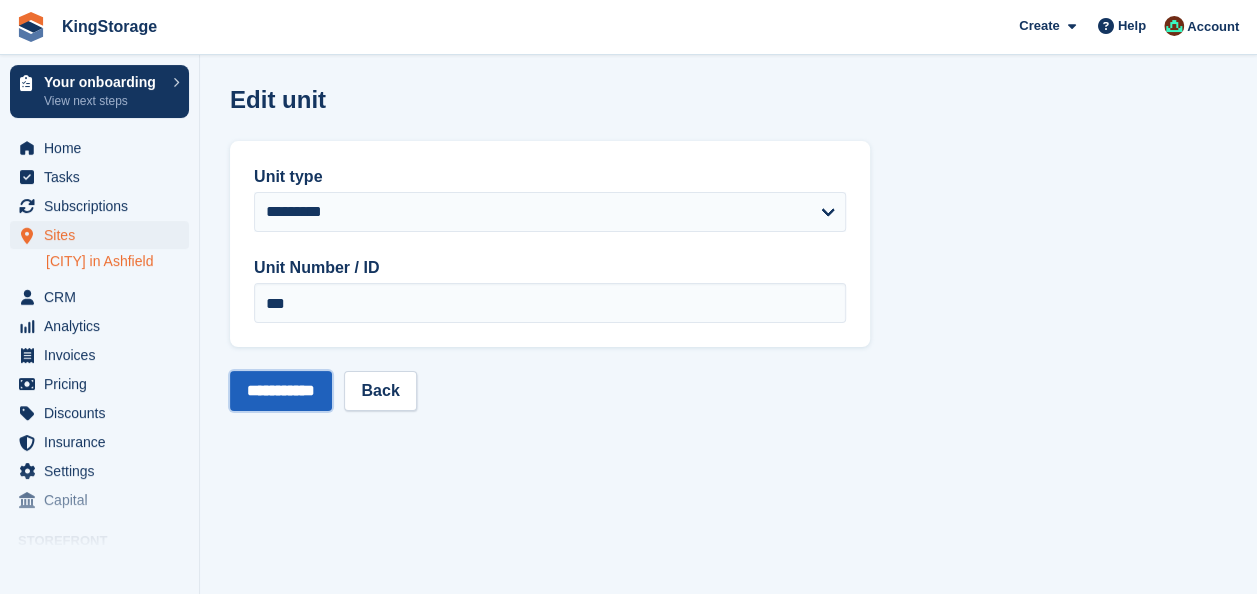 click on "**********" at bounding box center [281, 391] 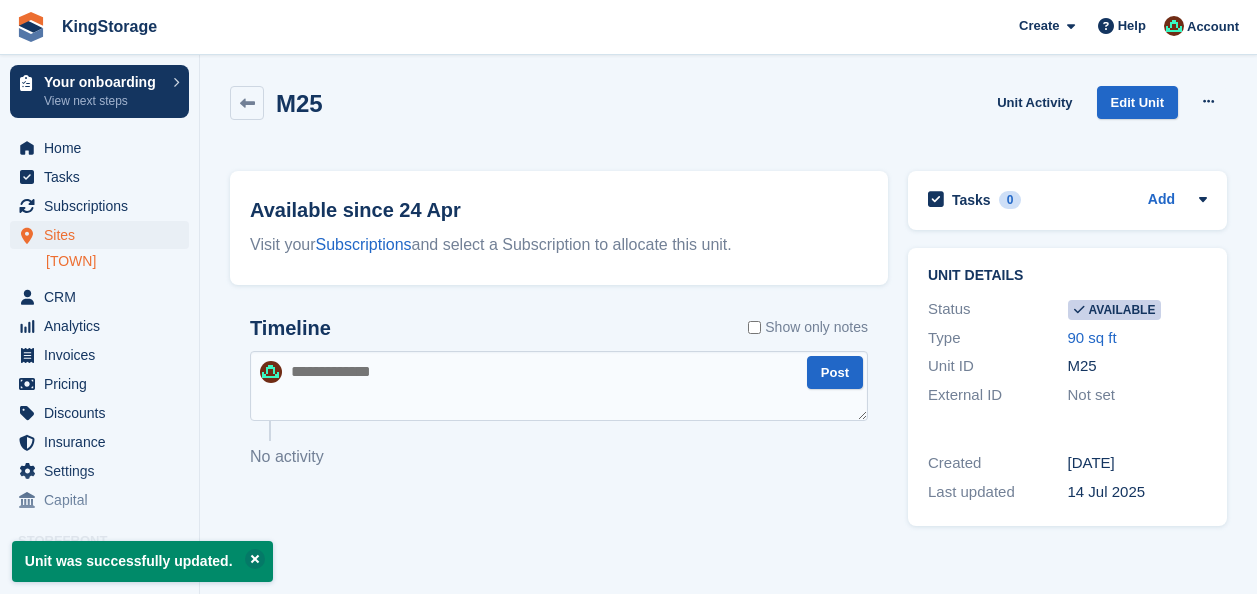 scroll, scrollTop: 0, scrollLeft: 0, axis: both 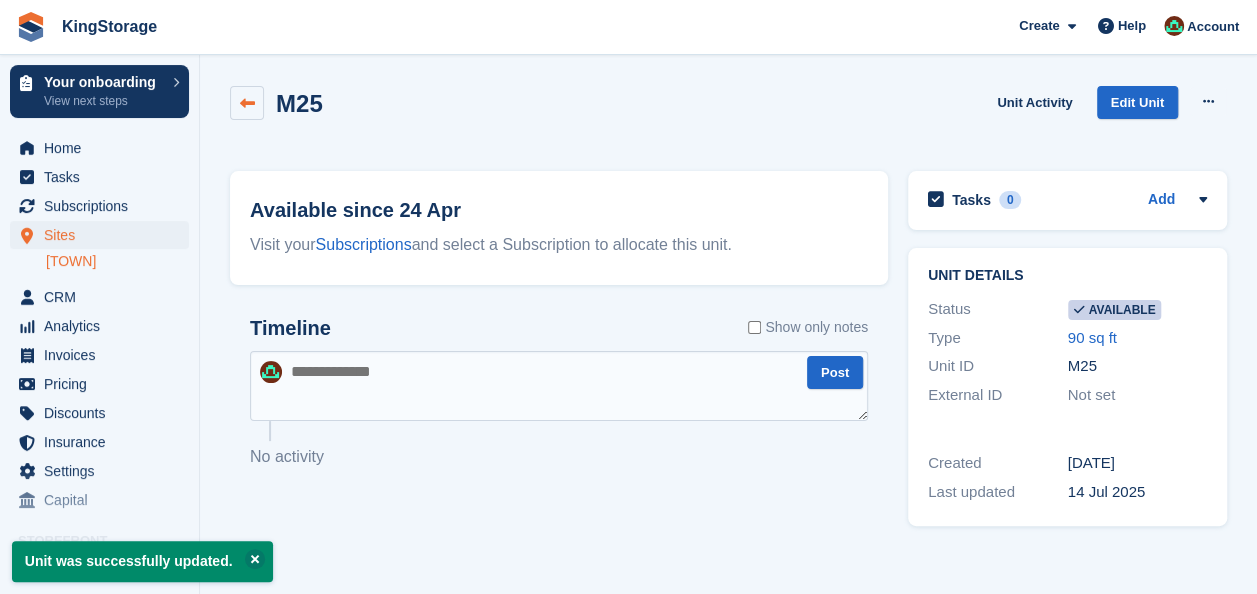 click at bounding box center (247, 103) 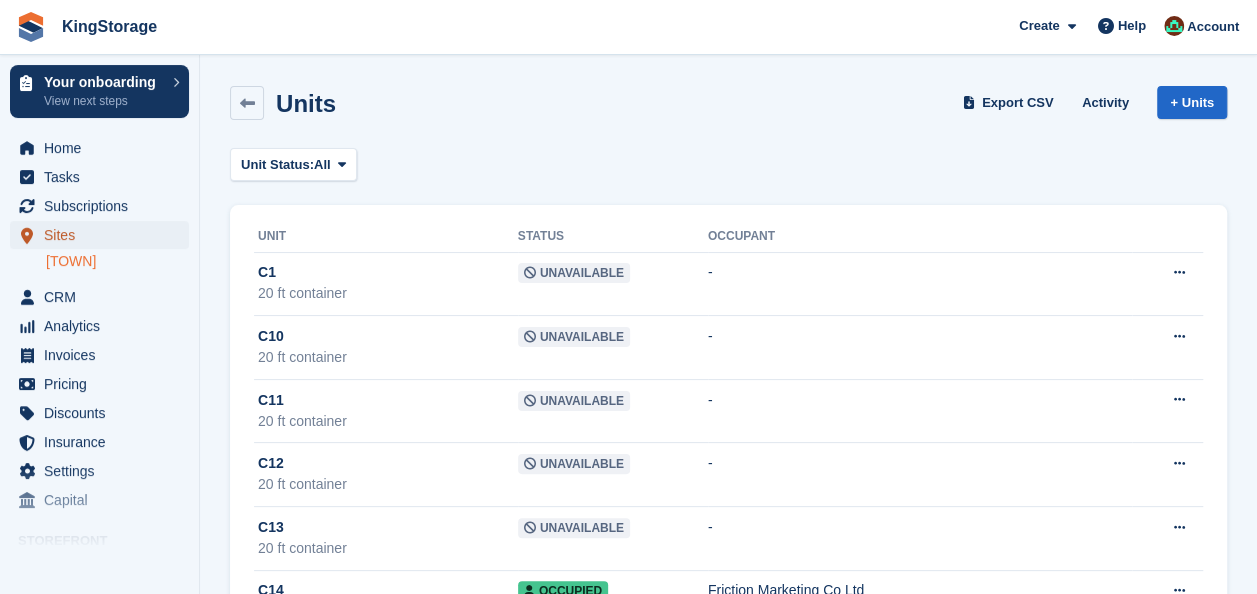 click on "Sites" at bounding box center [104, 235] 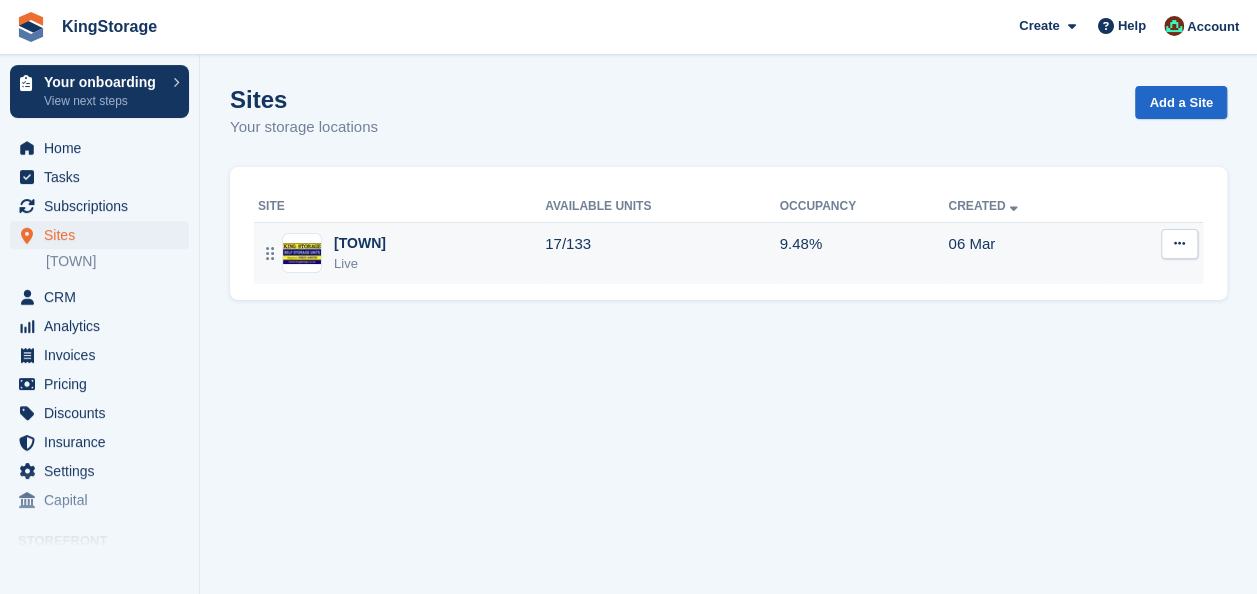 click at bounding box center (302, 253) 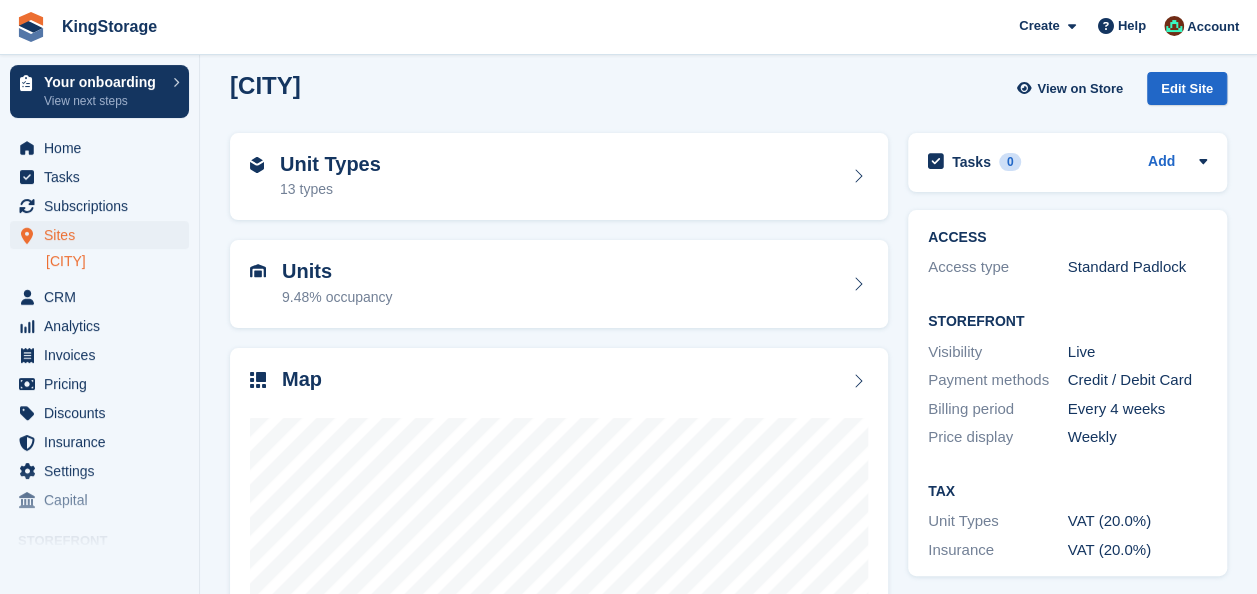 scroll, scrollTop: 258, scrollLeft: 0, axis: vertical 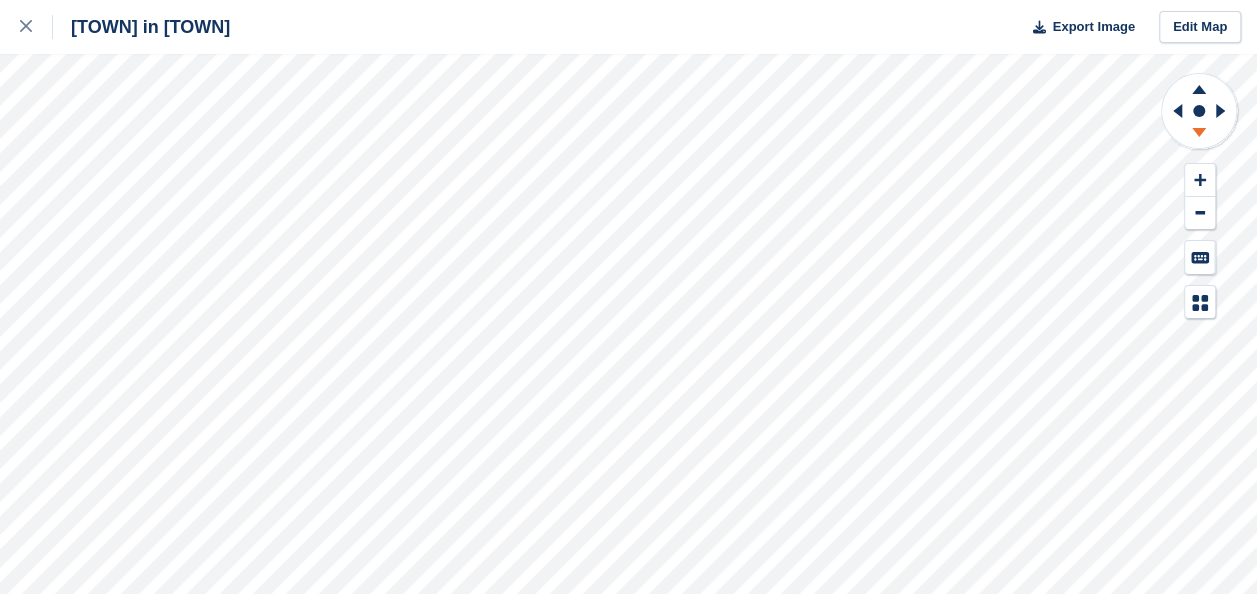 click 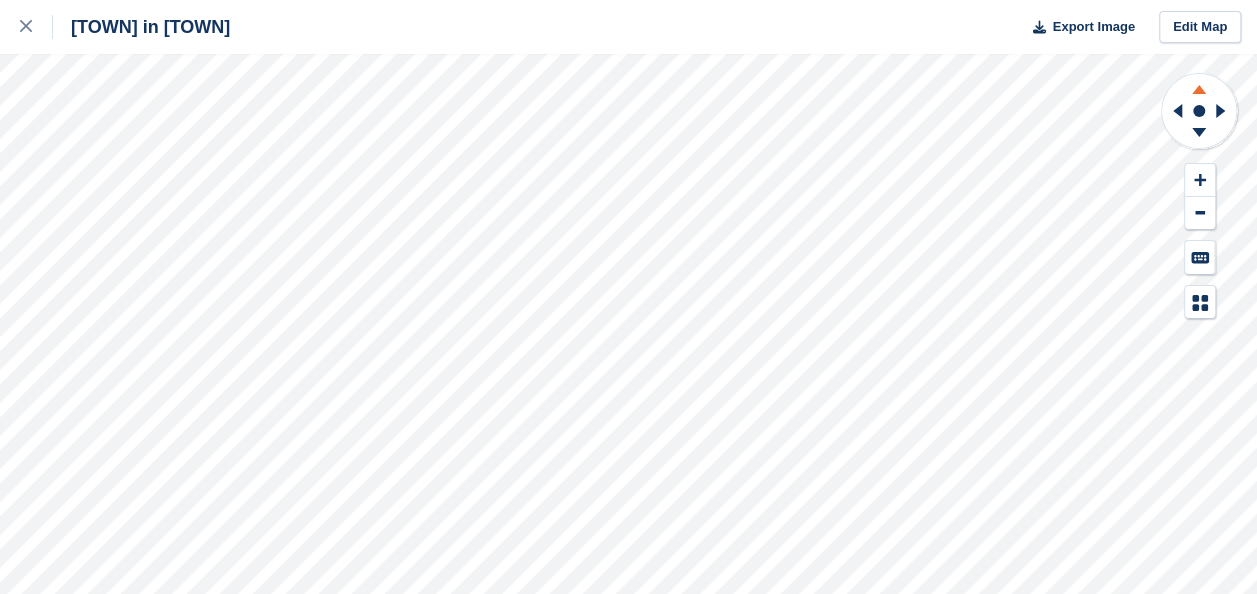 click 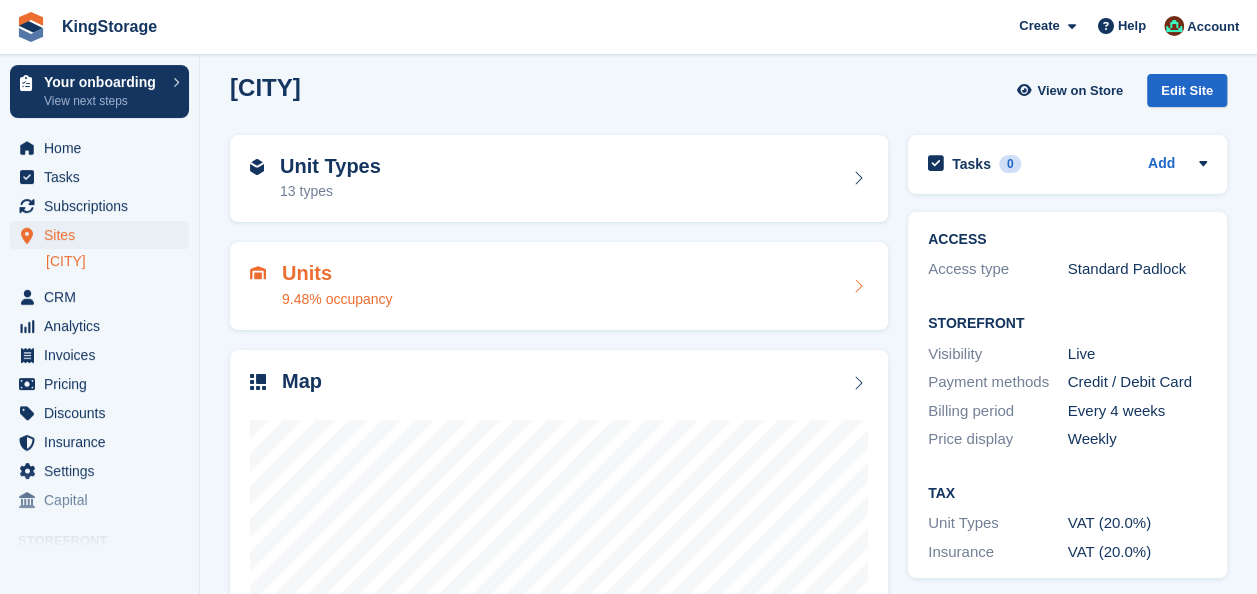 scroll, scrollTop: 0, scrollLeft: 0, axis: both 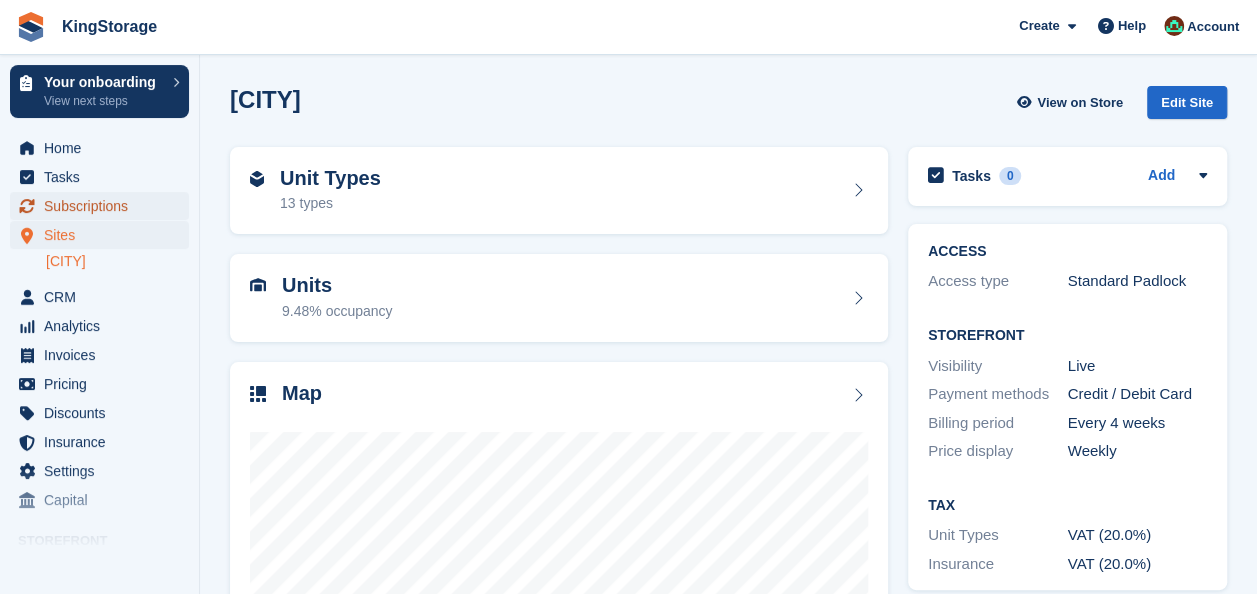 click on "Subscriptions" at bounding box center (104, 206) 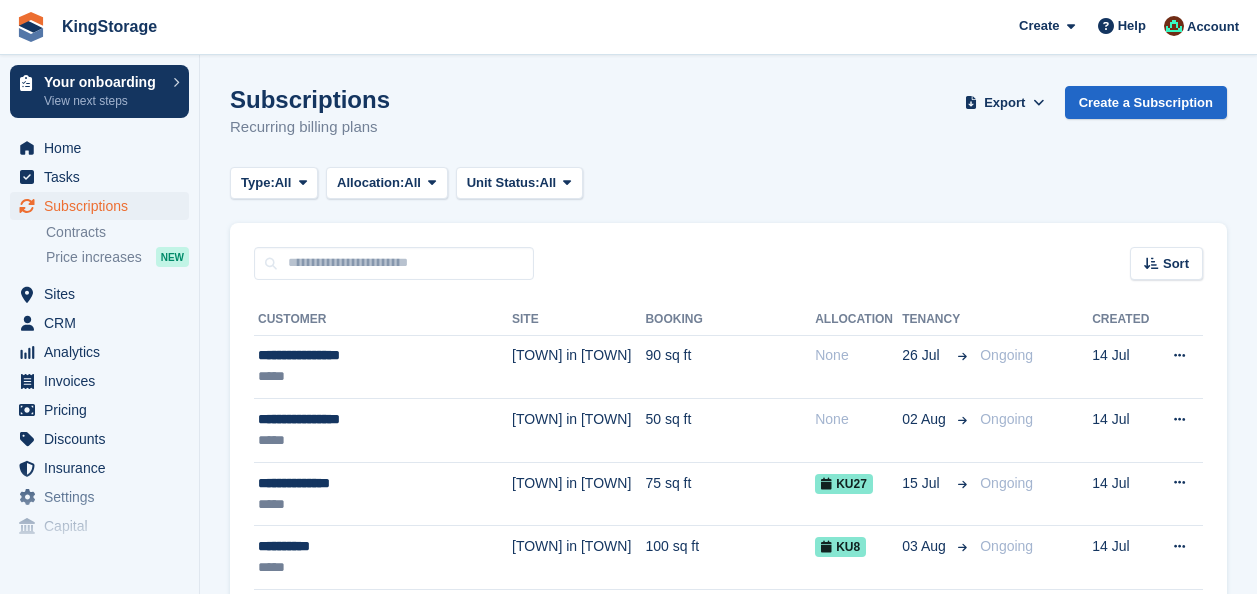 scroll, scrollTop: 0, scrollLeft: 0, axis: both 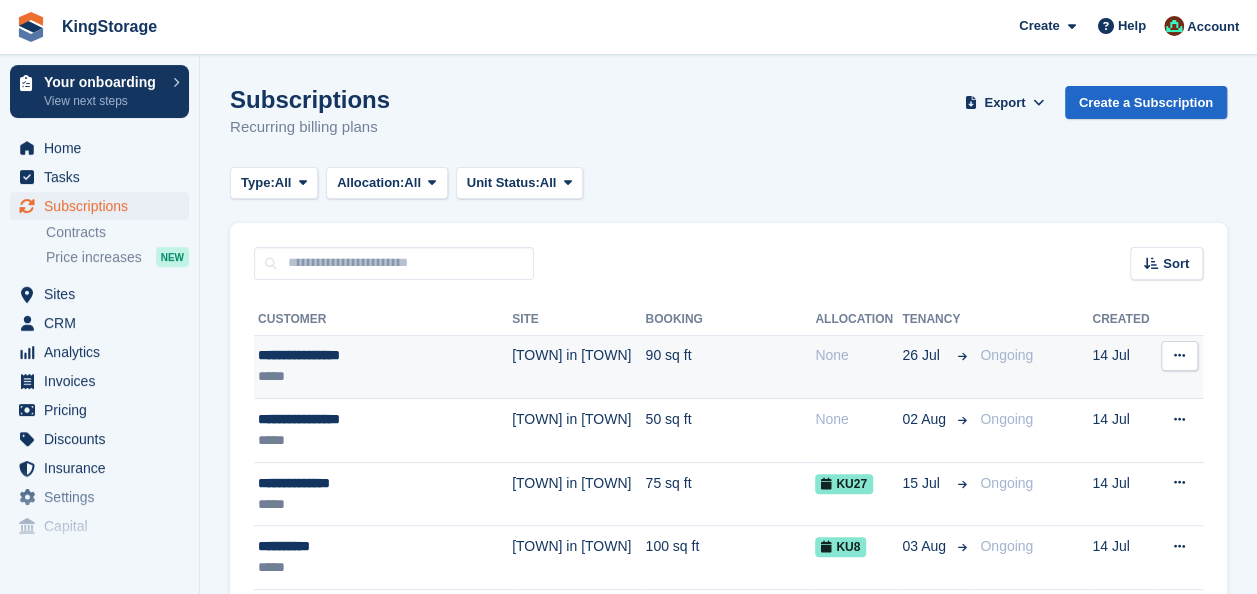 click on "[CITY] in [CITY]" at bounding box center (578, 367) 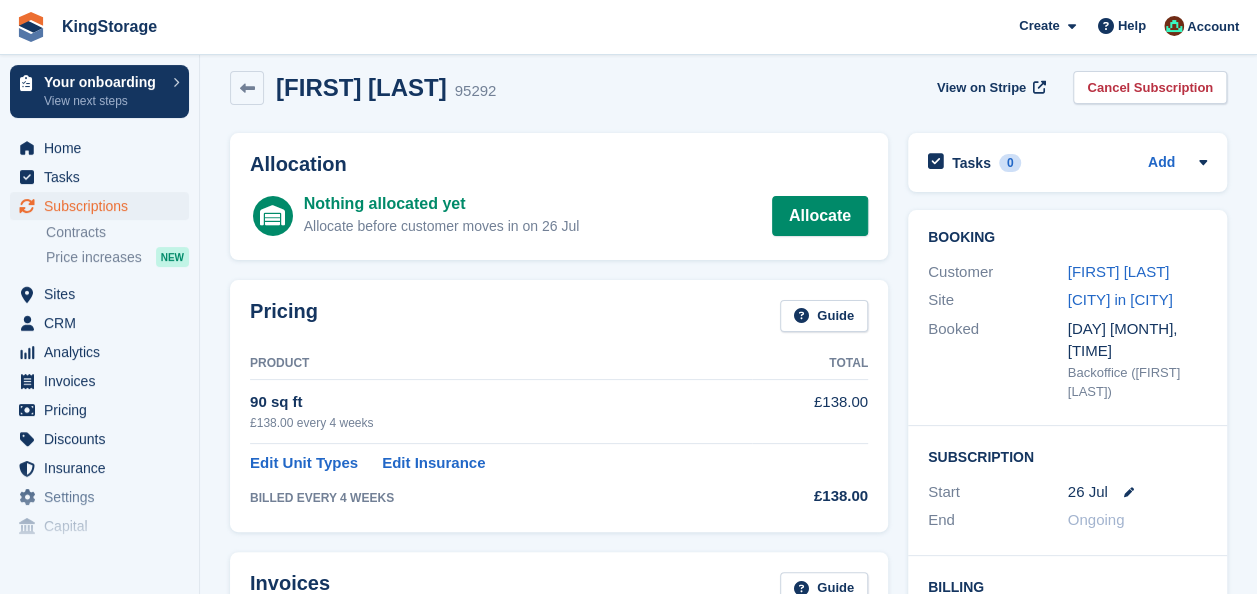 scroll, scrollTop: 100, scrollLeft: 0, axis: vertical 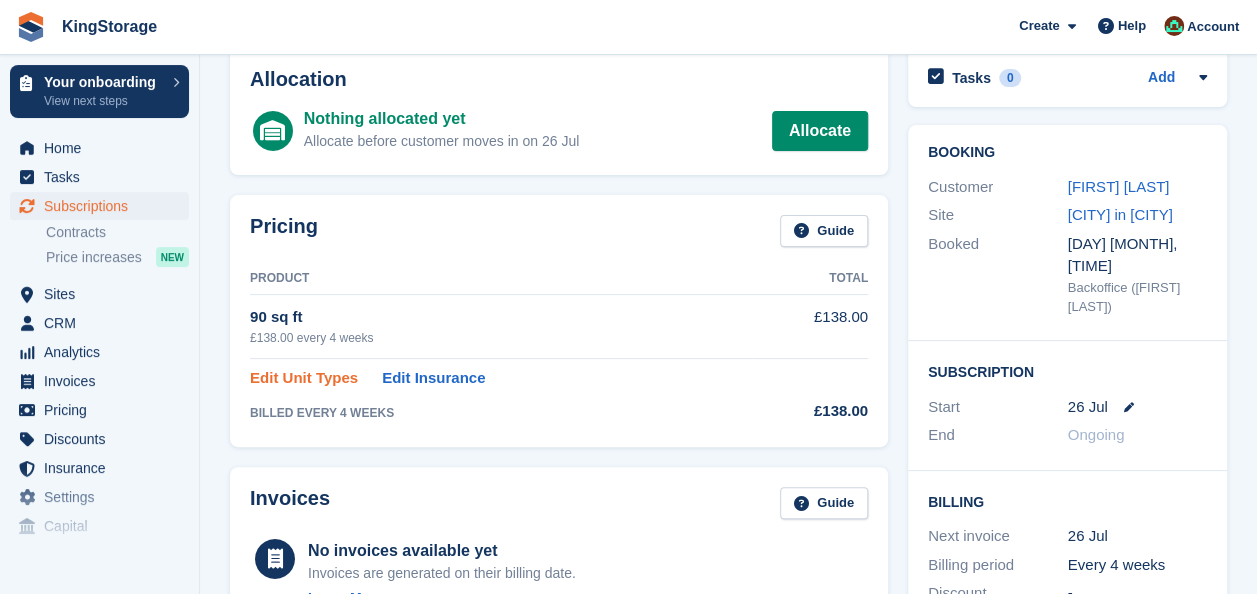 click on "Edit Unit Types" at bounding box center (304, 378) 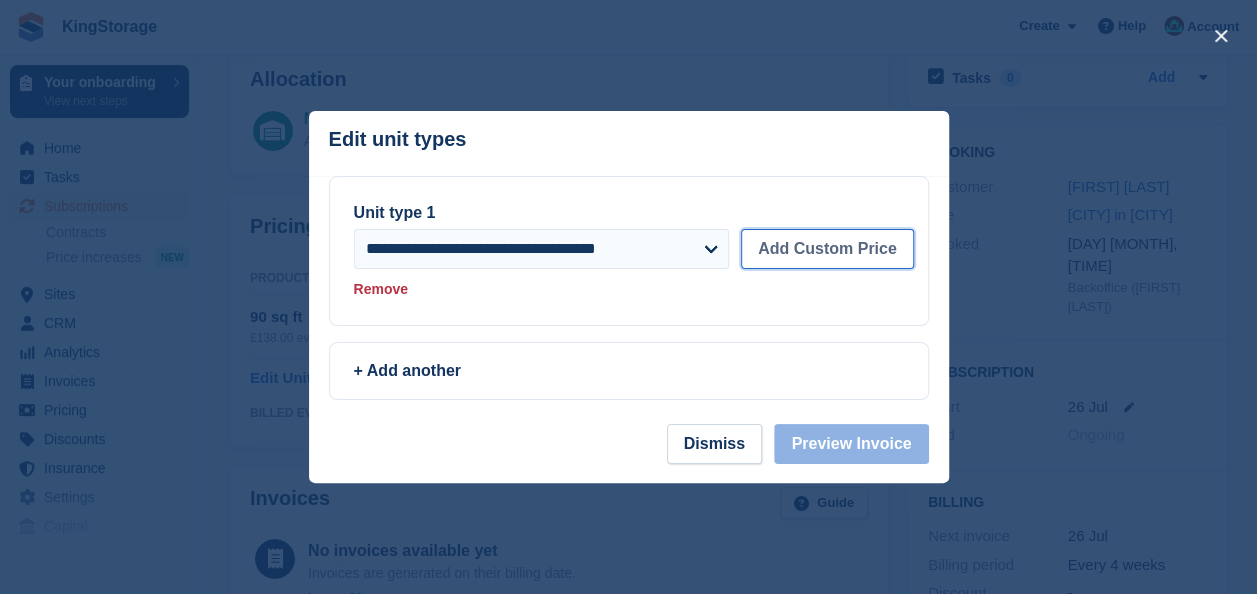 click on "Add Custom Price" at bounding box center [827, 249] 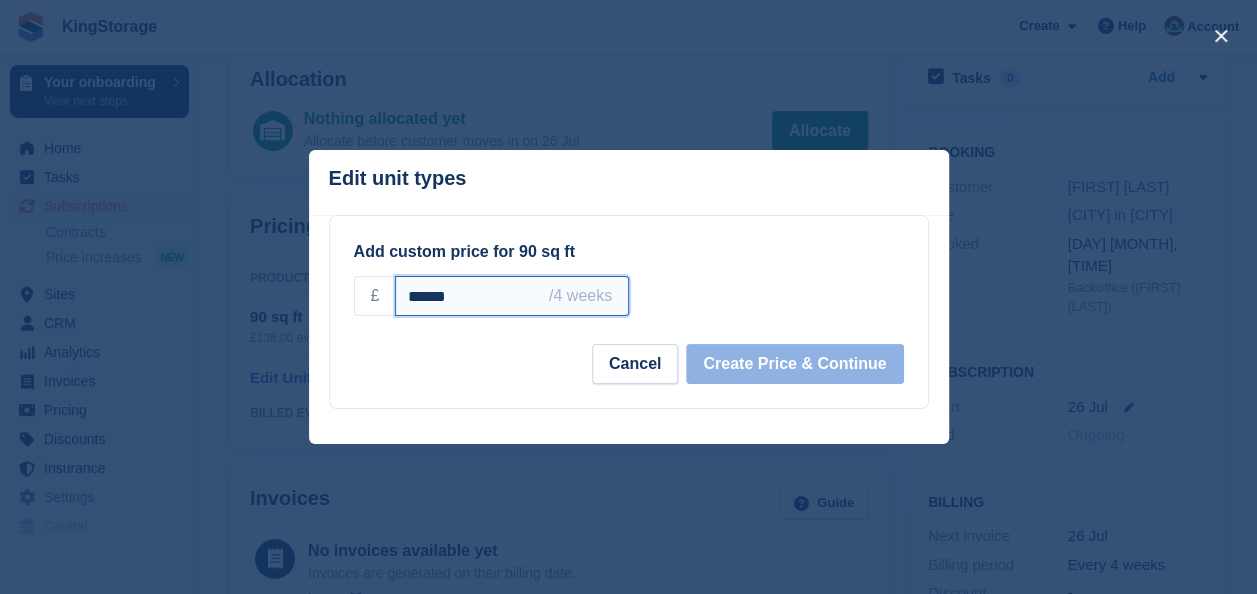 click on "******" at bounding box center [511, 296] 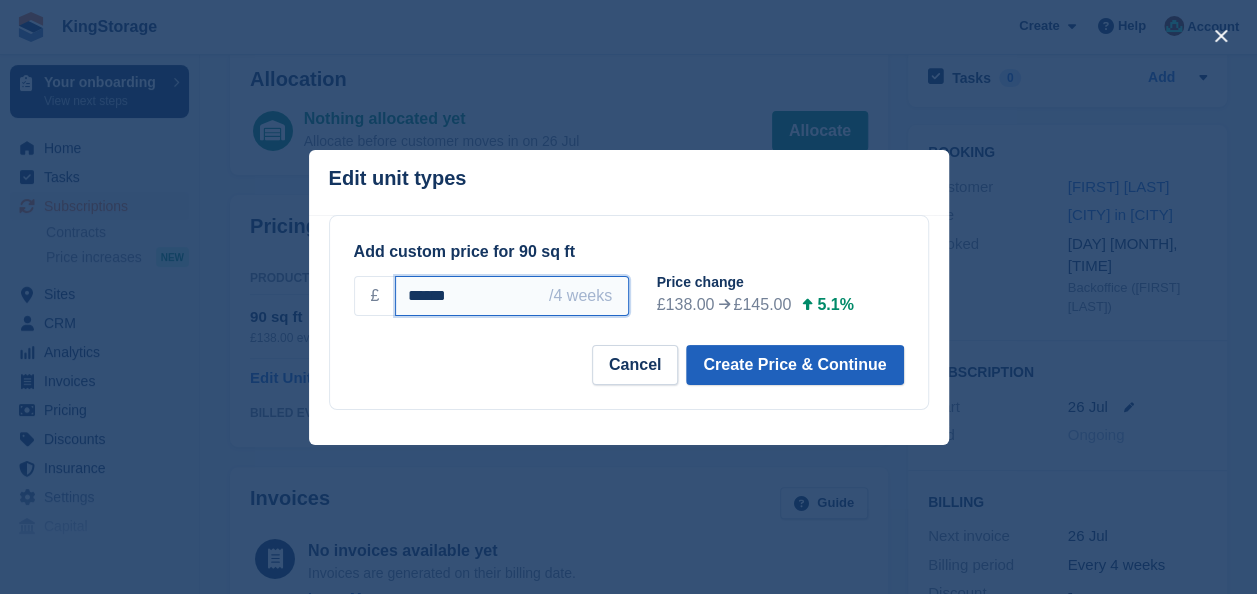 type on "******" 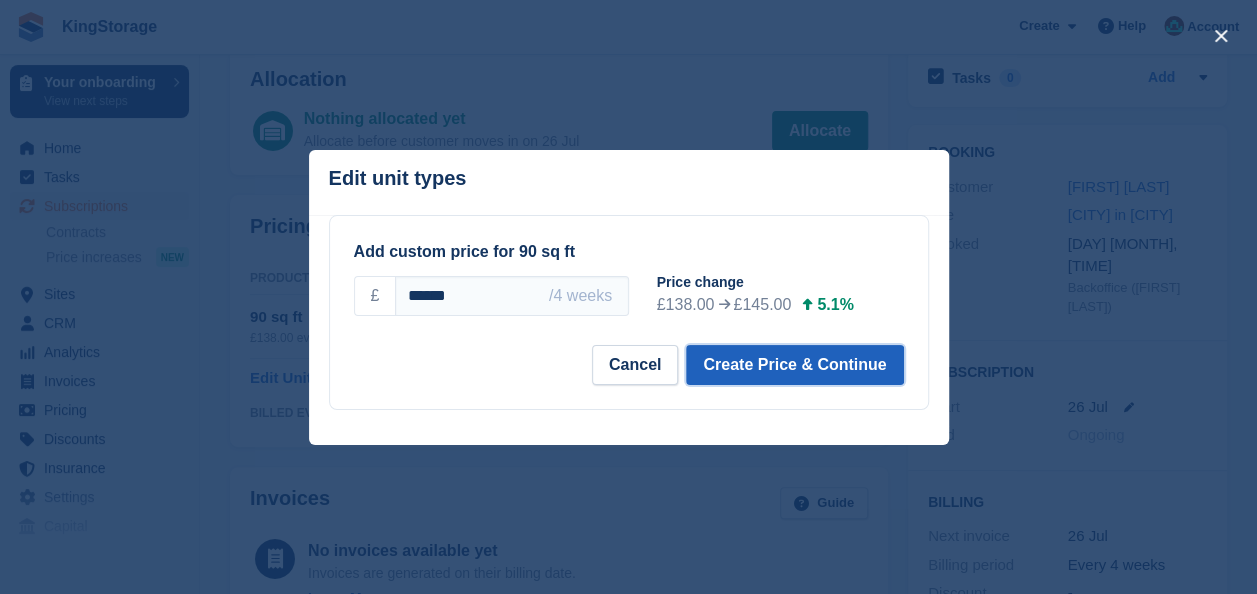 drag, startPoint x: 774, startPoint y: 364, endPoint x: 787, endPoint y: 363, distance: 13.038404 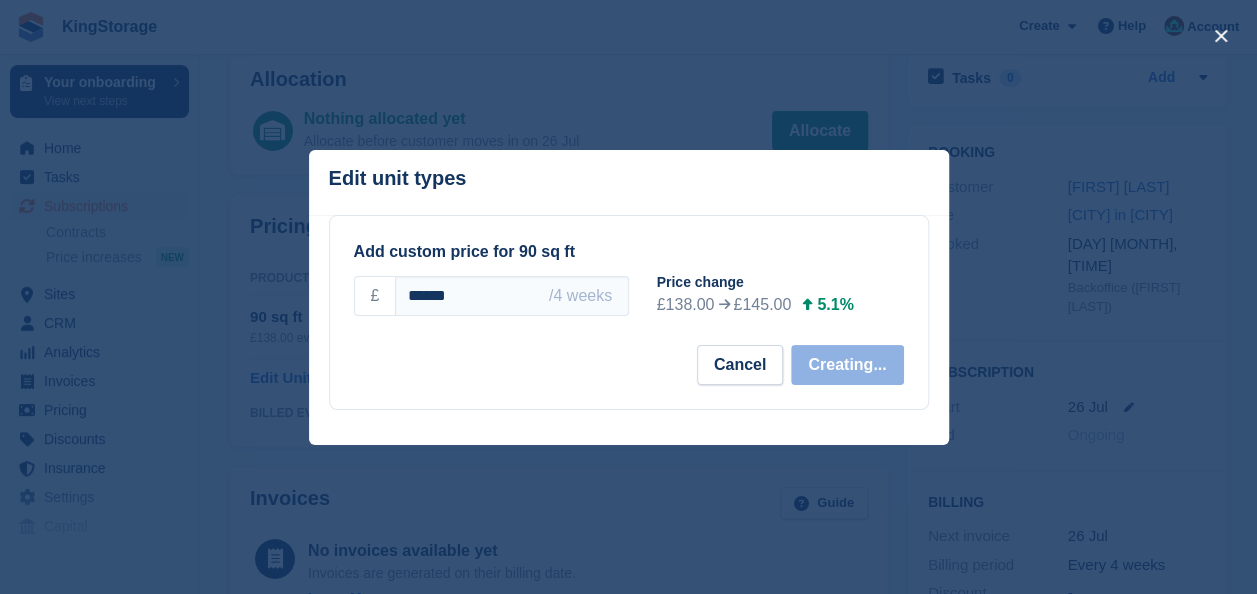 select on "*****" 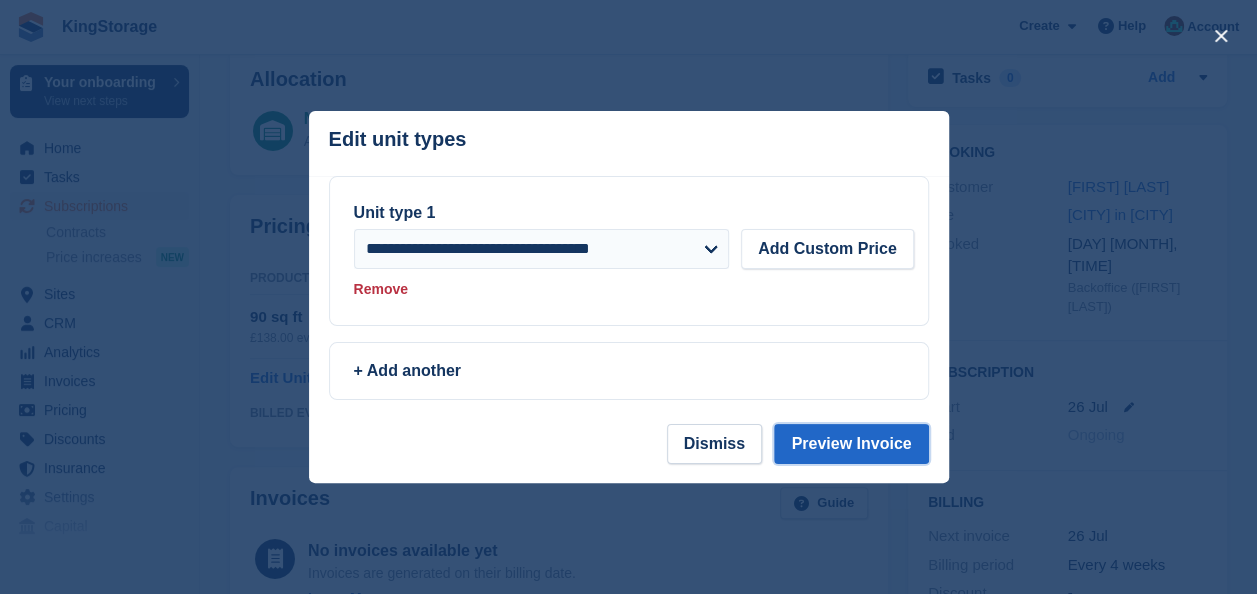 click on "Preview Invoice" at bounding box center [851, 444] 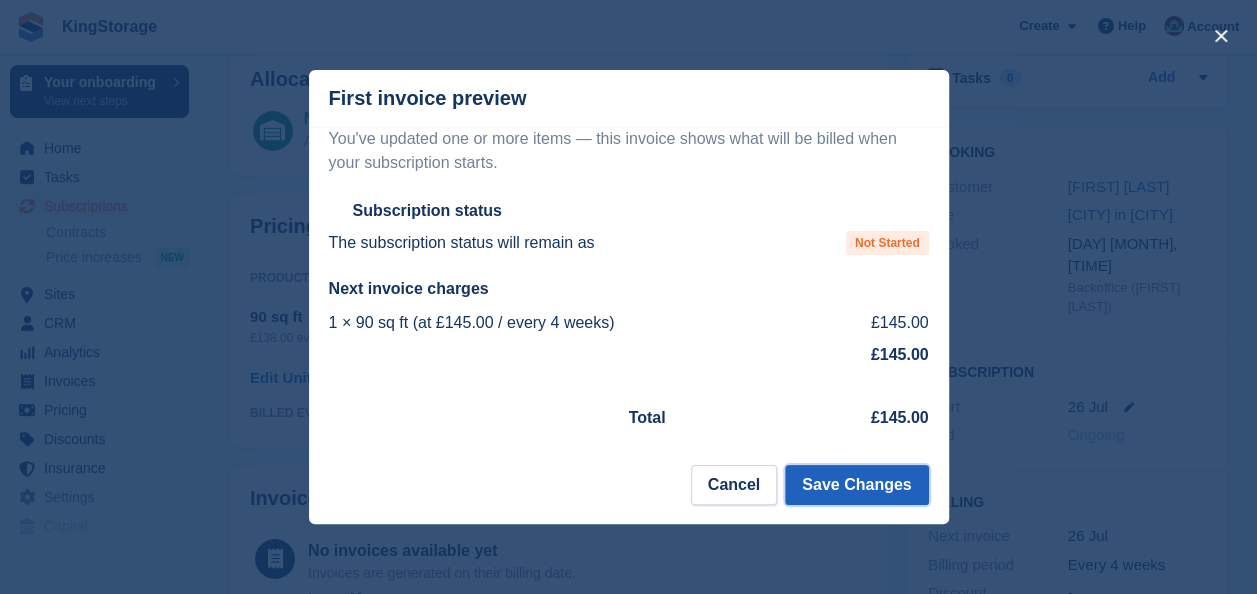 click on "Save Changes" at bounding box center [856, 485] 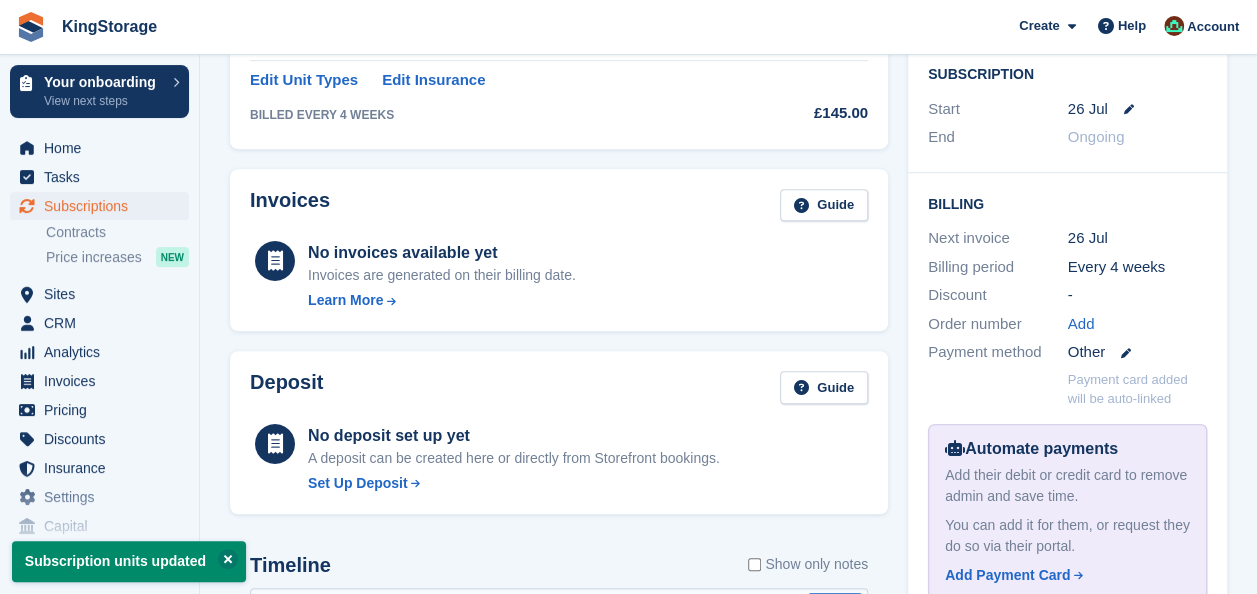 scroll, scrollTop: 400, scrollLeft: 0, axis: vertical 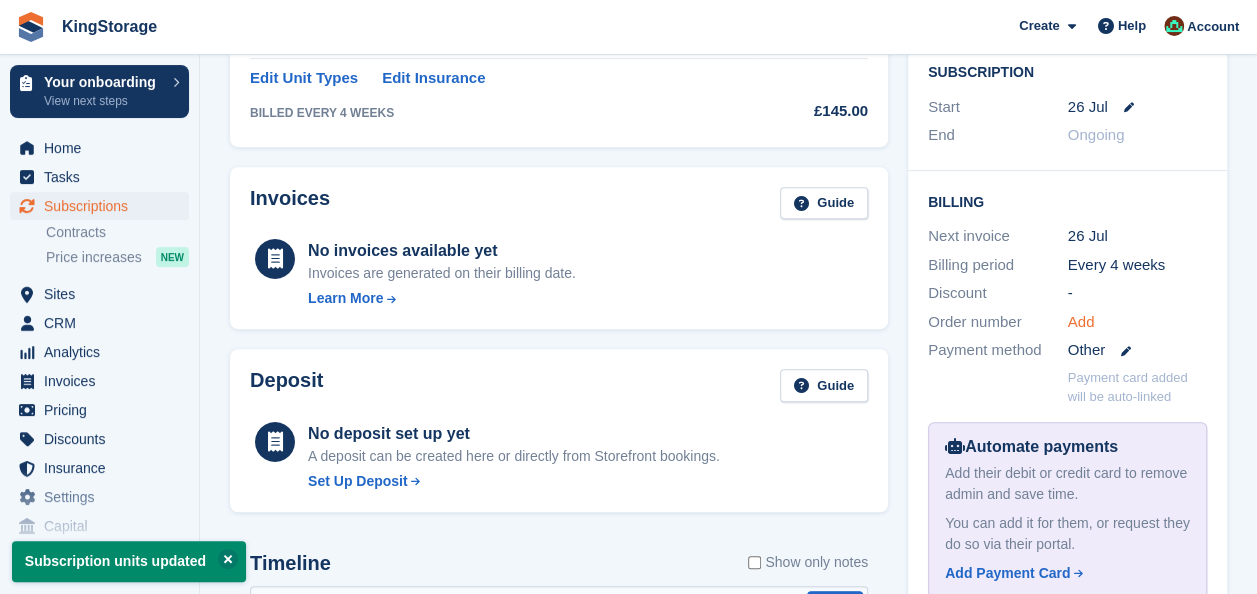 click on "Add" at bounding box center [1081, 322] 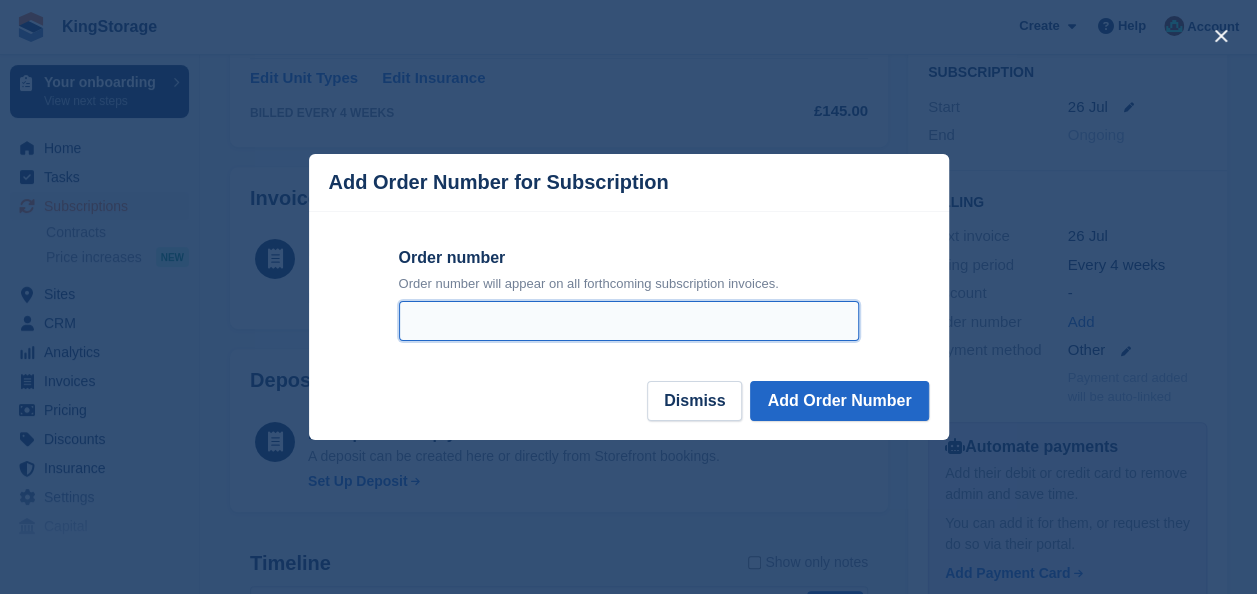 click on "Order number" at bounding box center (629, 321) 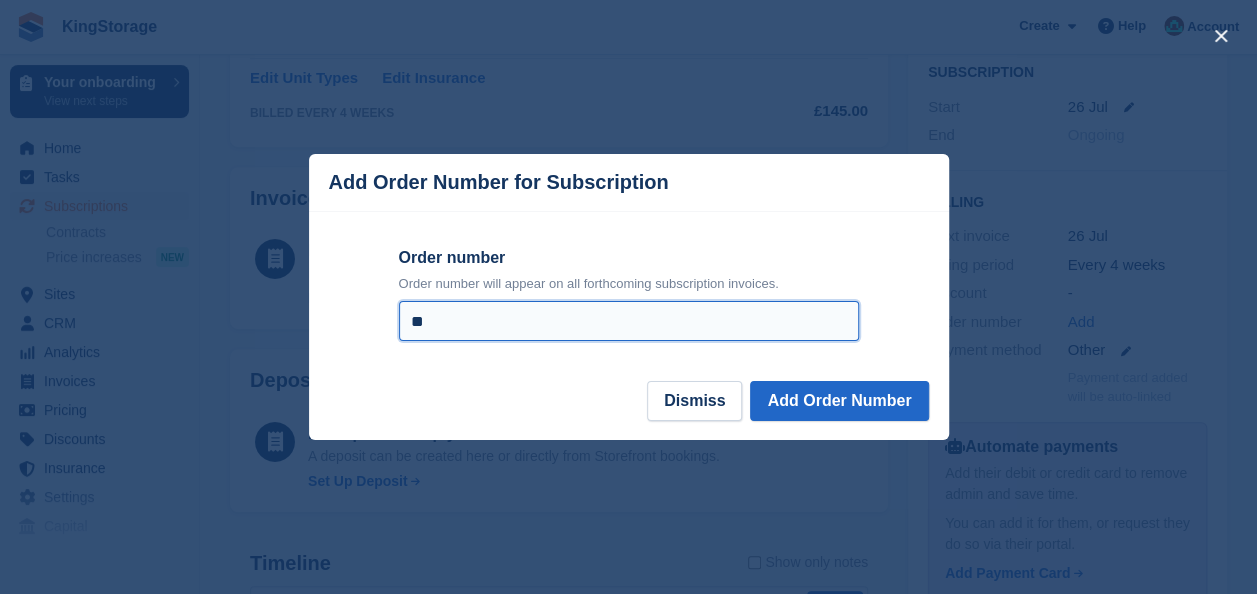type on "*" 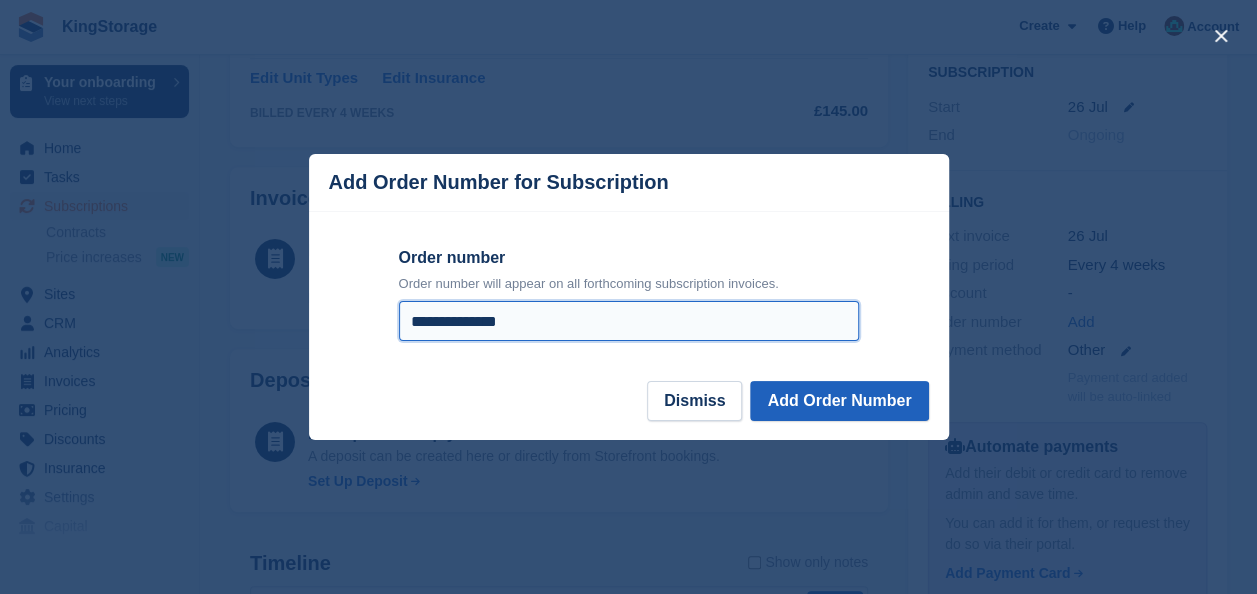 type on "**********" 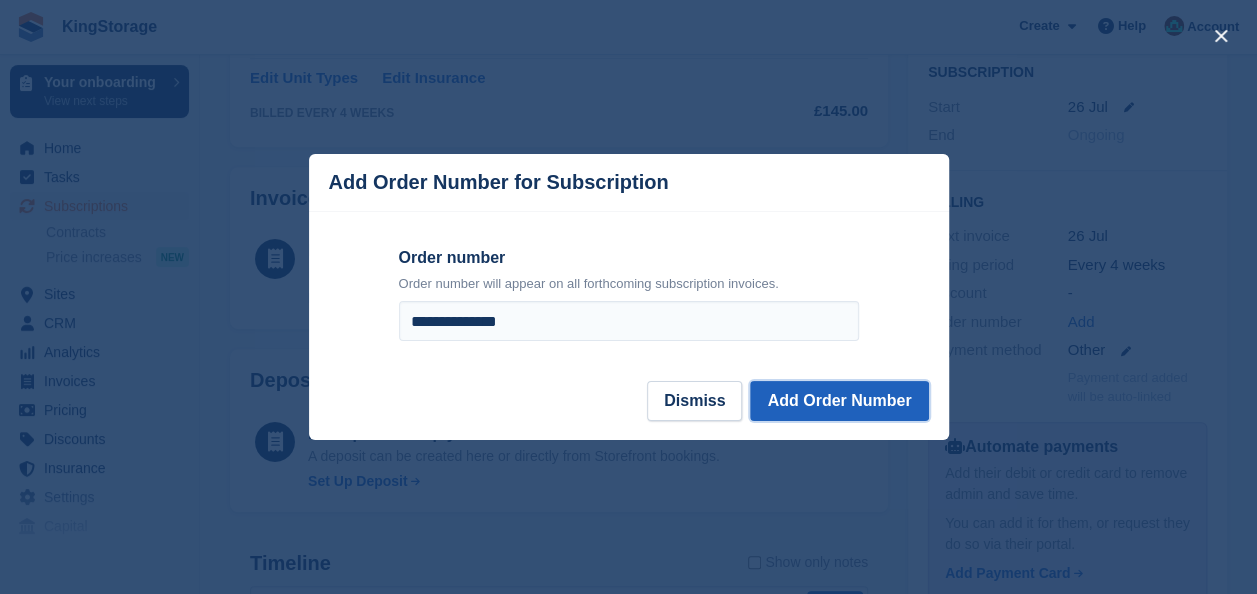 click on "Add Order Number" at bounding box center (839, 401) 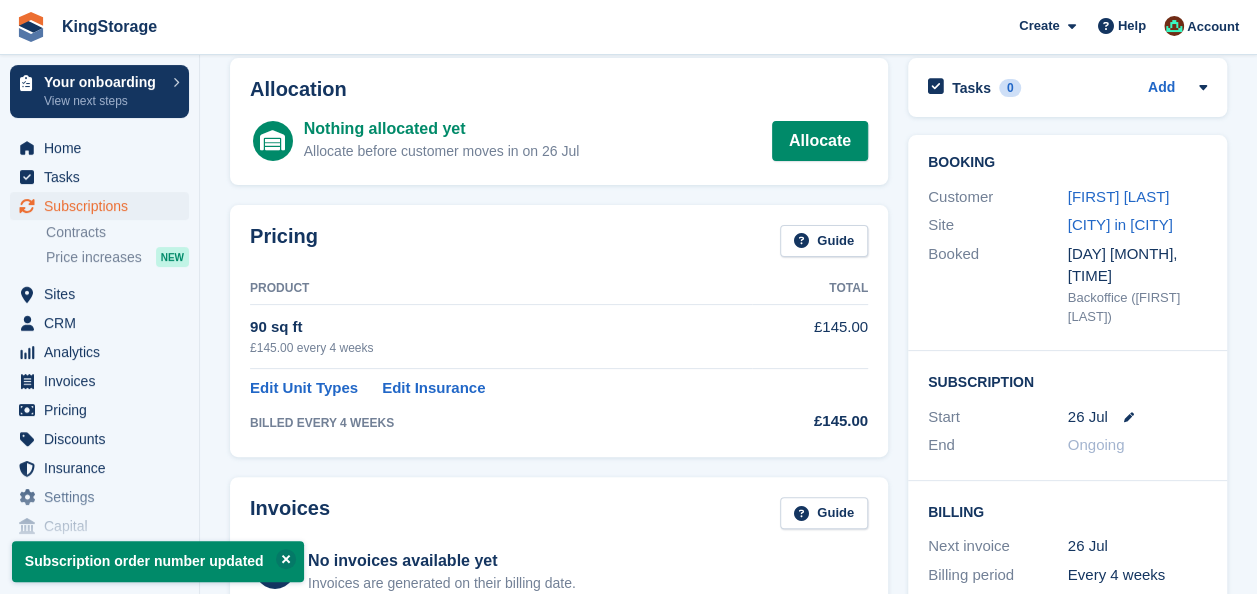 scroll, scrollTop: 200, scrollLeft: 0, axis: vertical 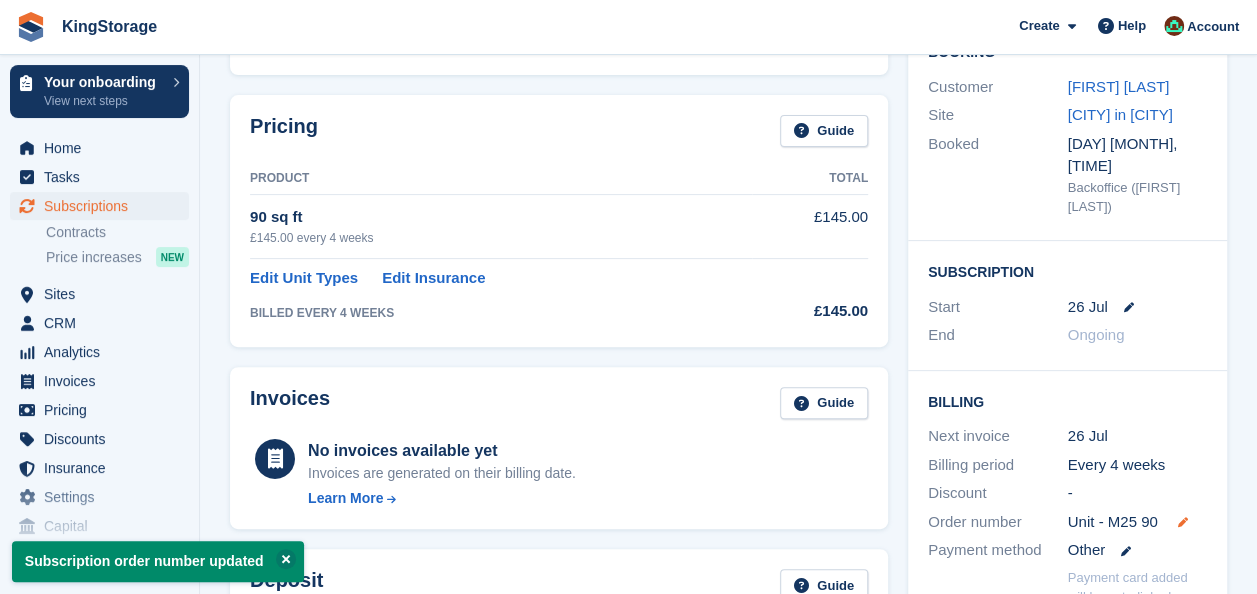click at bounding box center [1183, 522] 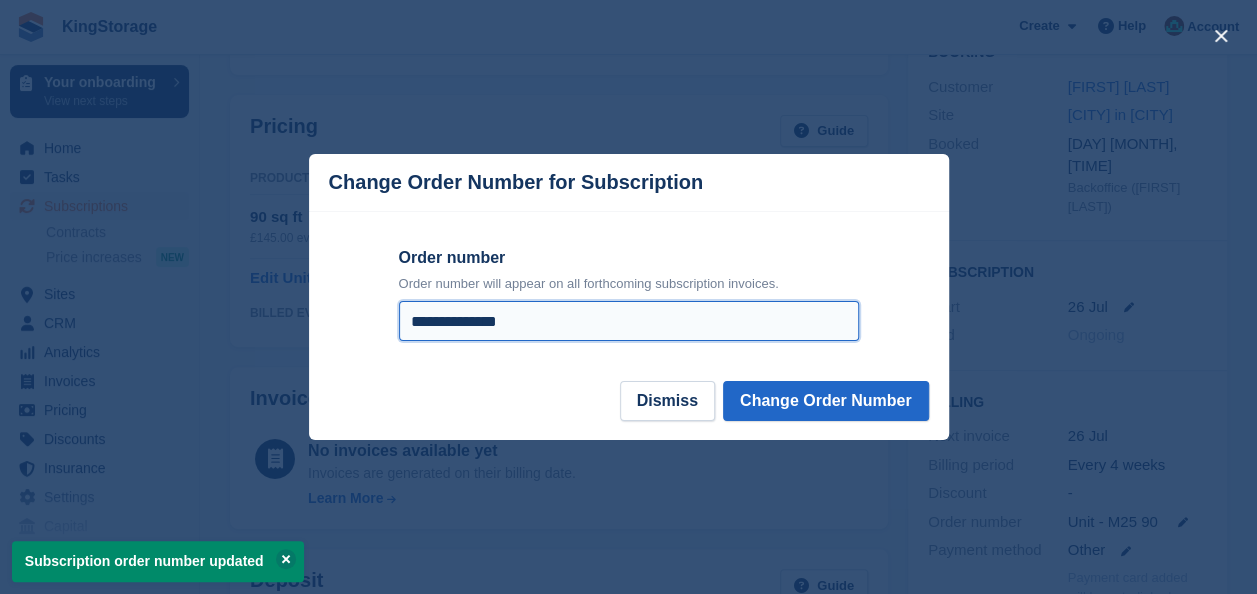 click on "**********" at bounding box center (629, 321) 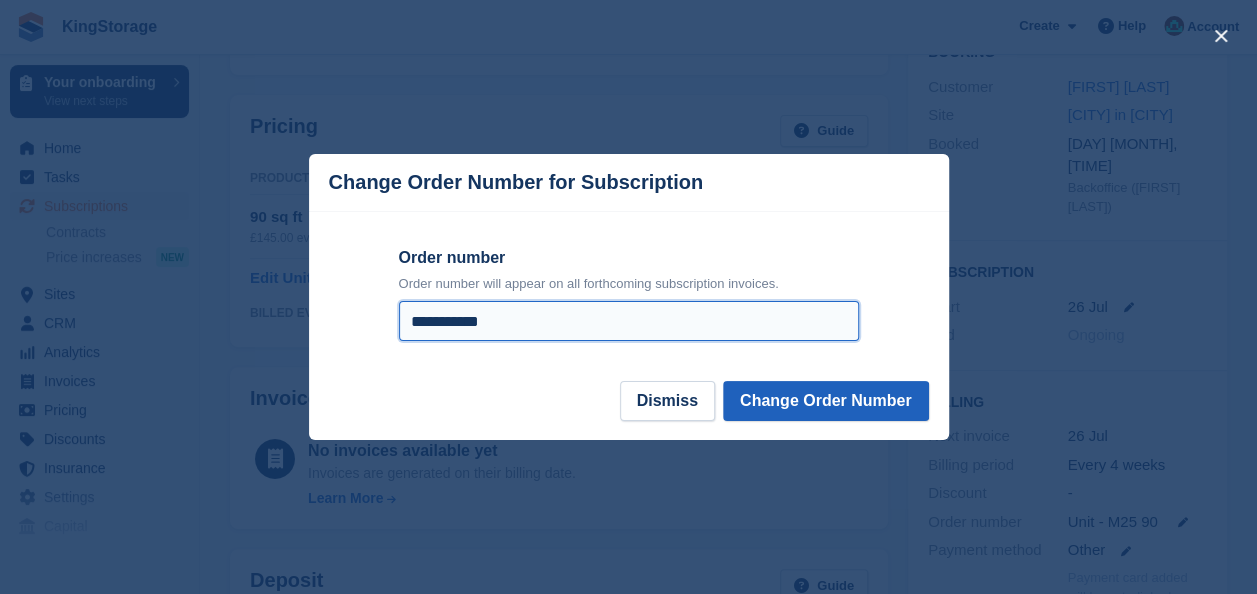 type on "**********" 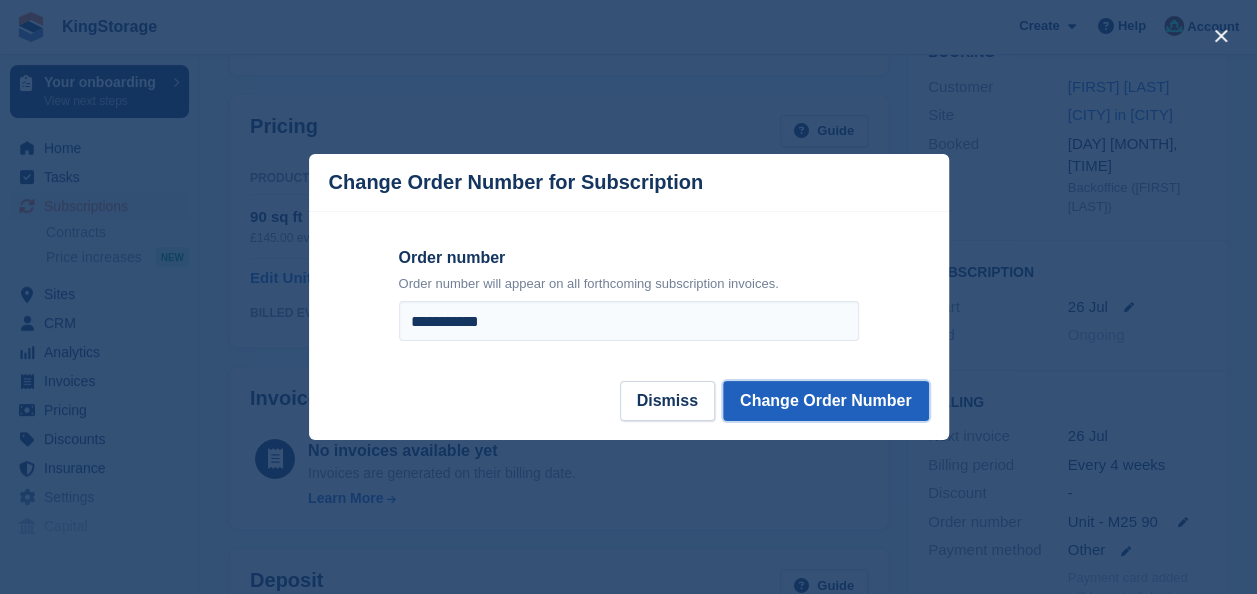 click on "Change Order Number" at bounding box center (826, 401) 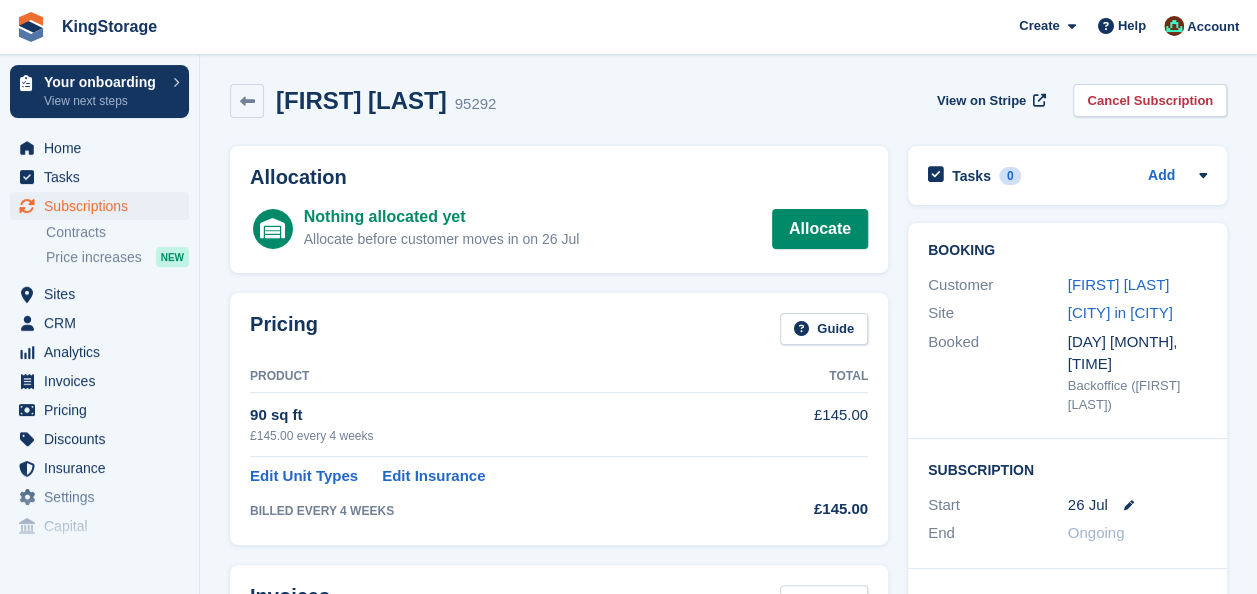 scroll, scrollTop: 0, scrollLeft: 0, axis: both 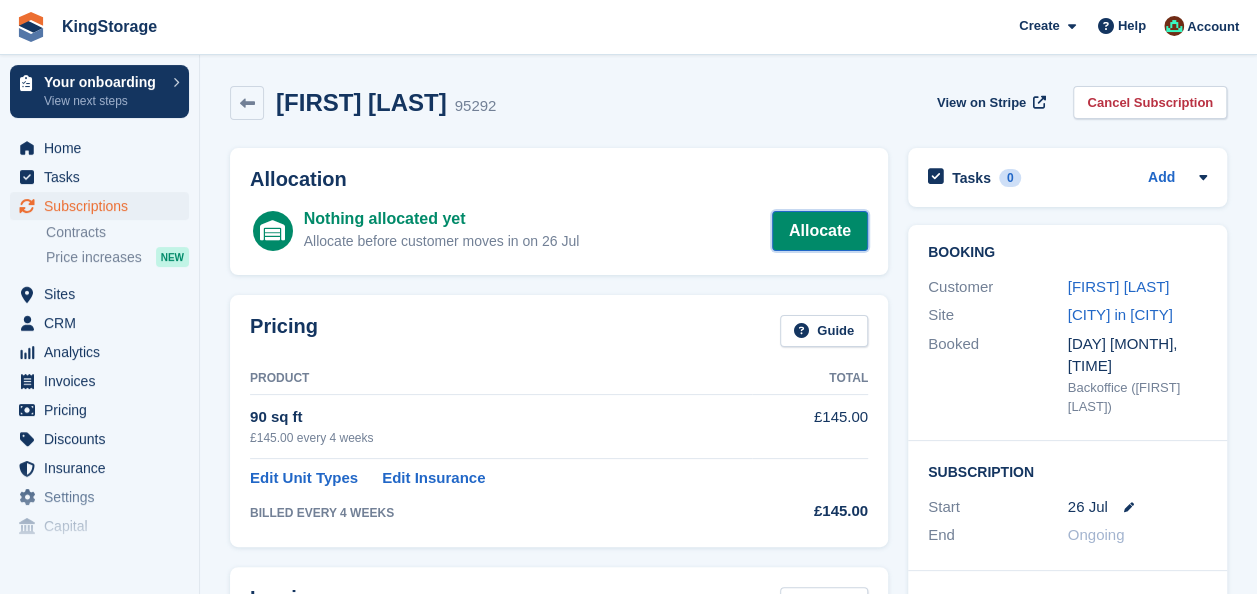 click on "Allocate" at bounding box center (820, 231) 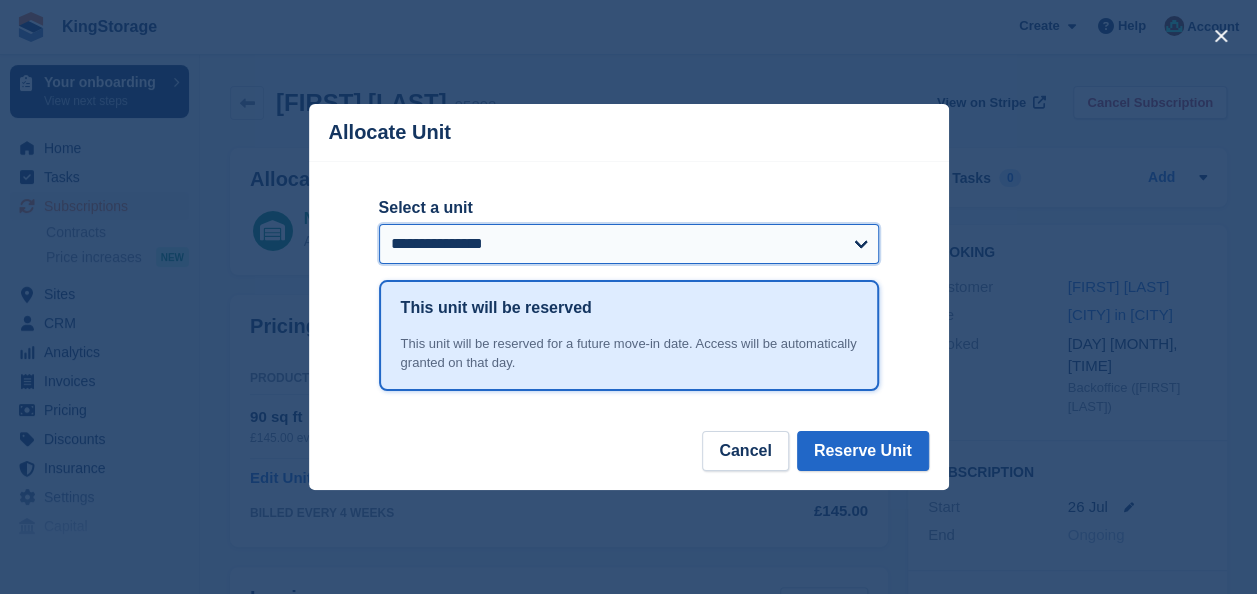 click on "**********" at bounding box center [629, 244] 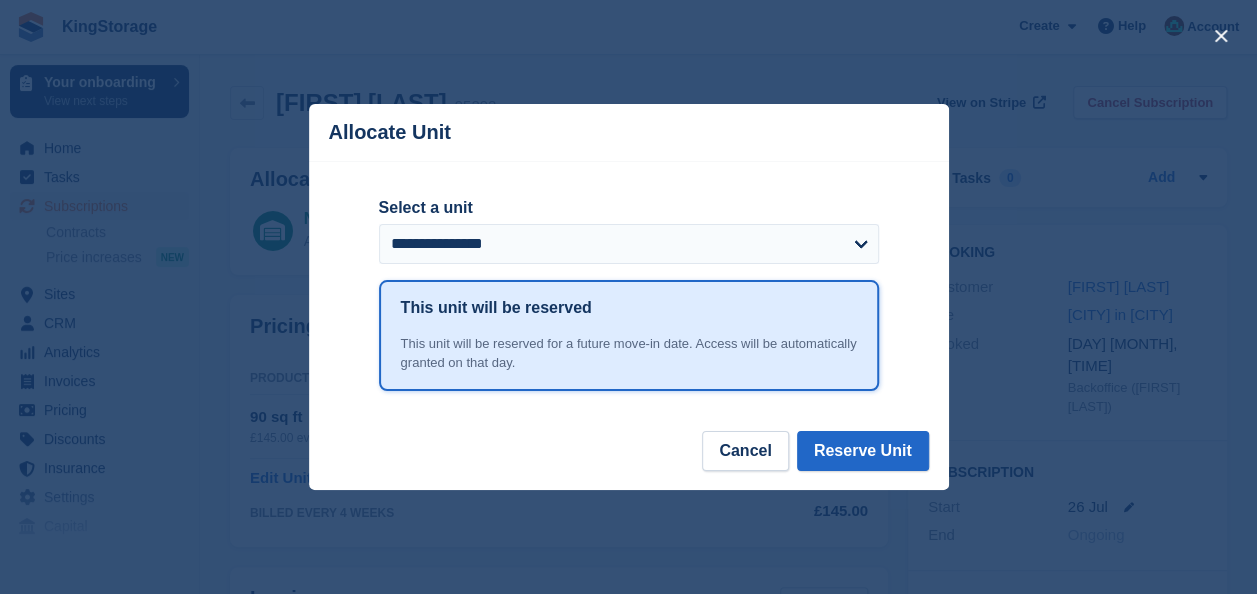 click at bounding box center [628, 297] 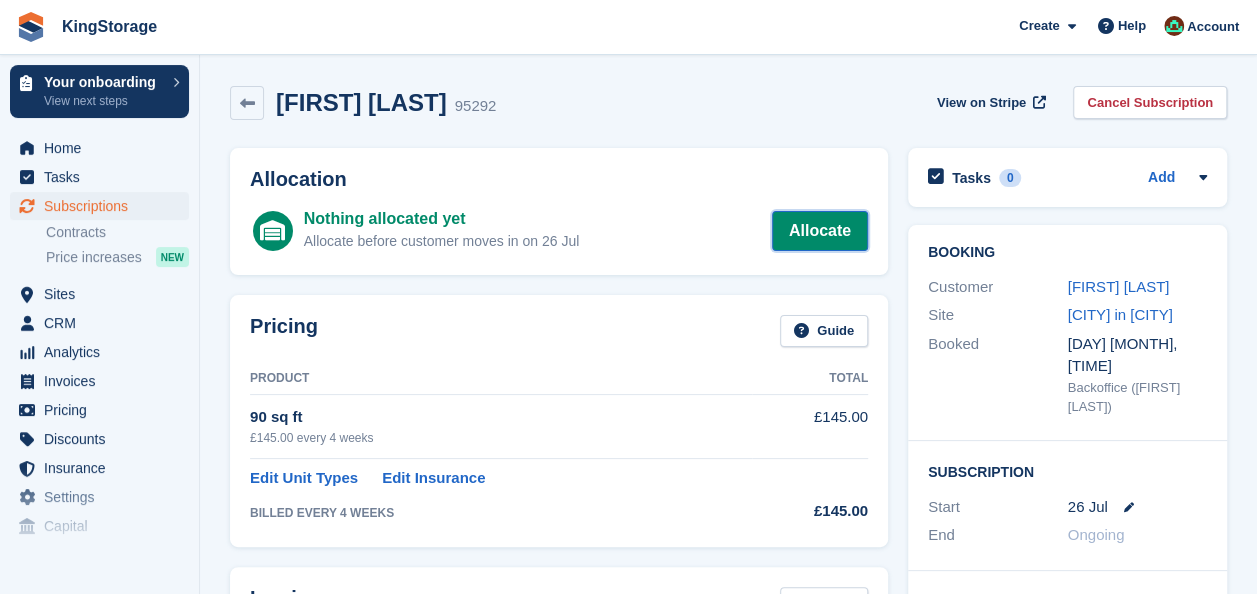 click on "Allocate" at bounding box center (820, 231) 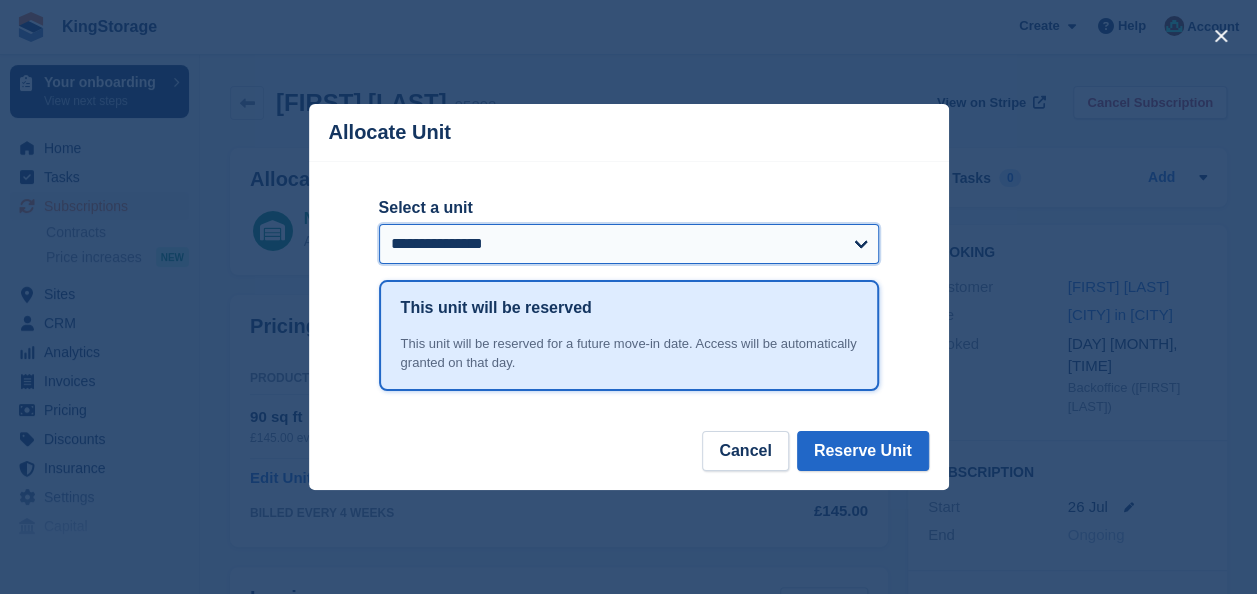 click on "**********" at bounding box center [629, 244] 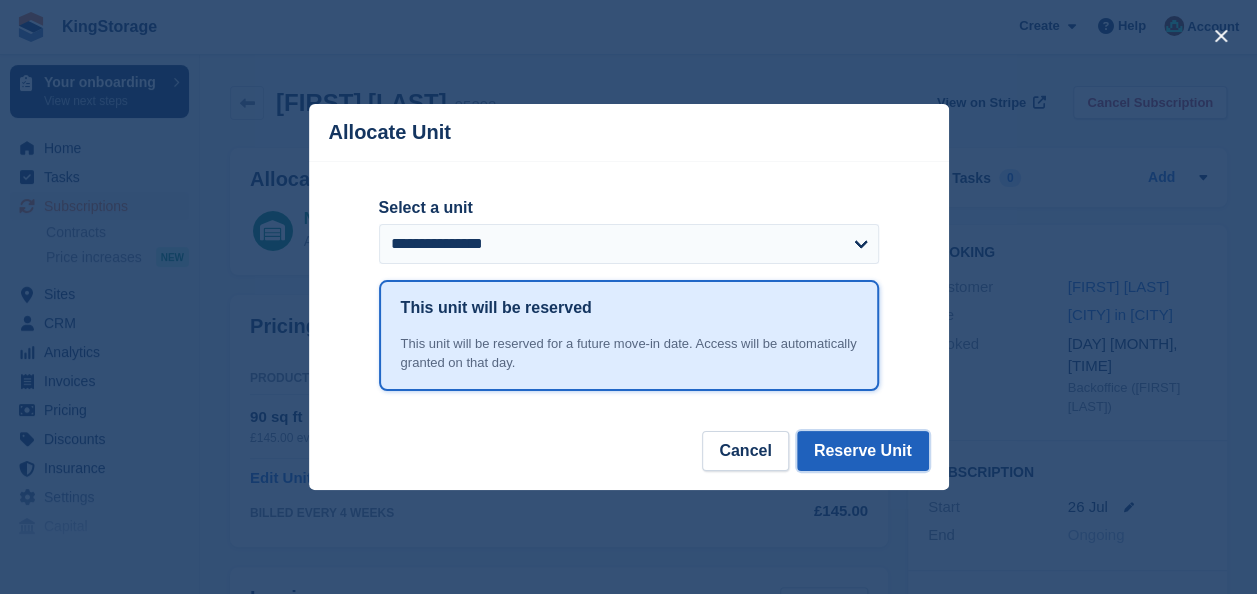 click on "Reserve Unit" at bounding box center (863, 451) 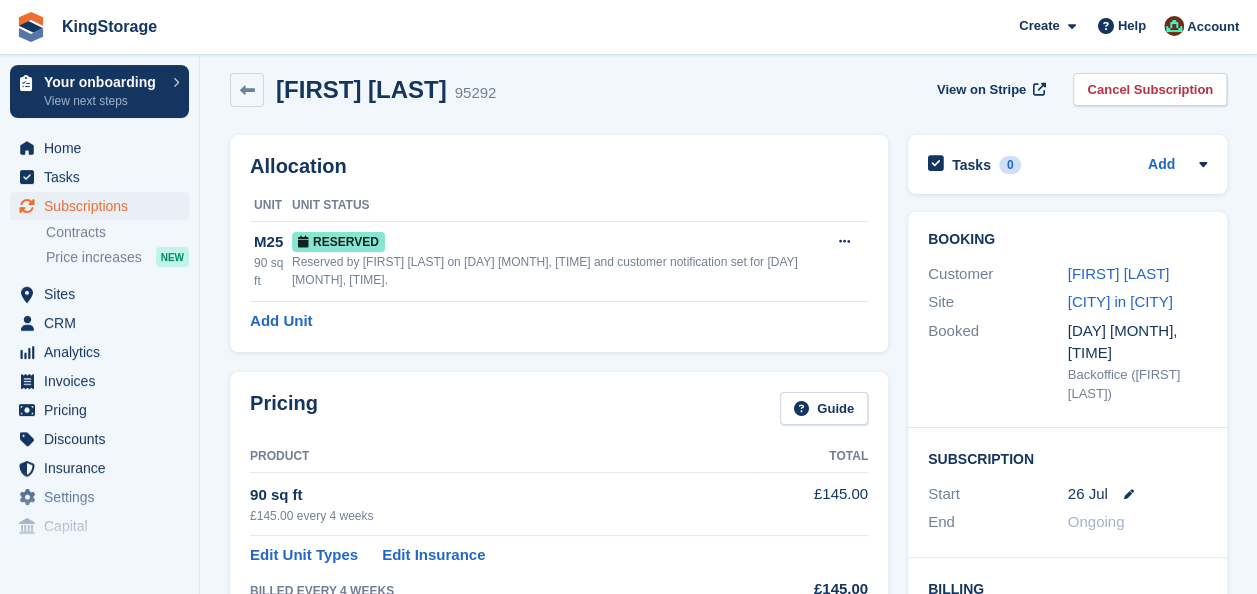 scroll, scrollTop: 0, scrollLeft: 0, axis: both 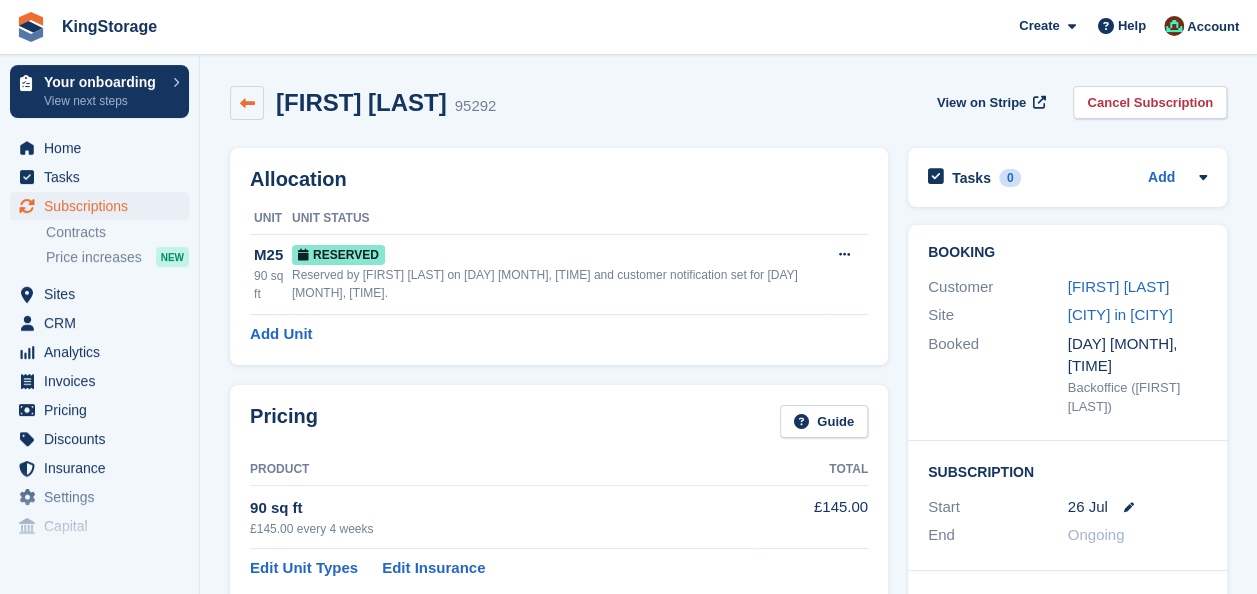 click at bounding box center (247, 103) 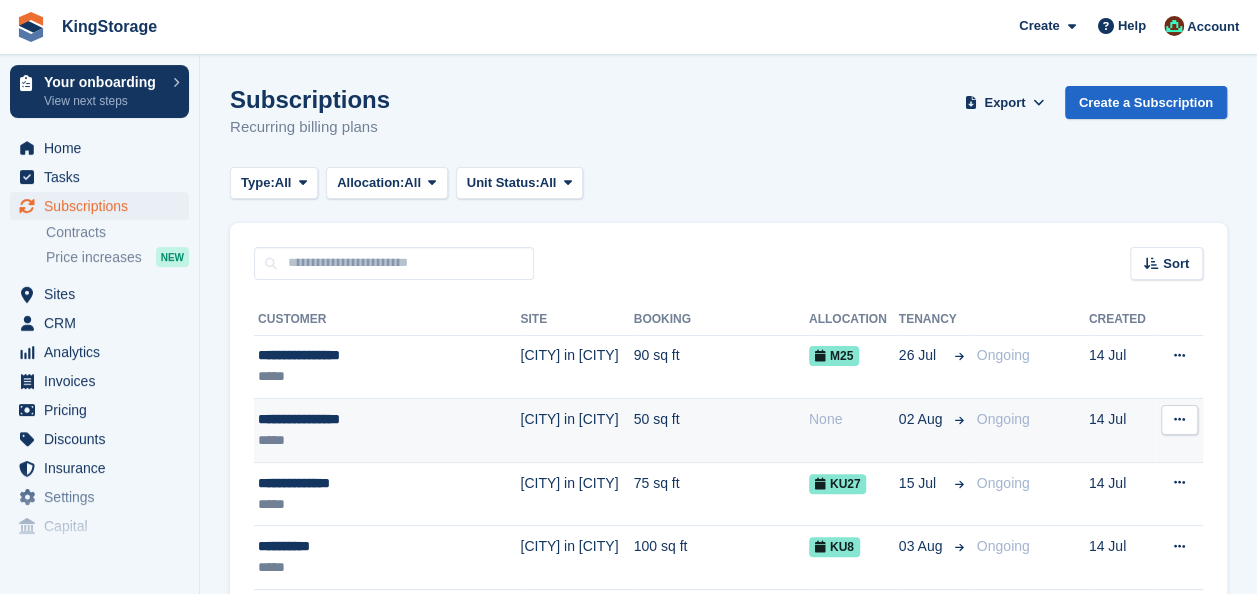 click on "**********" at bounding box center (371, 419) 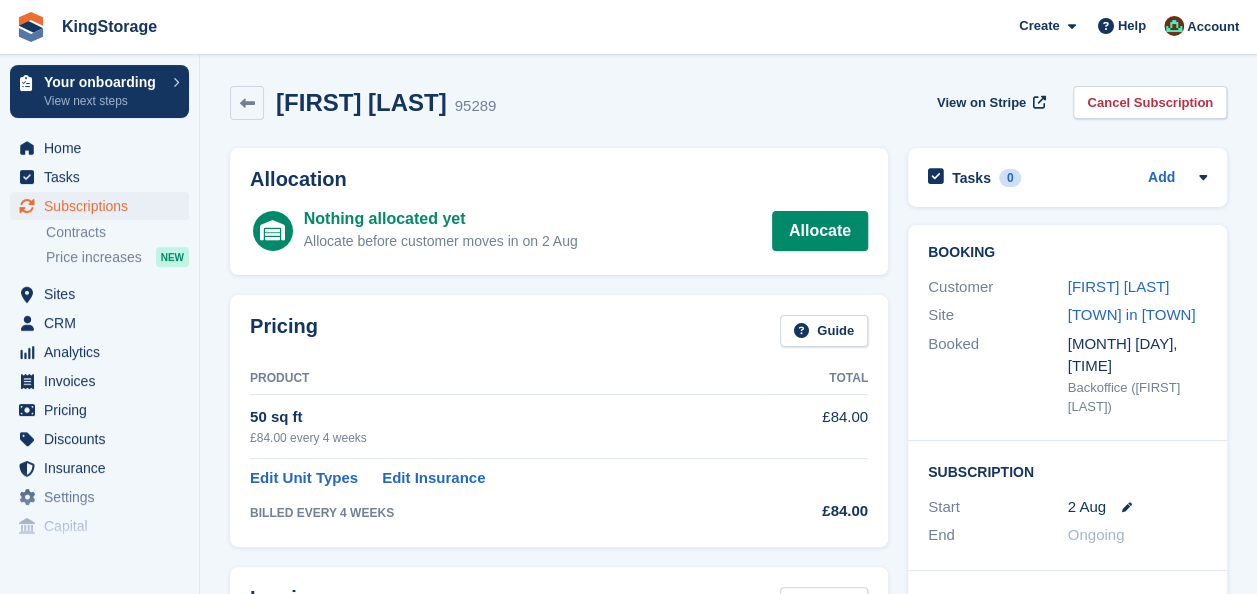 scroll, scrollTop: 100, scrollLeft: 0, axis: vertical 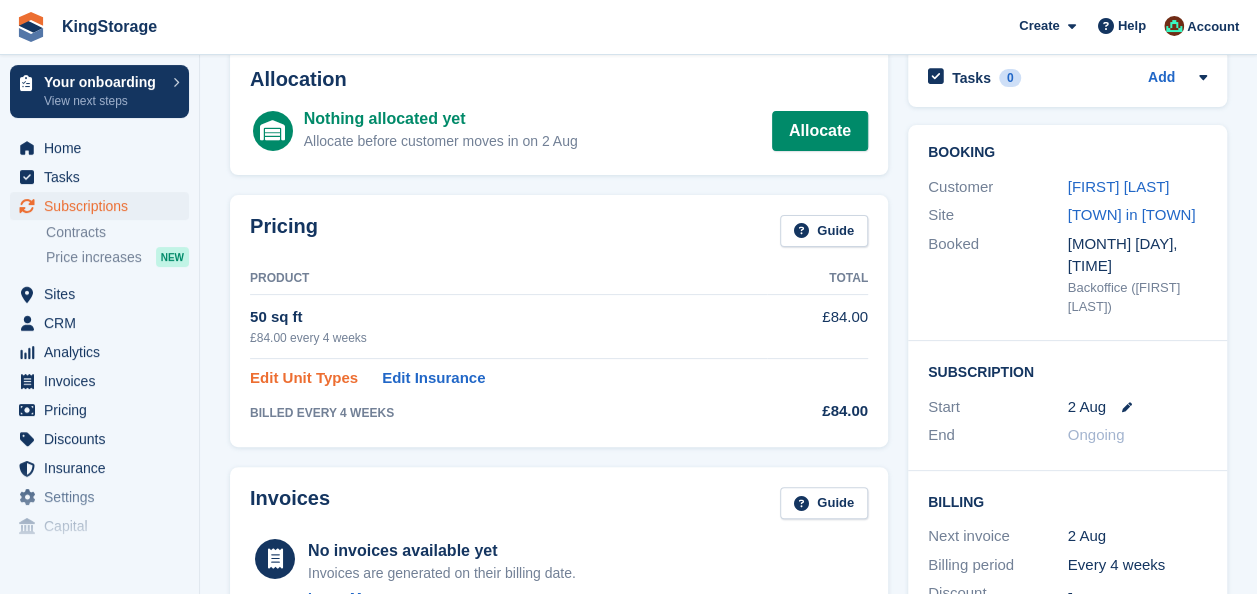 click on "Edit Unit Types" at bounding box center [304, 378] 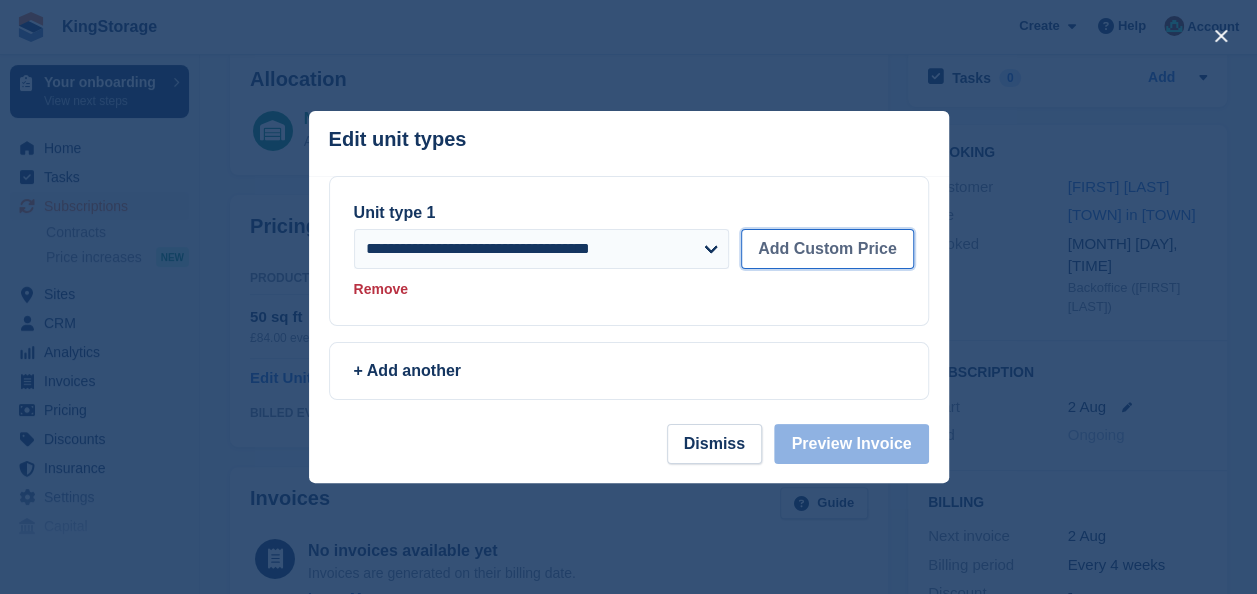 click on "Add Custom Price" at bounding box center (827, 249) 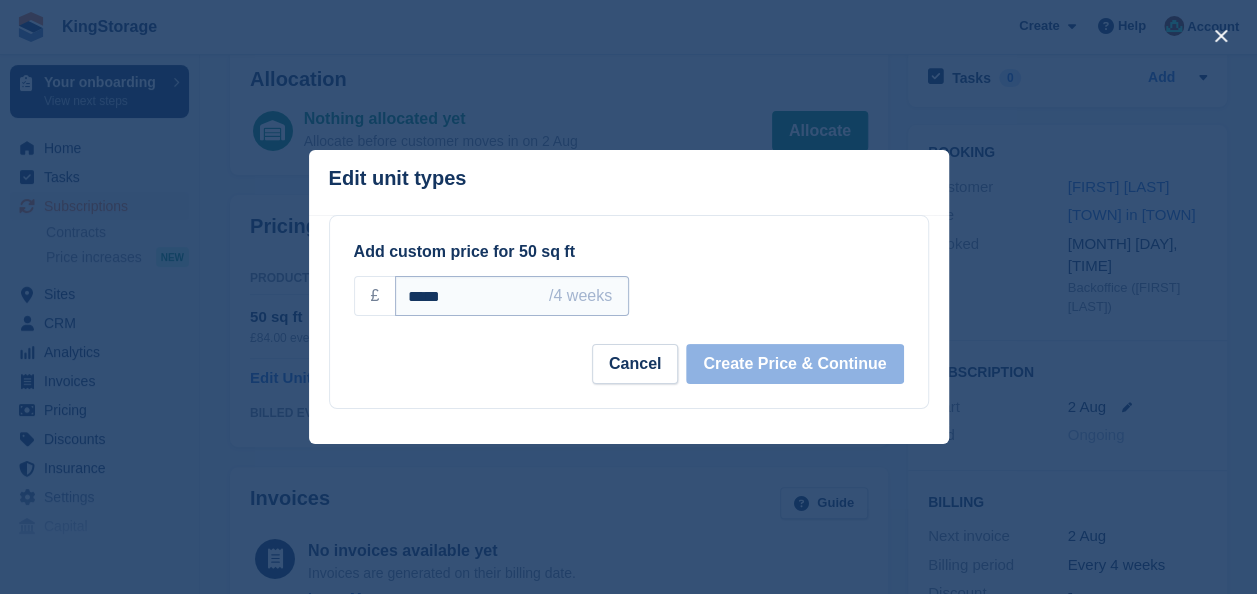 click on "*****" at bounding box center [511, 296] 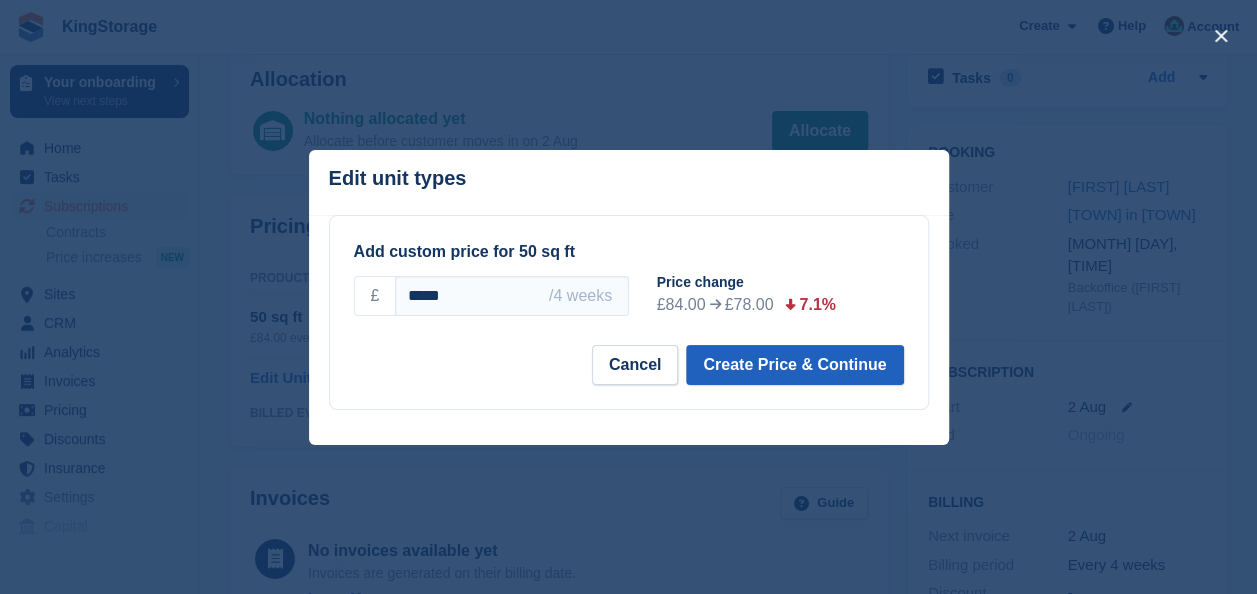 type on "*****" 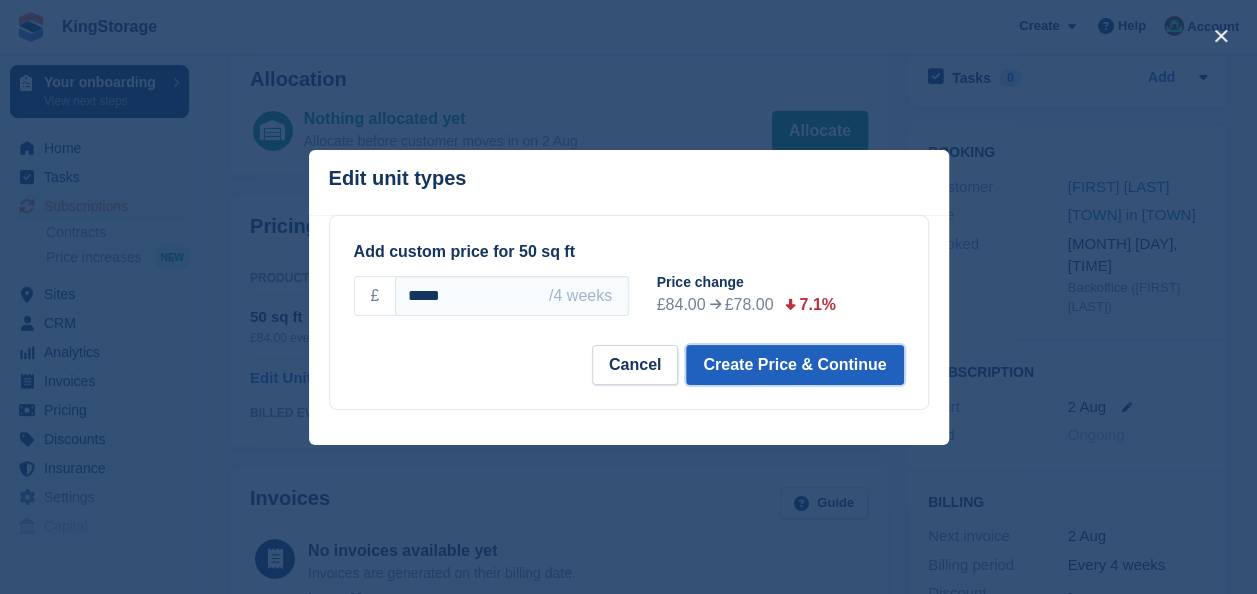 click on "Create Price & Continue" at bounding box center (794, 365) 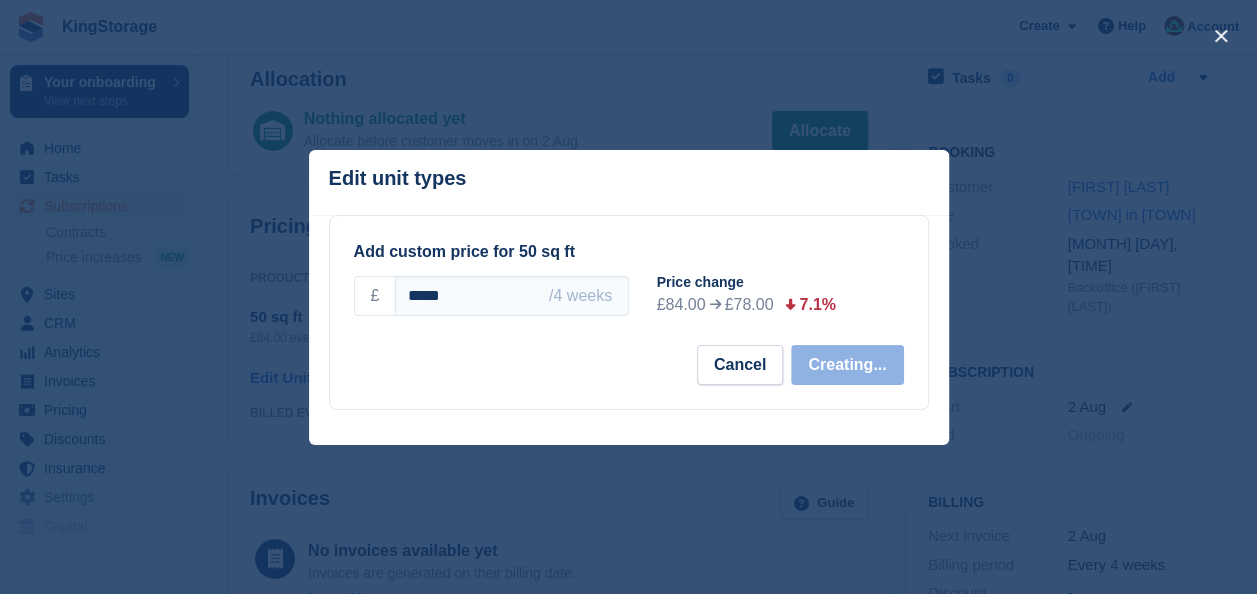 select on "*****" 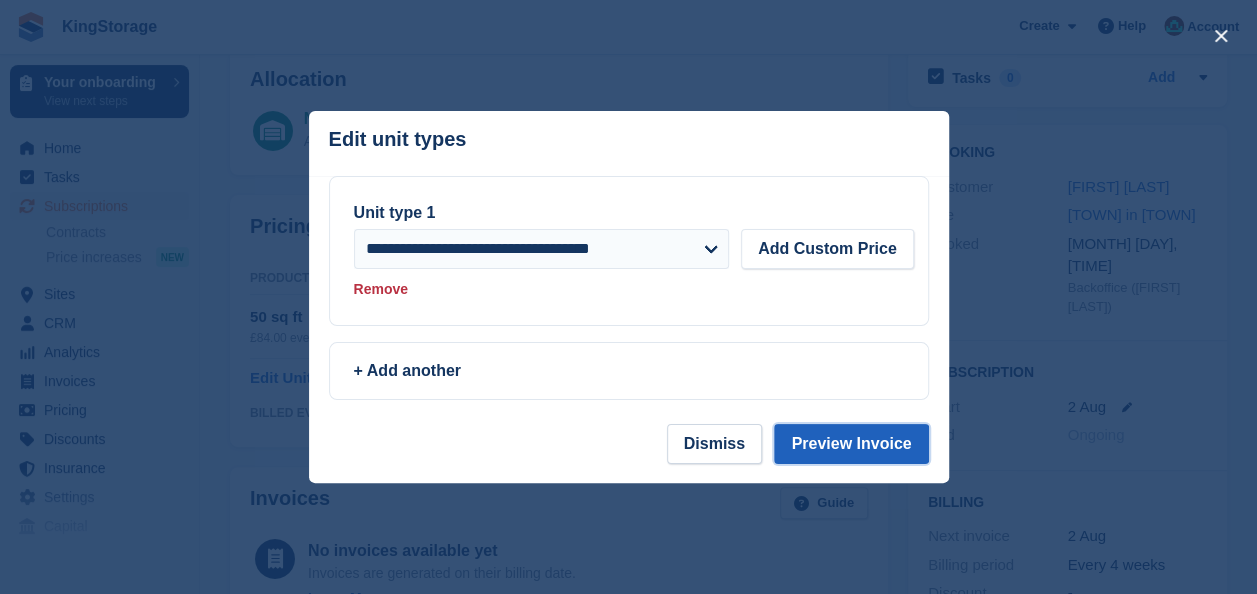 click on "Preview Invoice" at bounding box center [851, 444] 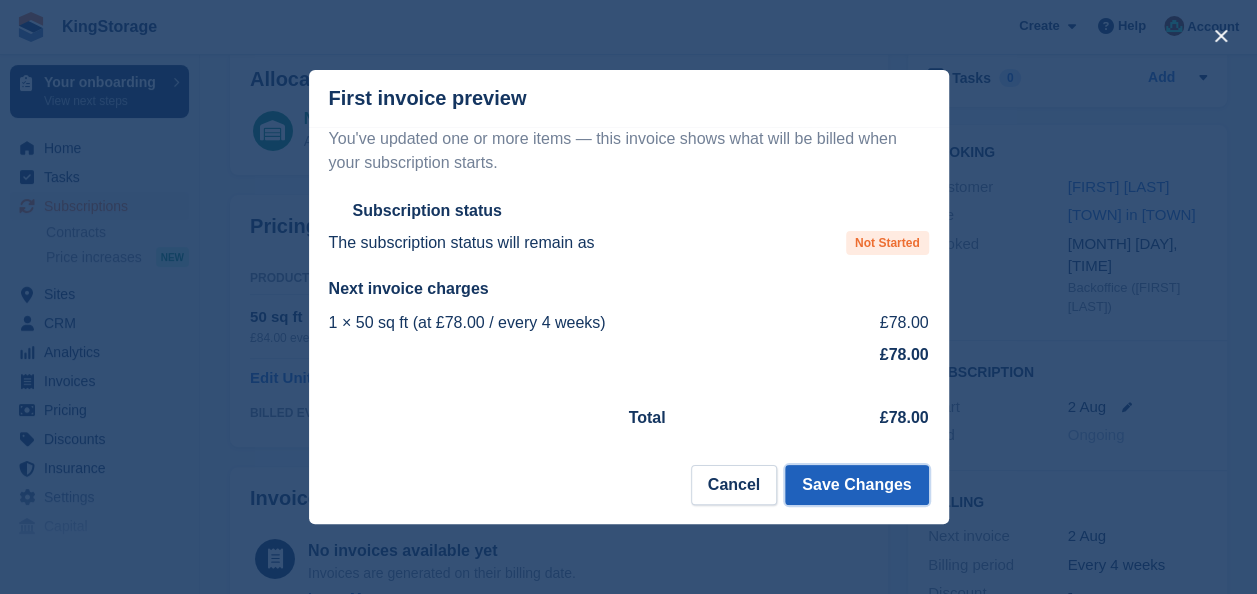 click on "Save Changes" at bounding box center (856, 485) 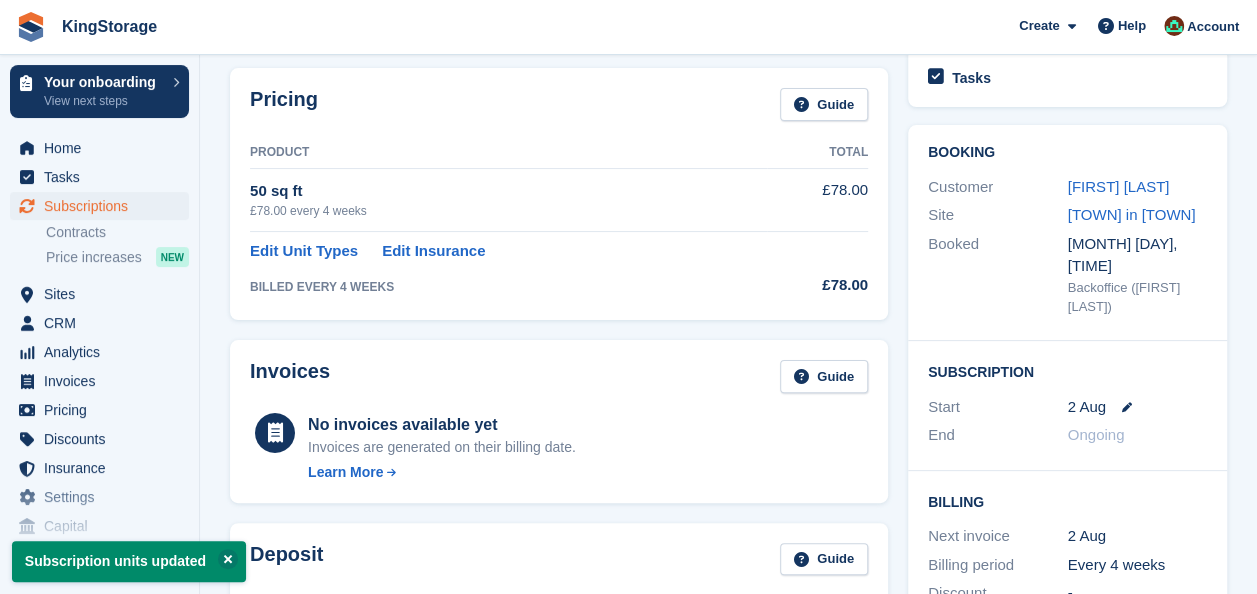 scroll, scrollTop: 0, scrollLeft: 0, axis: both 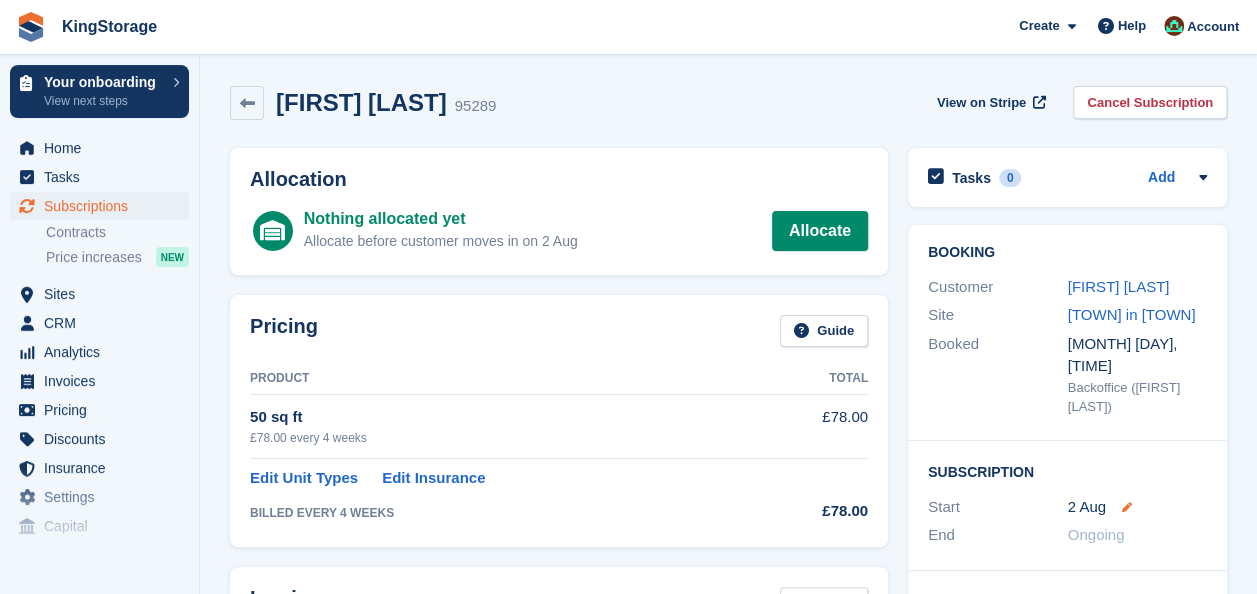 click at bounding box center (1127, 507) 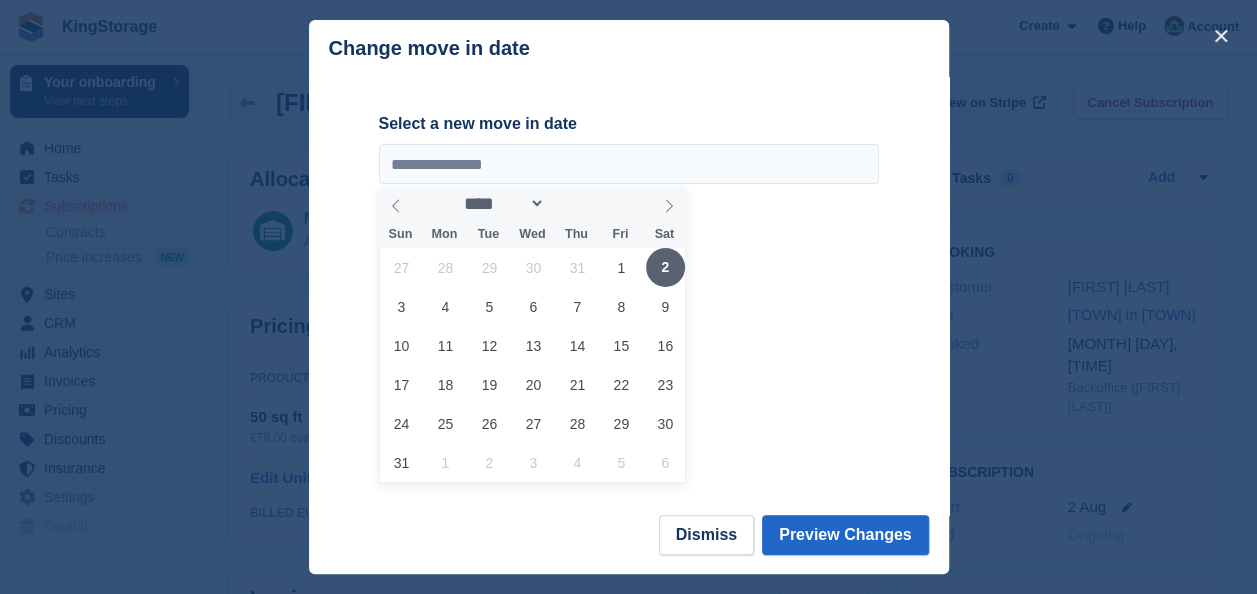 click on "2" at bounding box center (665, 267) 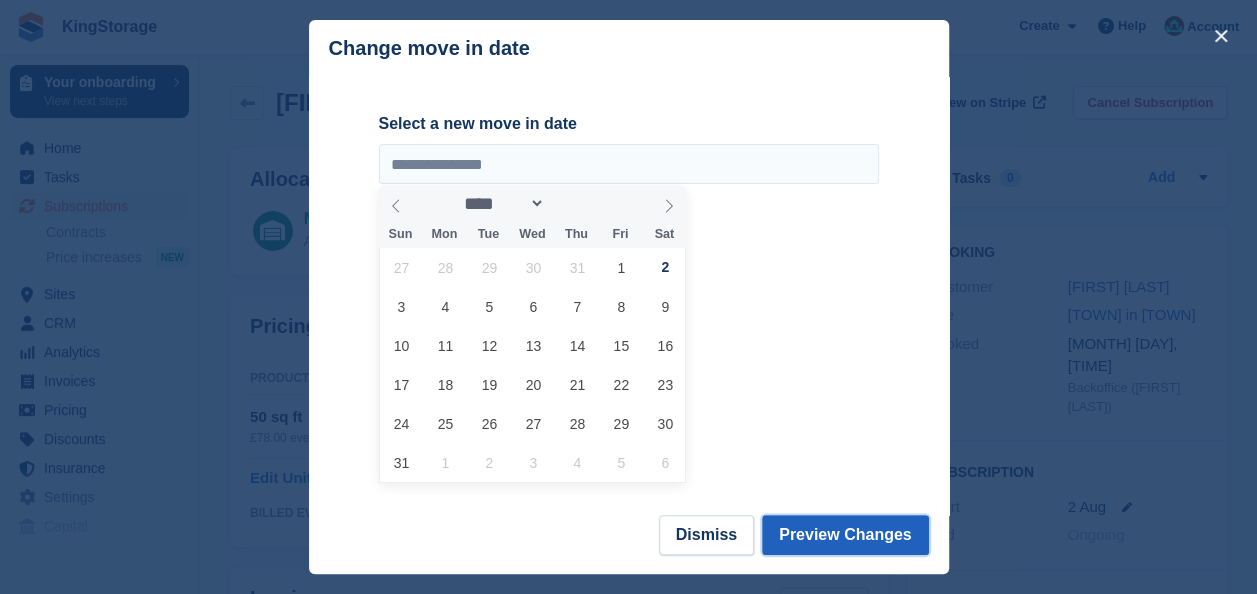 click on "Preview Changes" at bounding box center [845, 535] 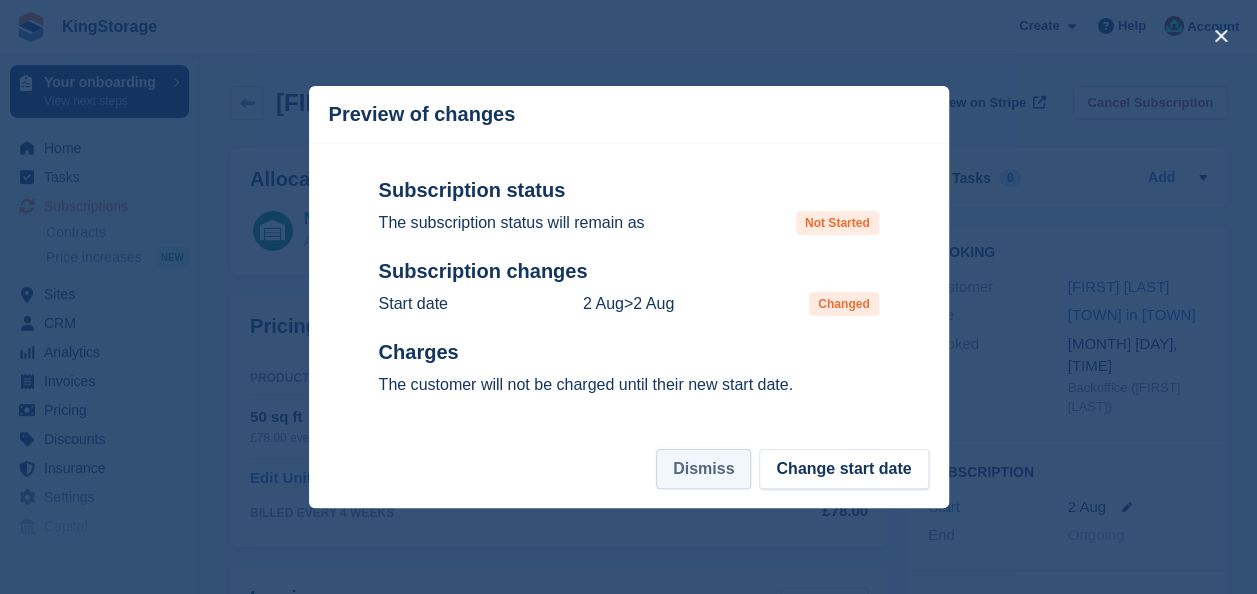 click on "Dismiss" at bounding box center [703, 469] 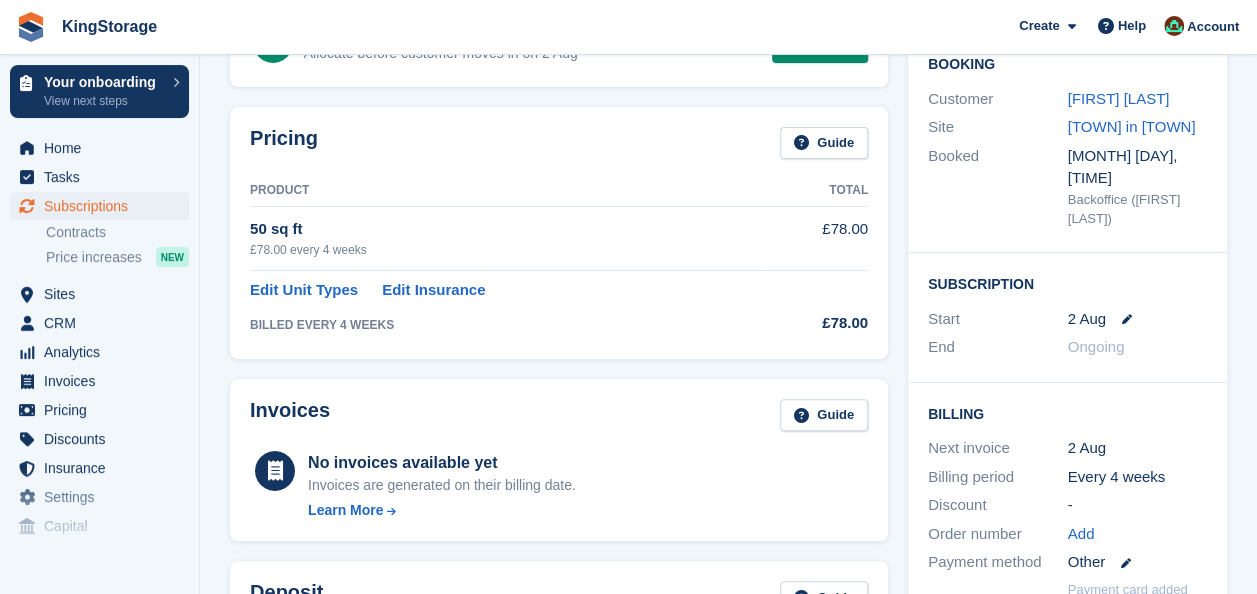 scroll, scrollTop: 200, scrollLeft: 0, axis: vertical 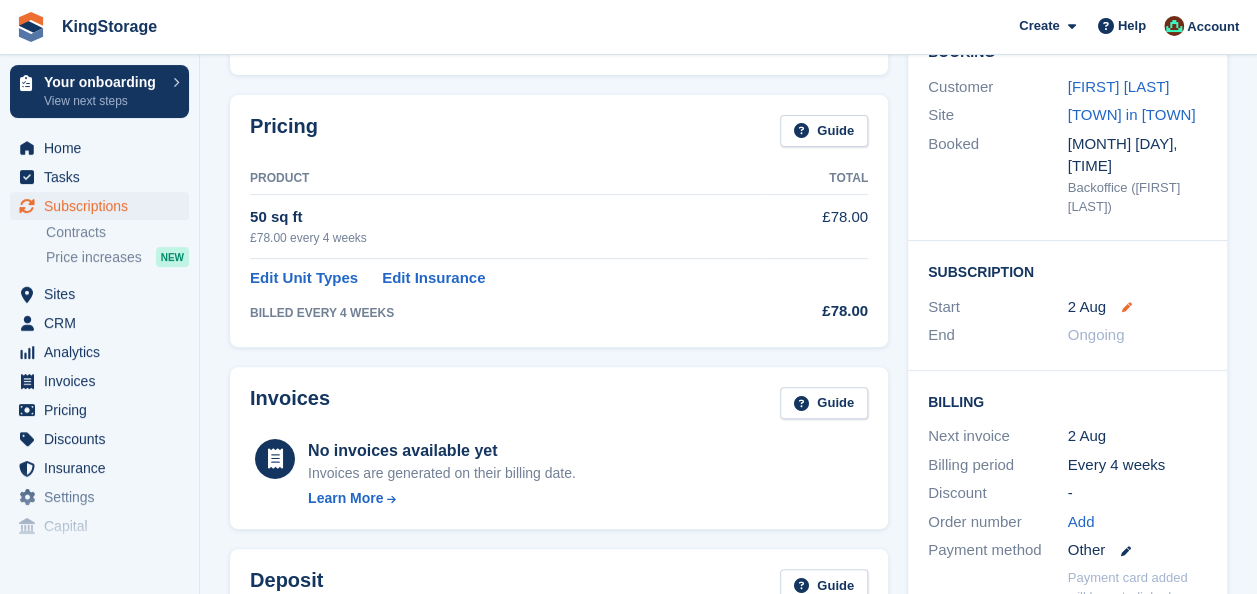 click at bounding box center (1127, 307) 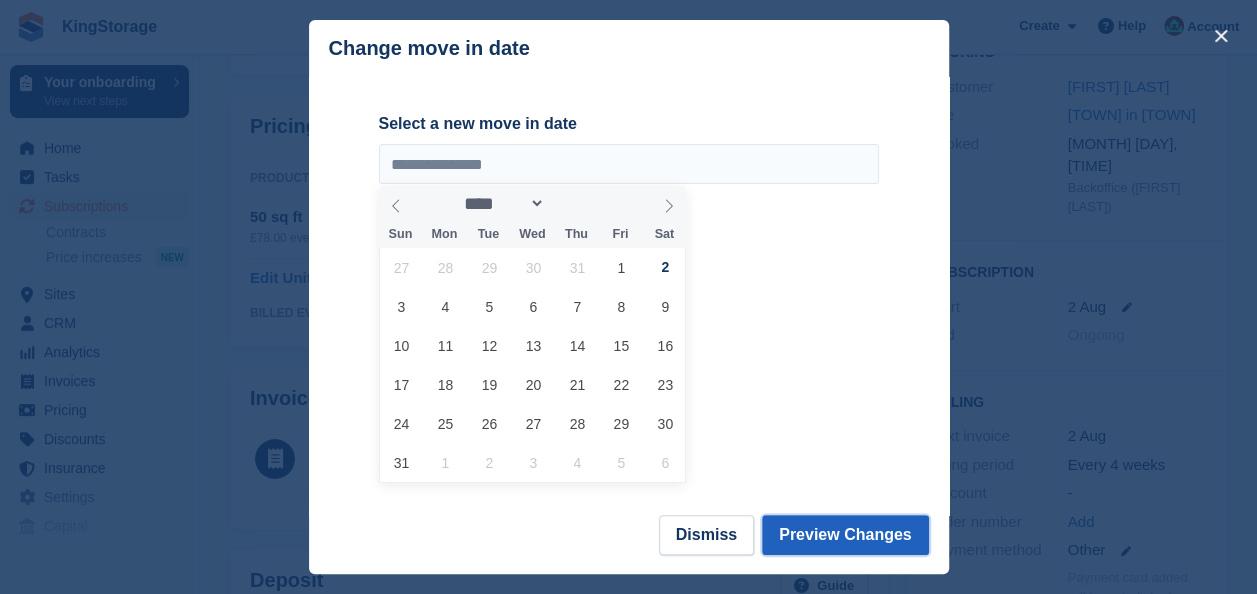click on "Preview Changes" at bounding box center [845, 535] 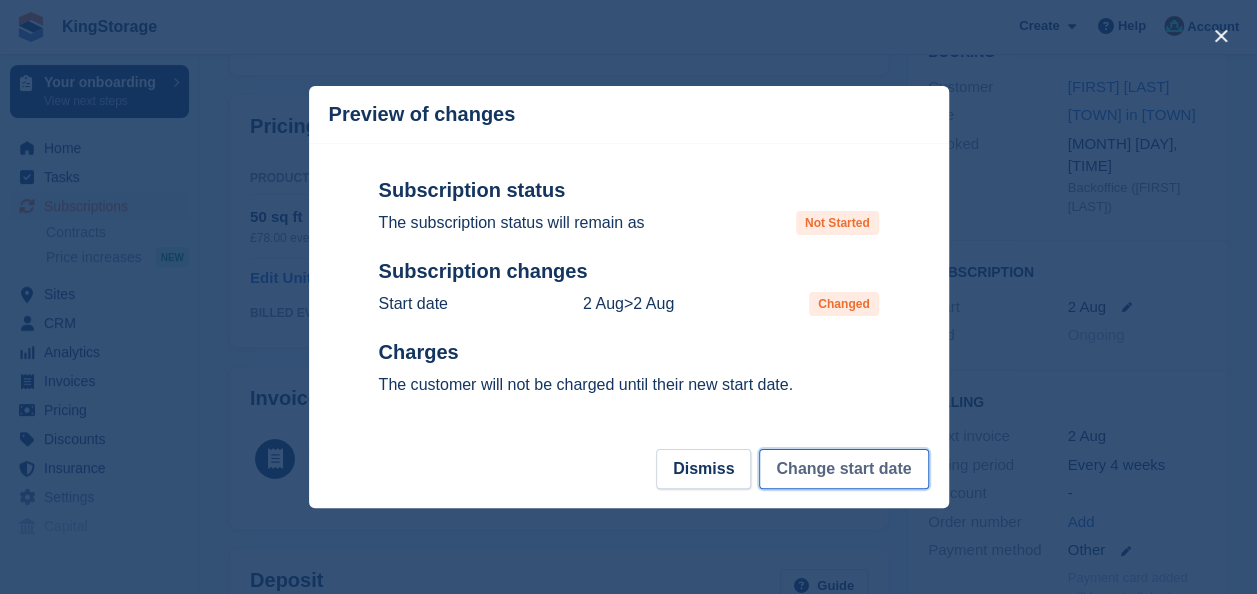 click on "Change start date" at bounding box center (843, 469) 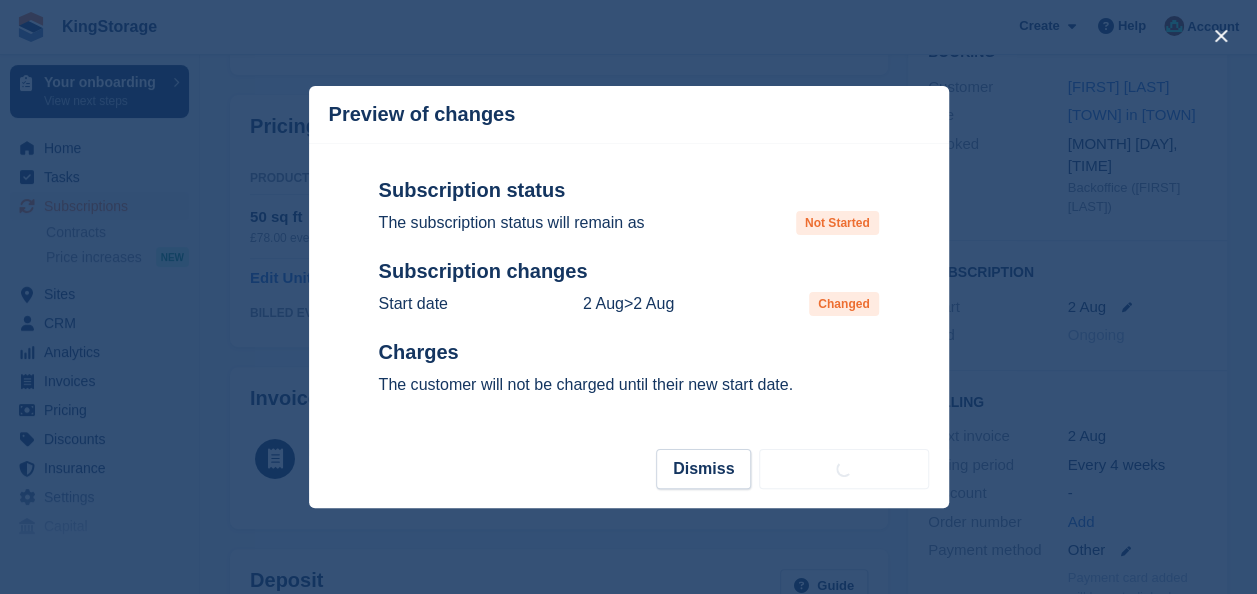scroll, scrollTop: 0, scrollLeft: 0, axis: both 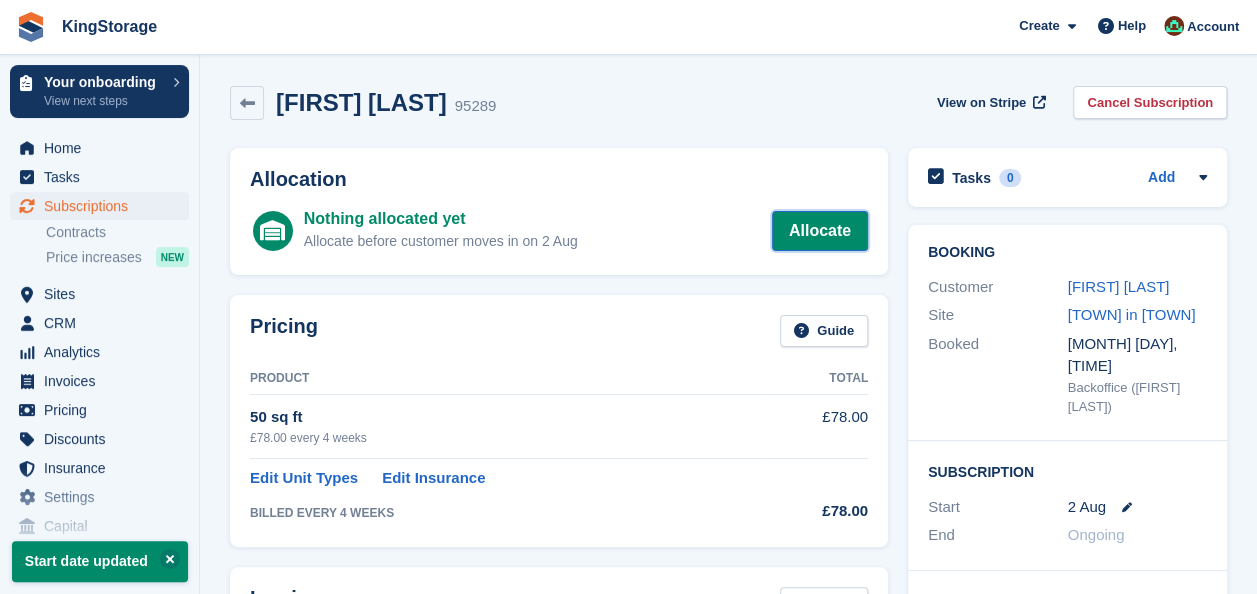 click on "Allocate" at bounding box center [820, 231] 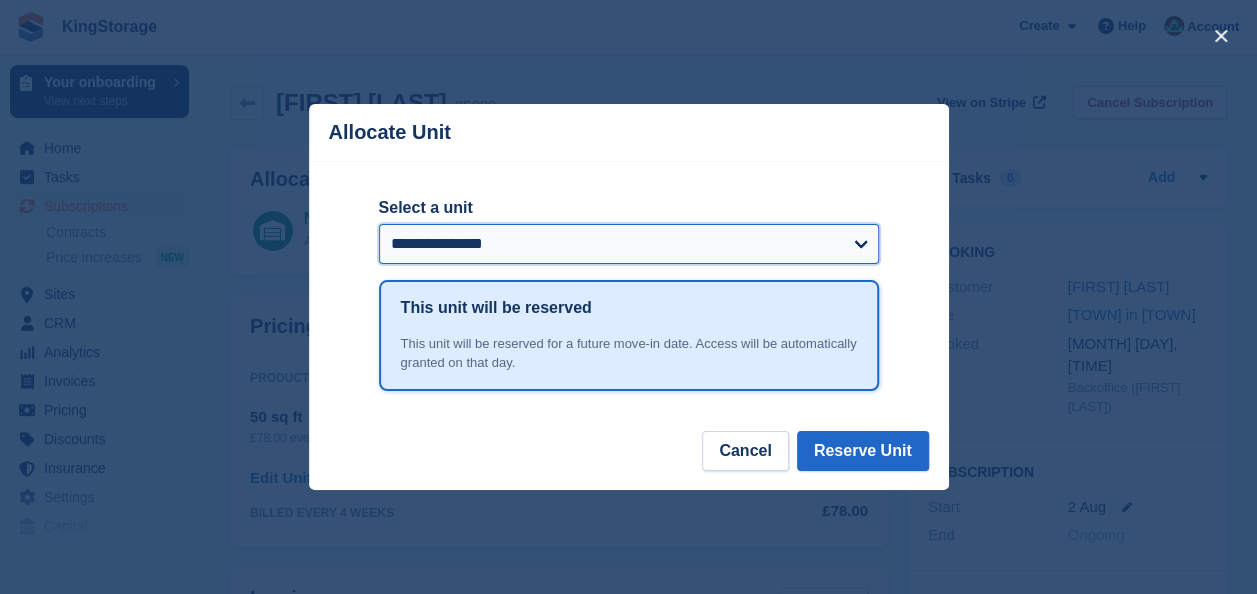 click on "**********" at bounding box center [629, 244] 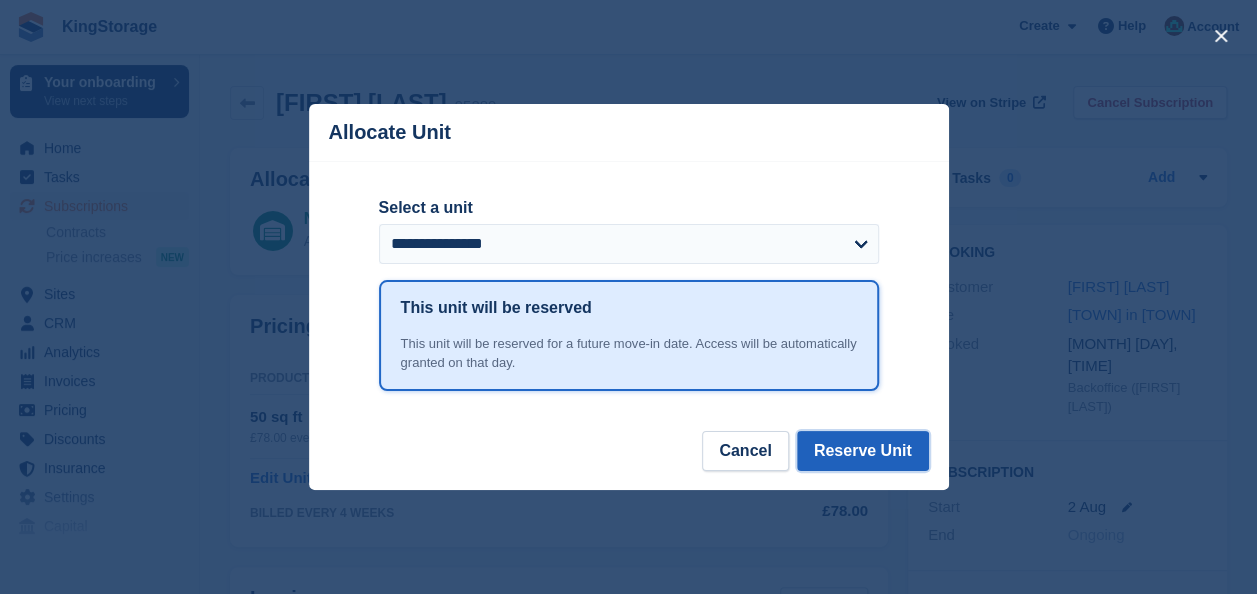 click on "Reserve Unit" at bounding box center (863, 451) 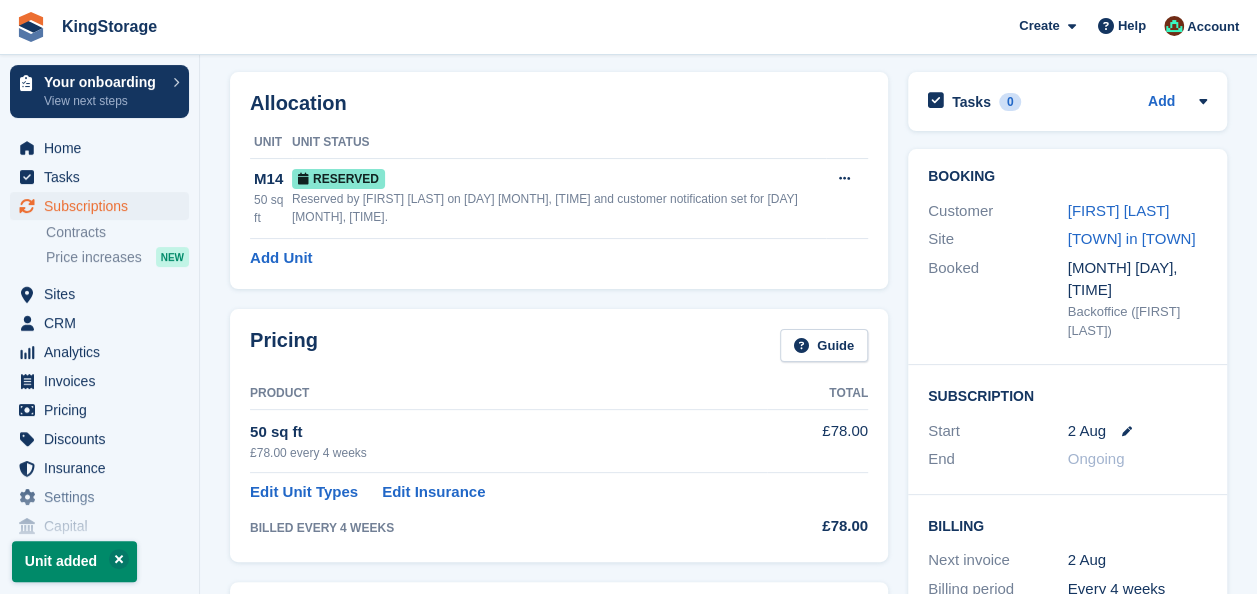 scroll, scrollTop: 200, scrollLeft: 0, axis: vertical 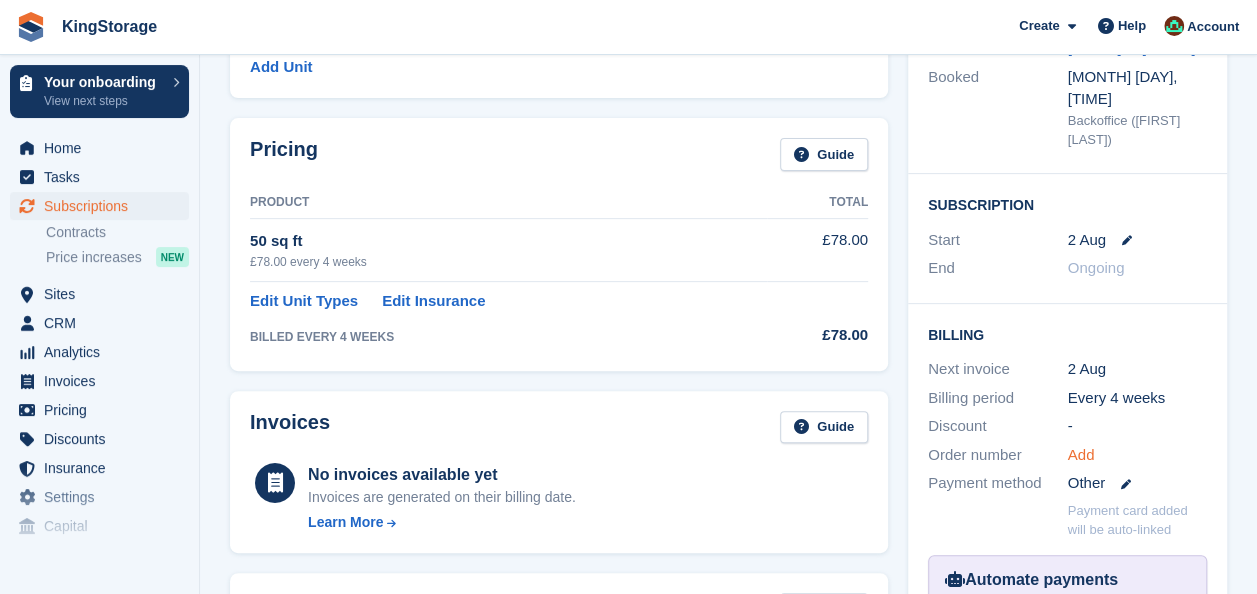 click on "Add" at bounding box center [1081, 455] 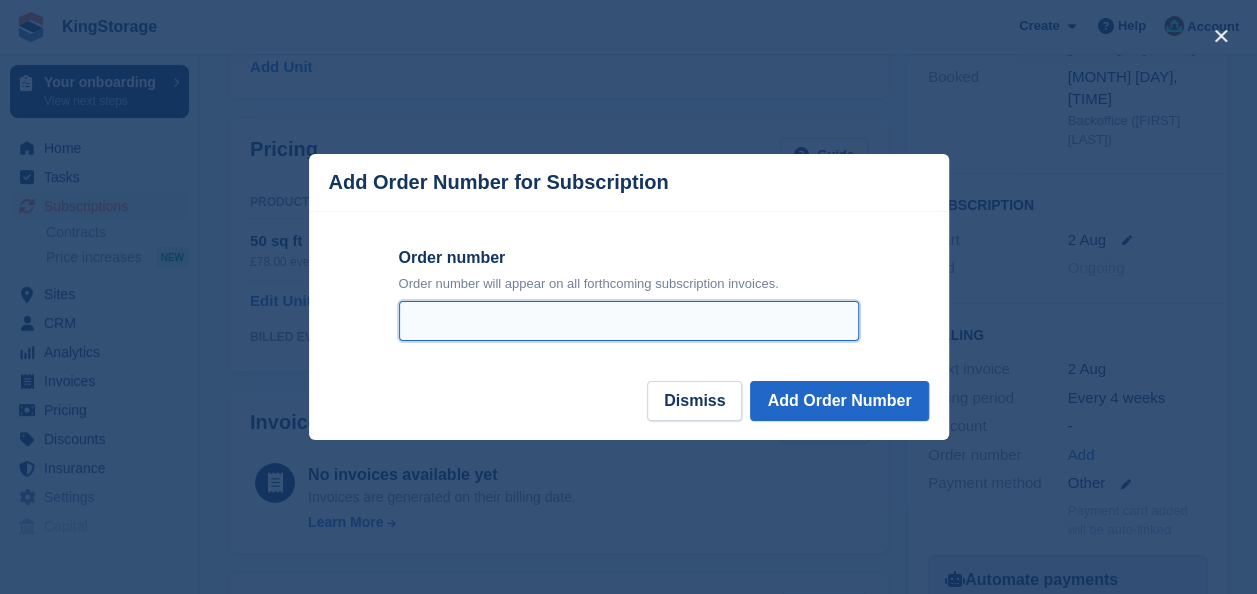 click on "Order number" at bounding box center [629, 321] 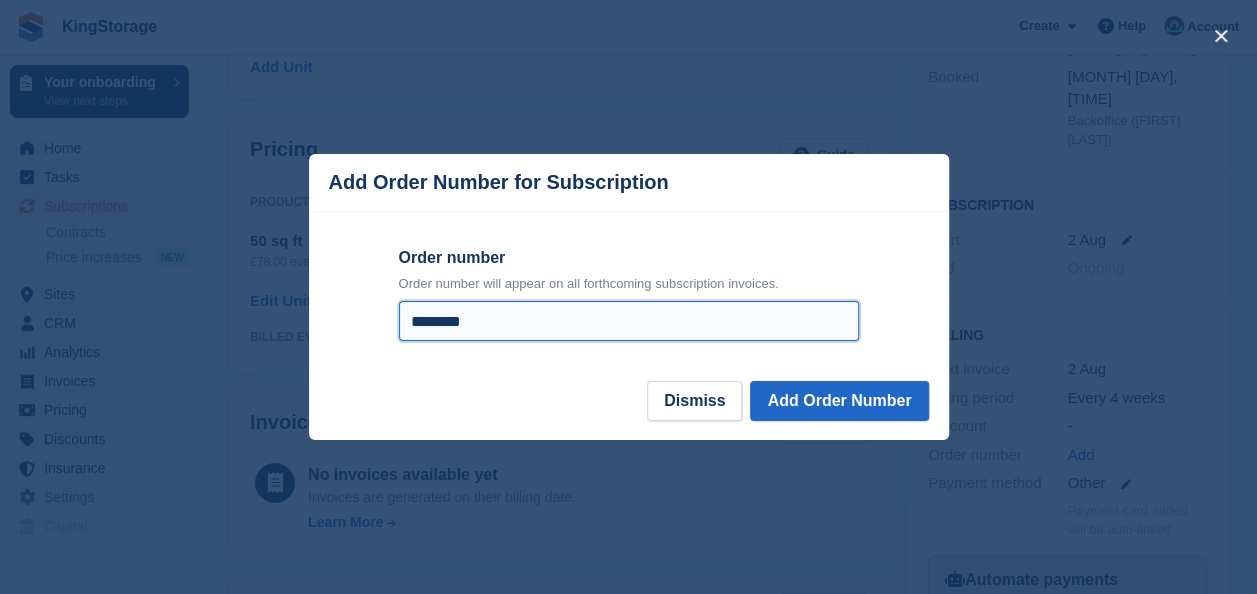 drag, startPoint x: 443, startPoint y: 322, endPoint x: 462, endPoint y: 322, distance: 19 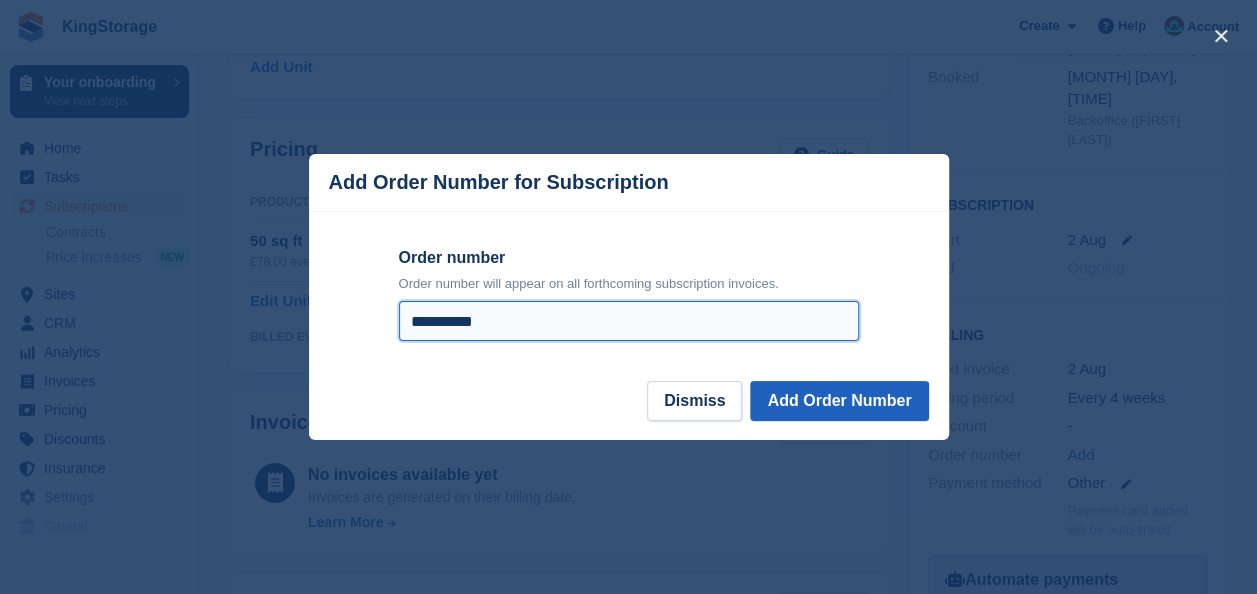 type on "**********" 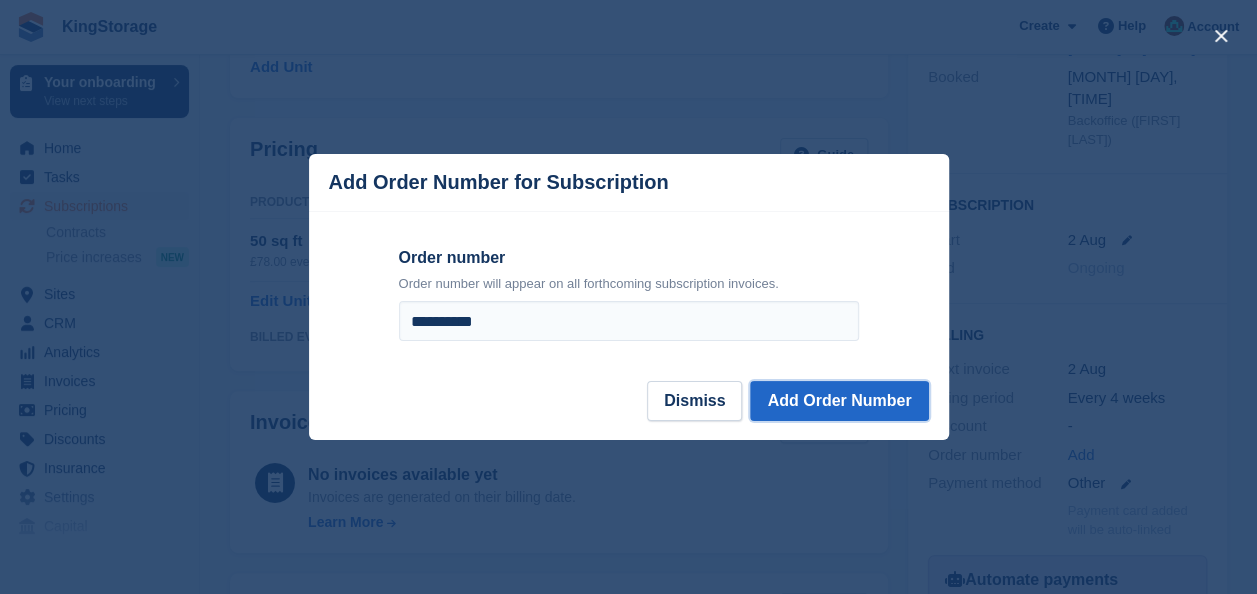 drag, startPoint x: 860, startPoint y: 407, endPoint x: 910, endPoint y: 426, distance: 53.488316 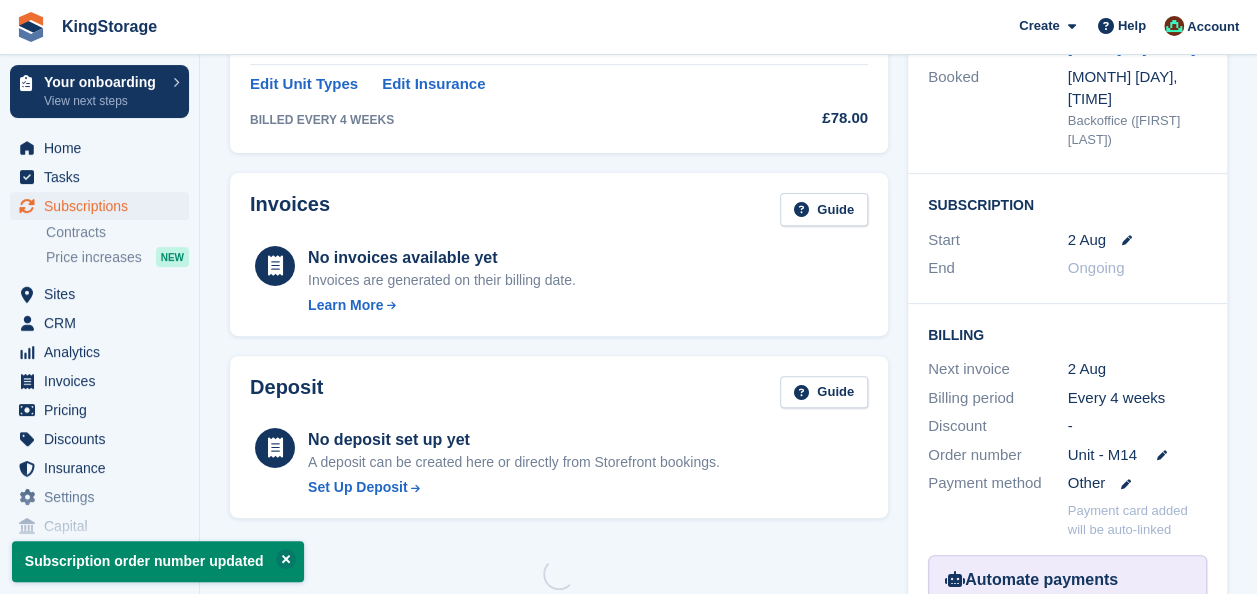 scroll, scrollTop: 0, scrollLeft: 0, axis: both 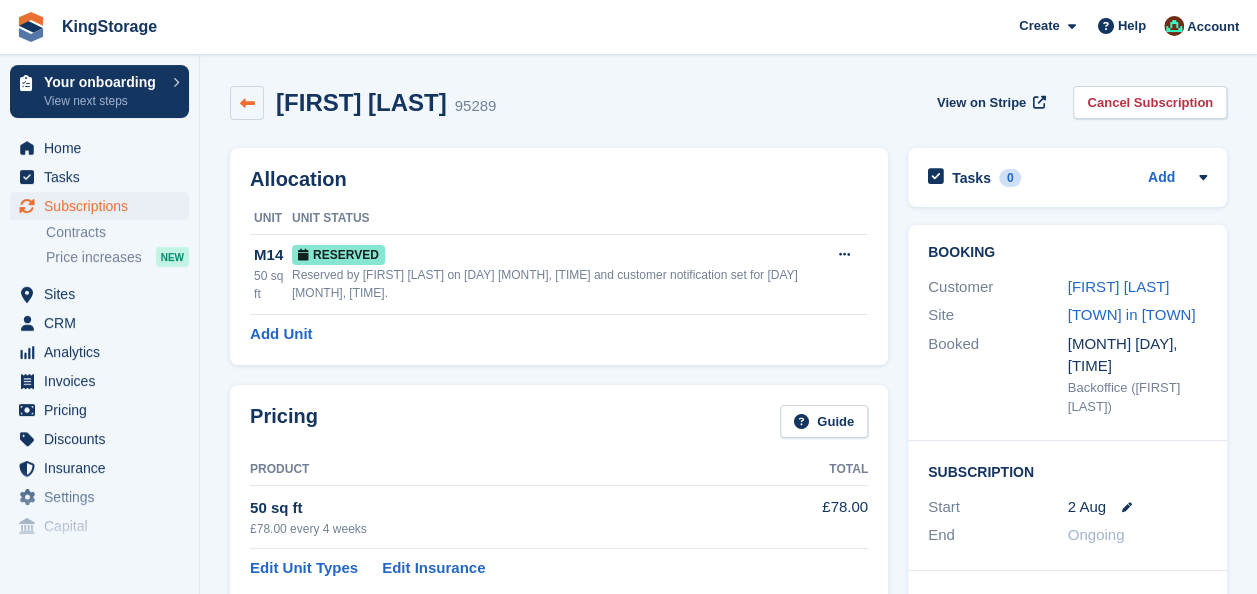 click at bounding box center [247, 103] 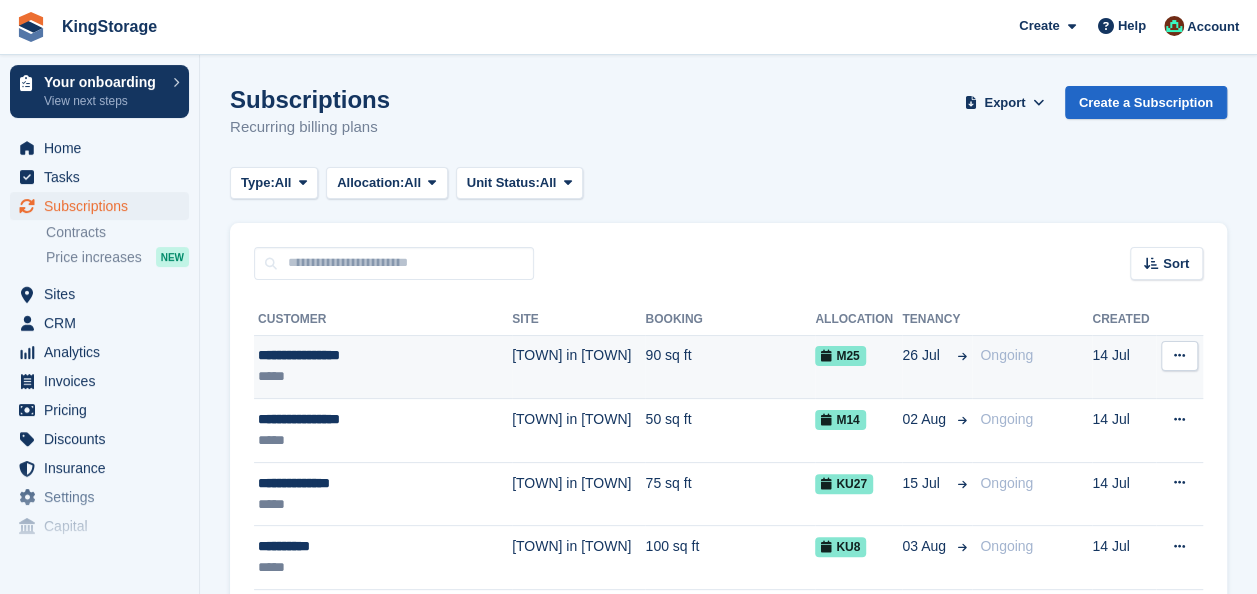 click at bounding box center (1179, 356) 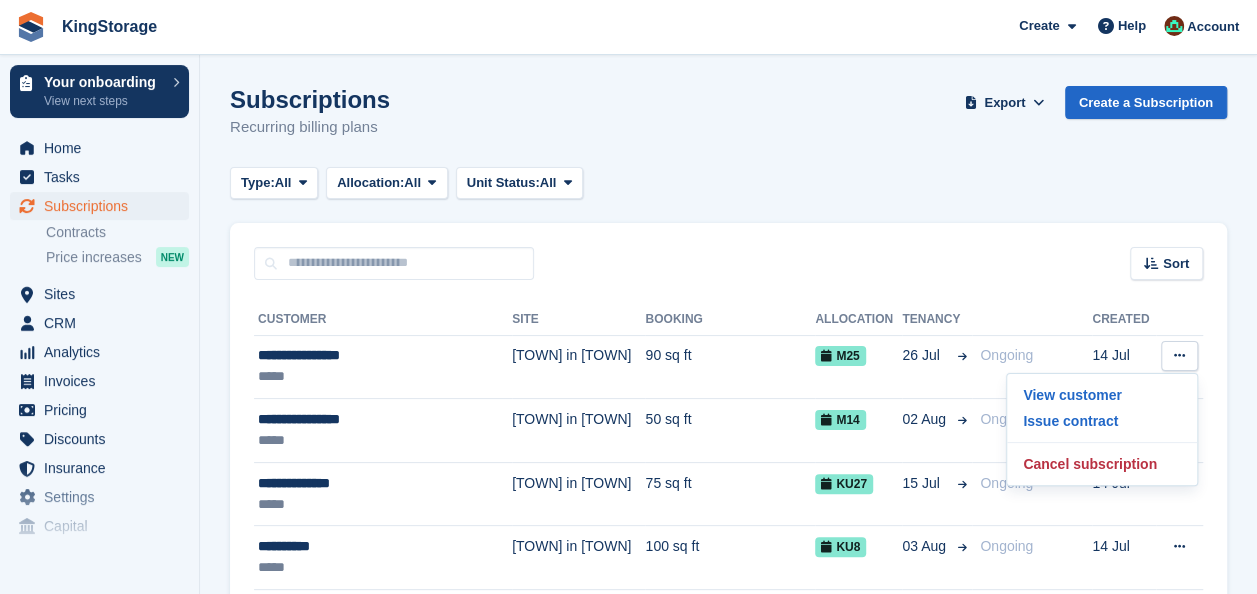 click on "Type:
All
All
Upcoming
Previous
Active
Ending
Allocation:
All
All
Allocated
Unallocated
Unit Status:
All
All
Occupied
Overlocked
Repossessed
Reserved" at bounding box center (728, 183) 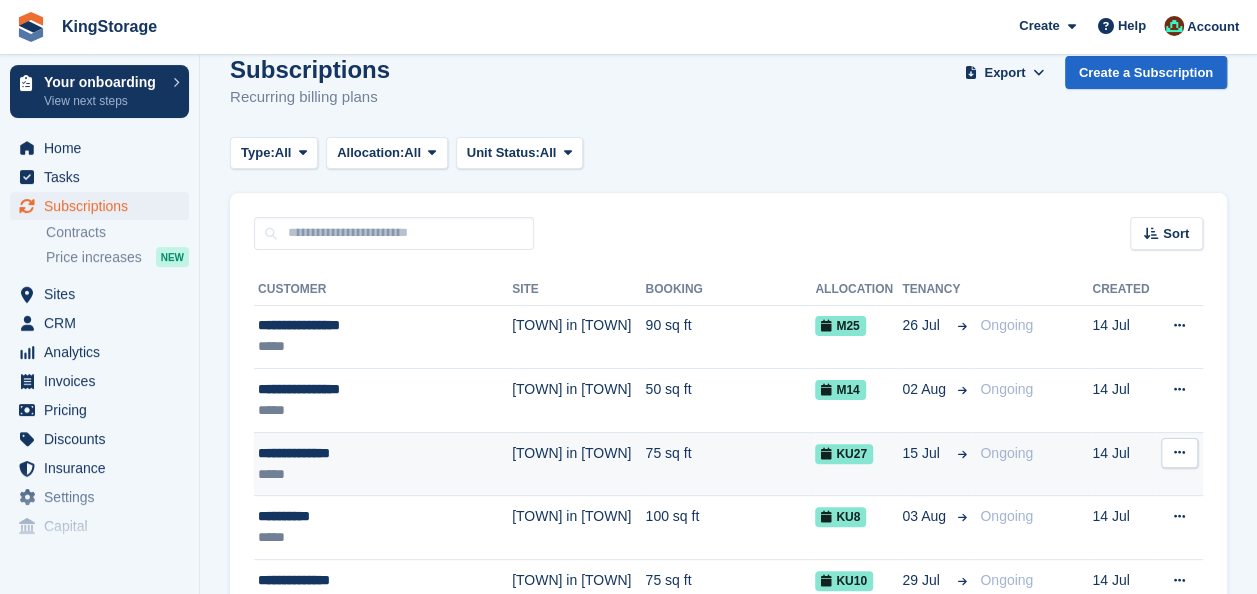 scroll, scrollTop: 0, scrollLeft: 0, axis: both 